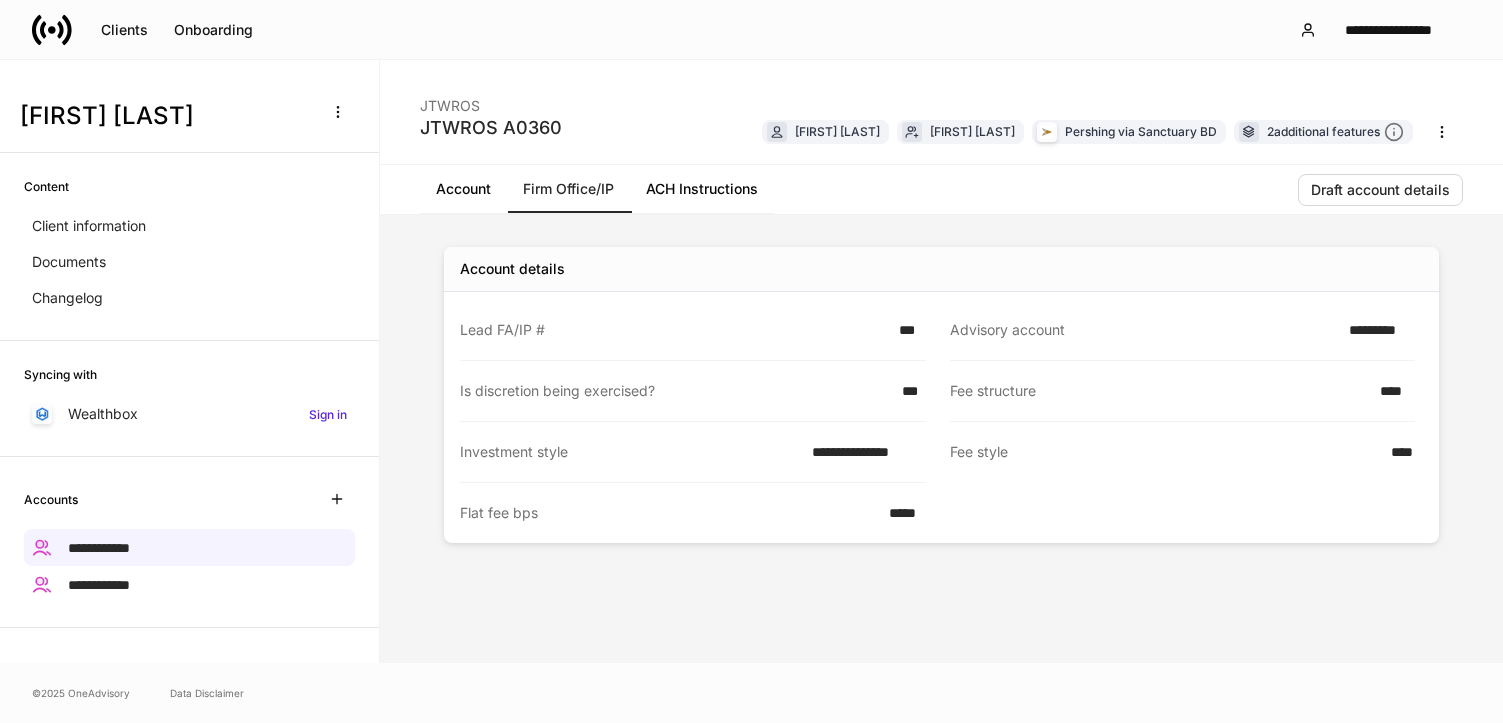 scroll, scrollTop: 0, scrollLeft: 0, axis: both 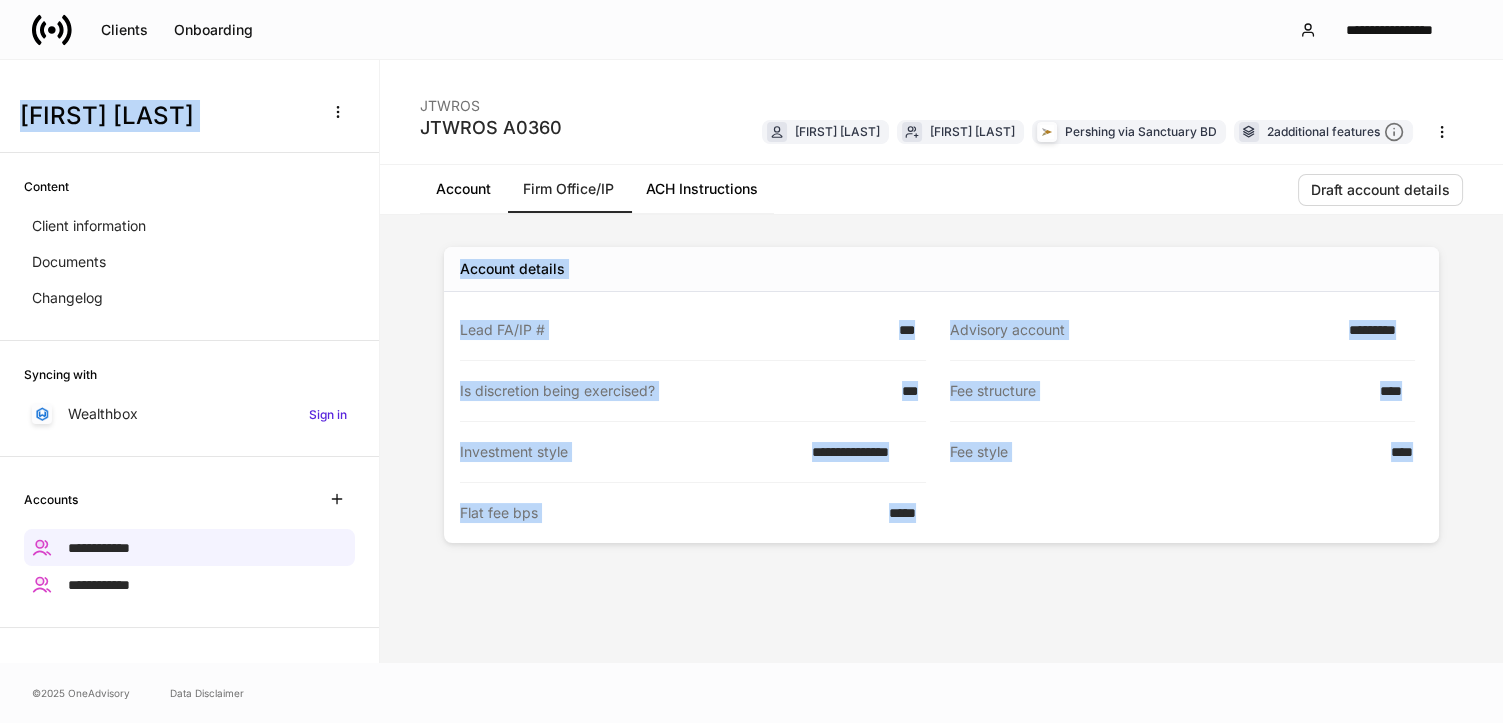 drag, startPoint x: 383, startPoint y: 210, endPoint x: 367, endPoint y: 91, distance: 120.070816 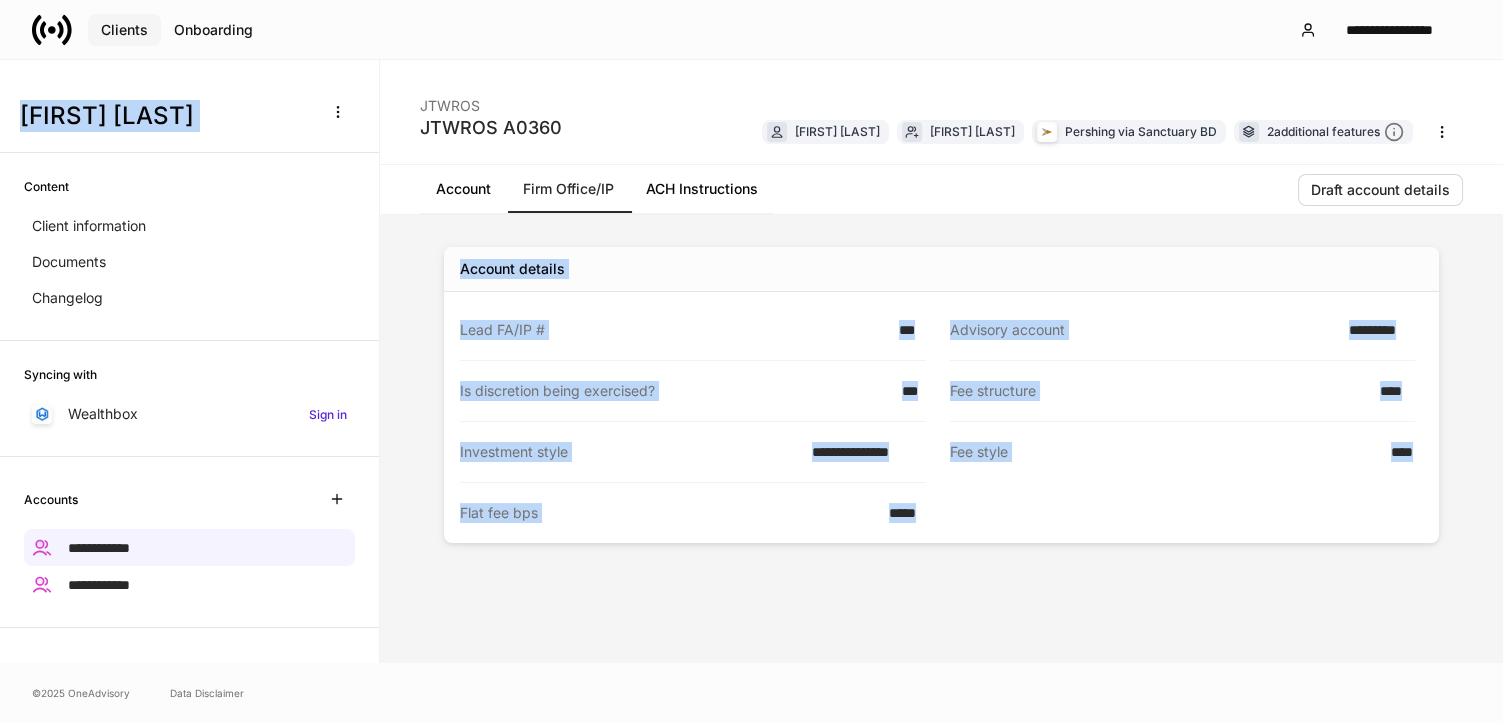 click on "Clients" at bounding box center [124, 30] 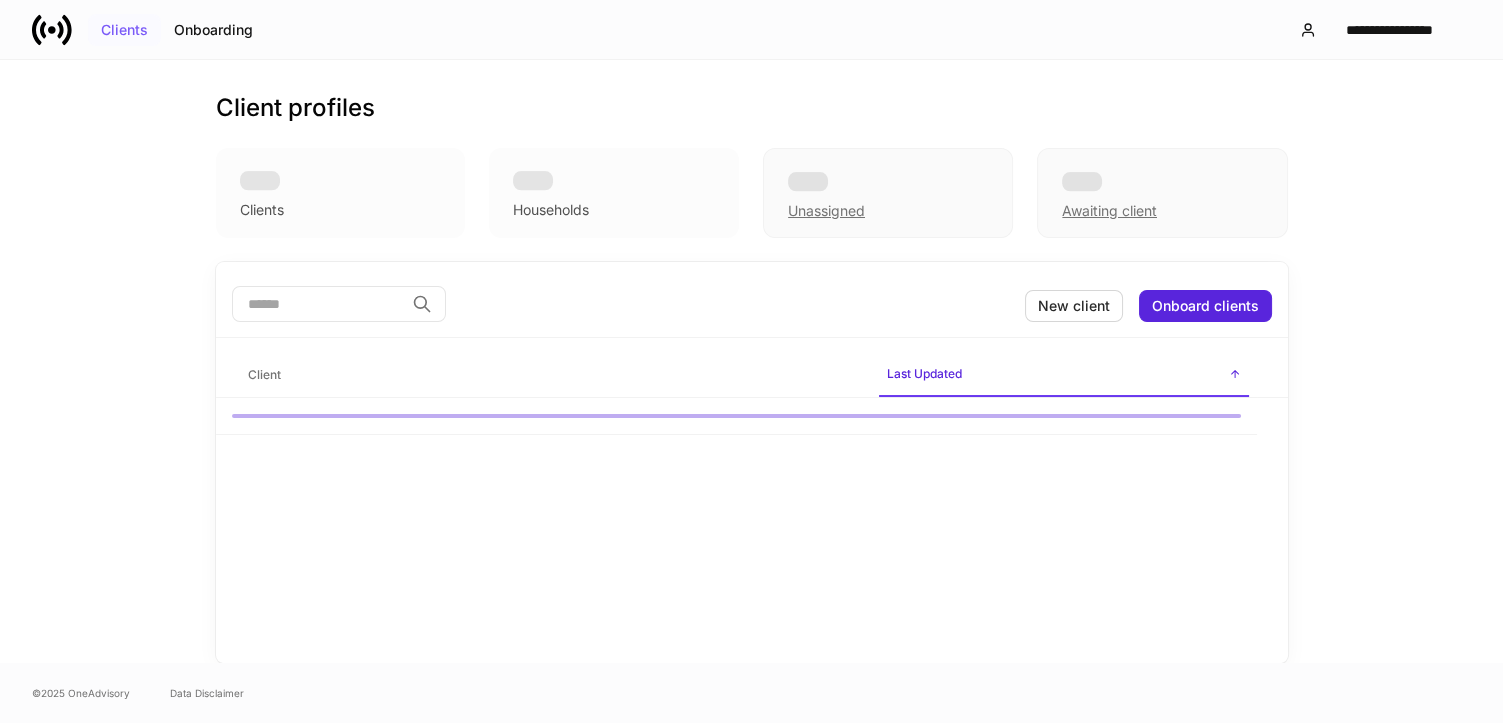 click on "Clients" at bounding box center (124, 30) 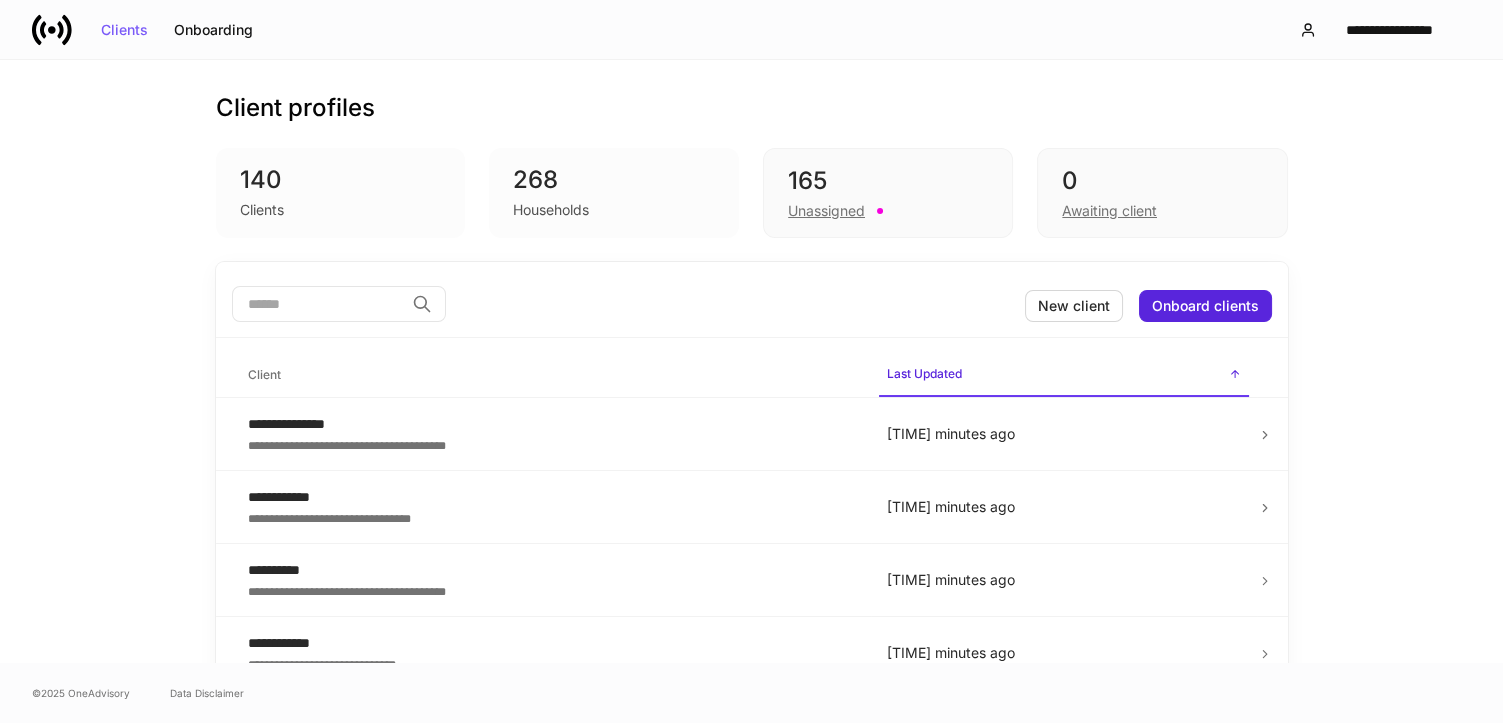 click at bounding box center [318, 304] 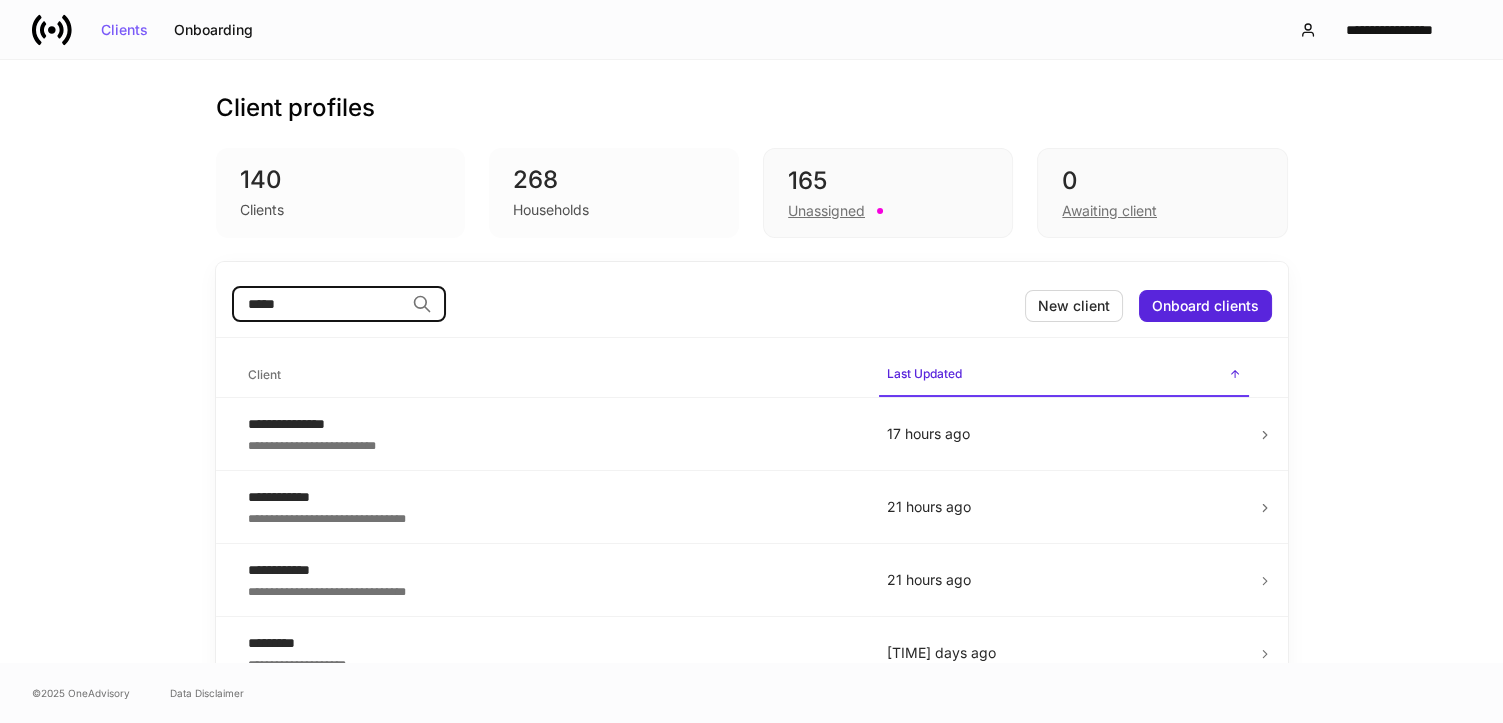 type on "*****" 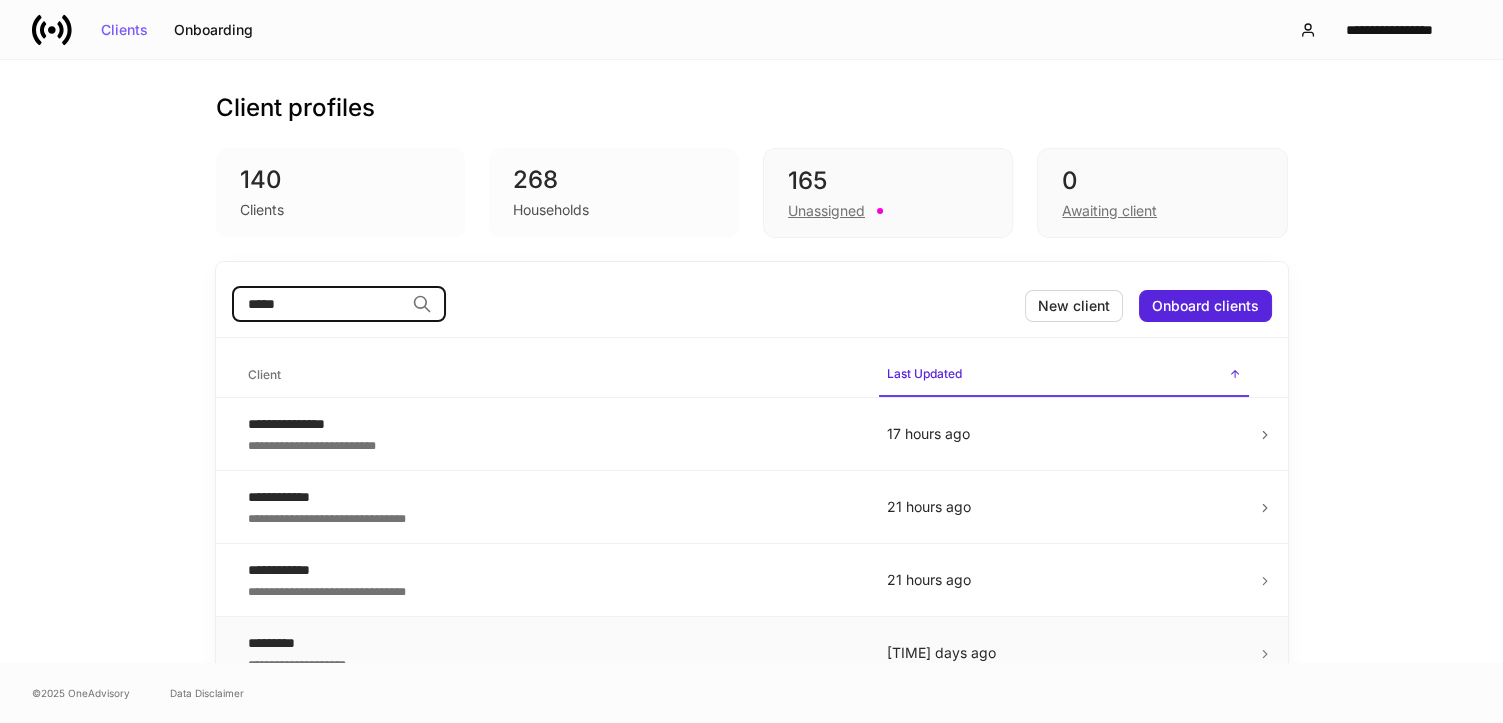 click on "*********" at bounding box center [551, 643] 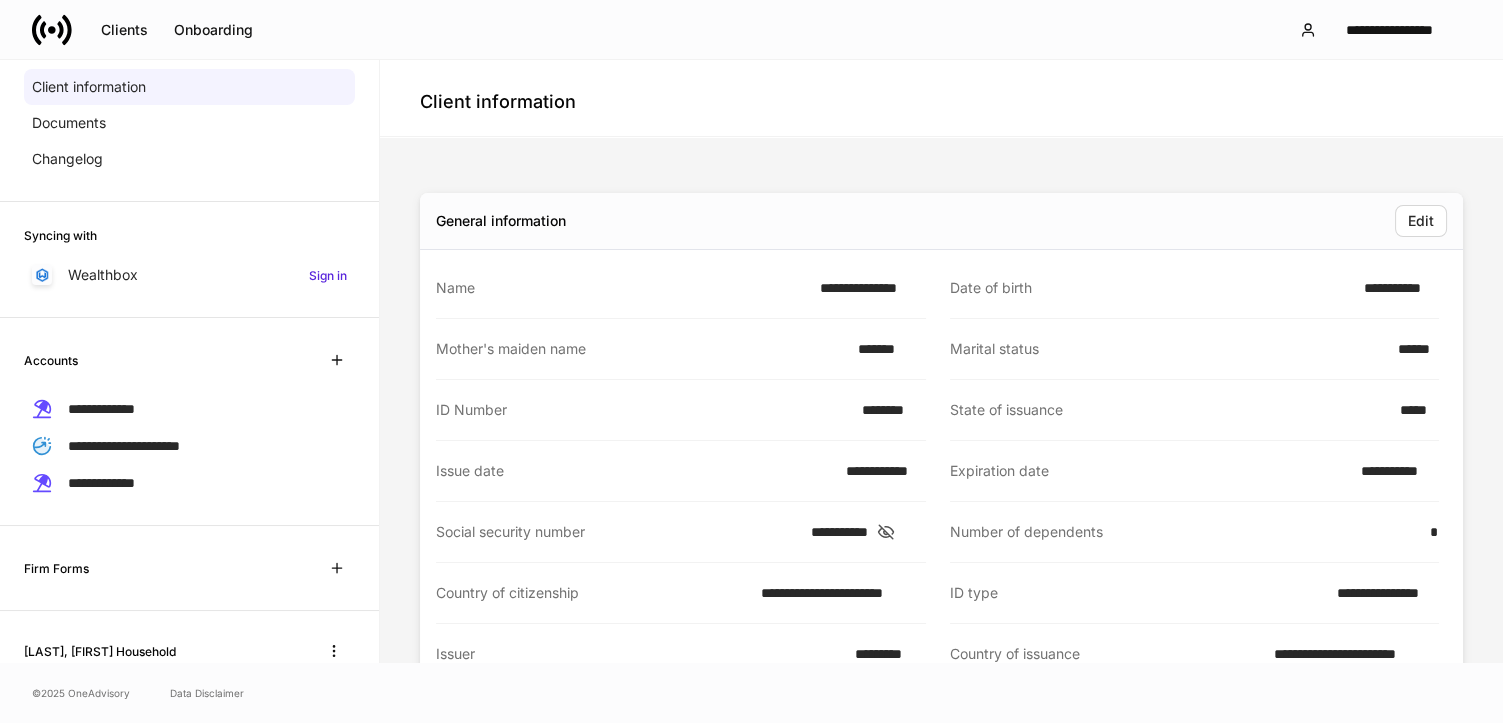 scroll, scrollTop: 243, scrollLeft: 0, axis: vertical 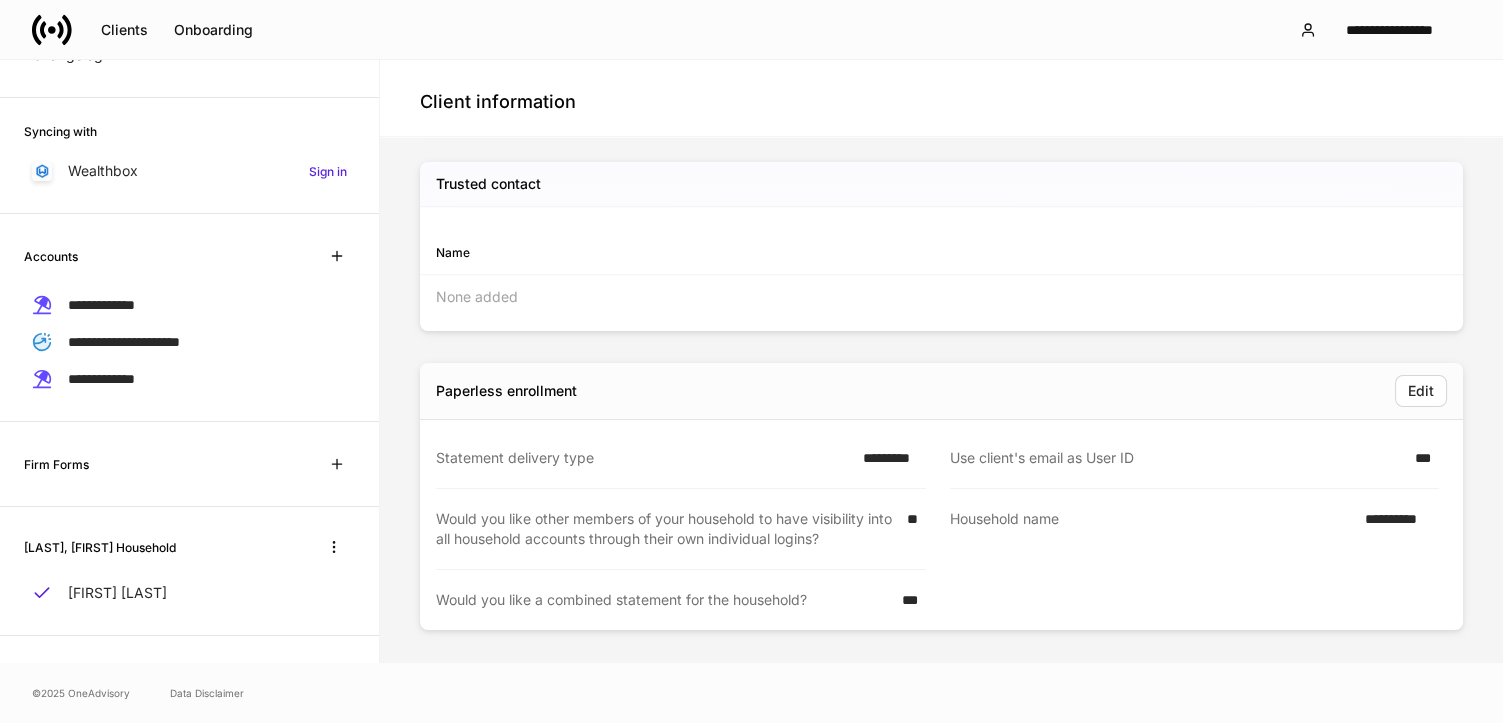 click on "**********" at bounding box center [1396, 529] 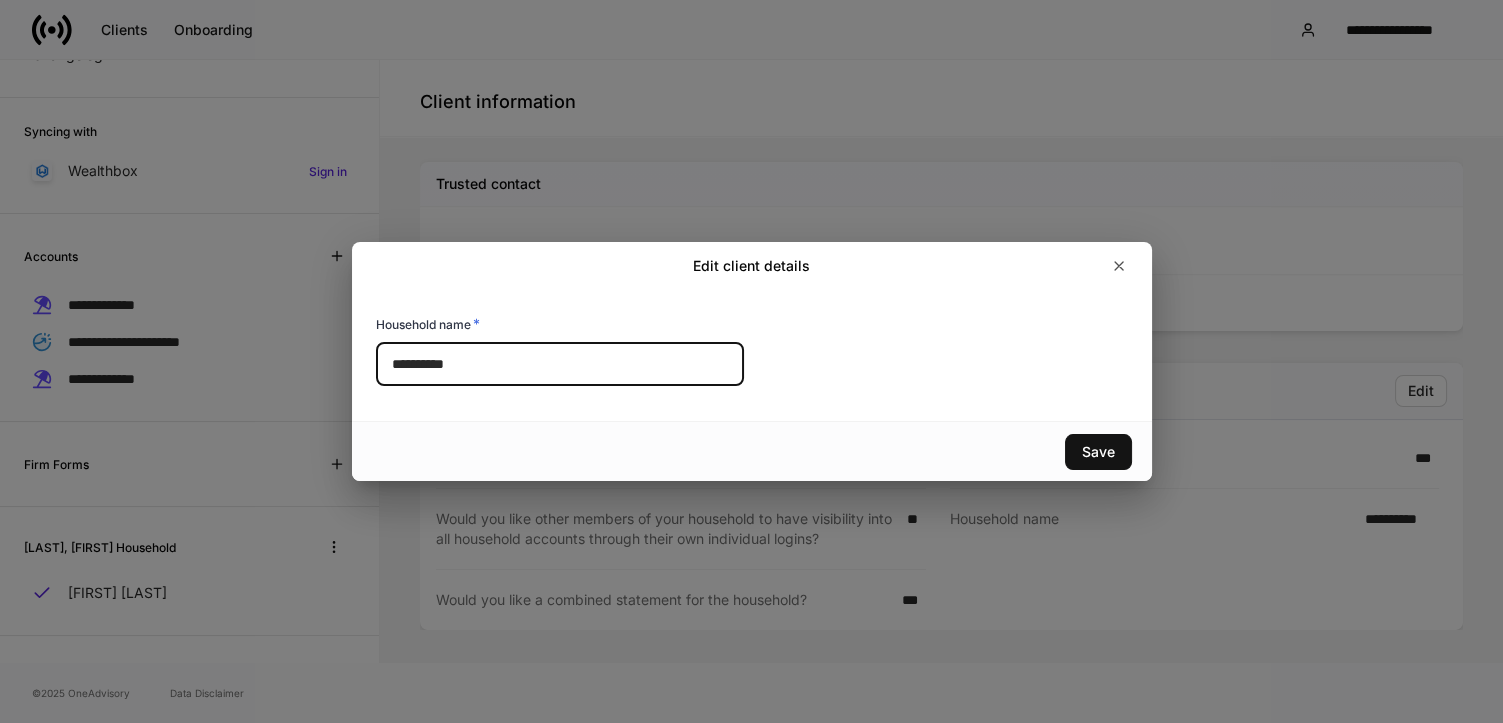 drag, startPoint x: 478, startPoint y: 364, endPoint x: 322, endPoint y: 365, distance: 156.0032 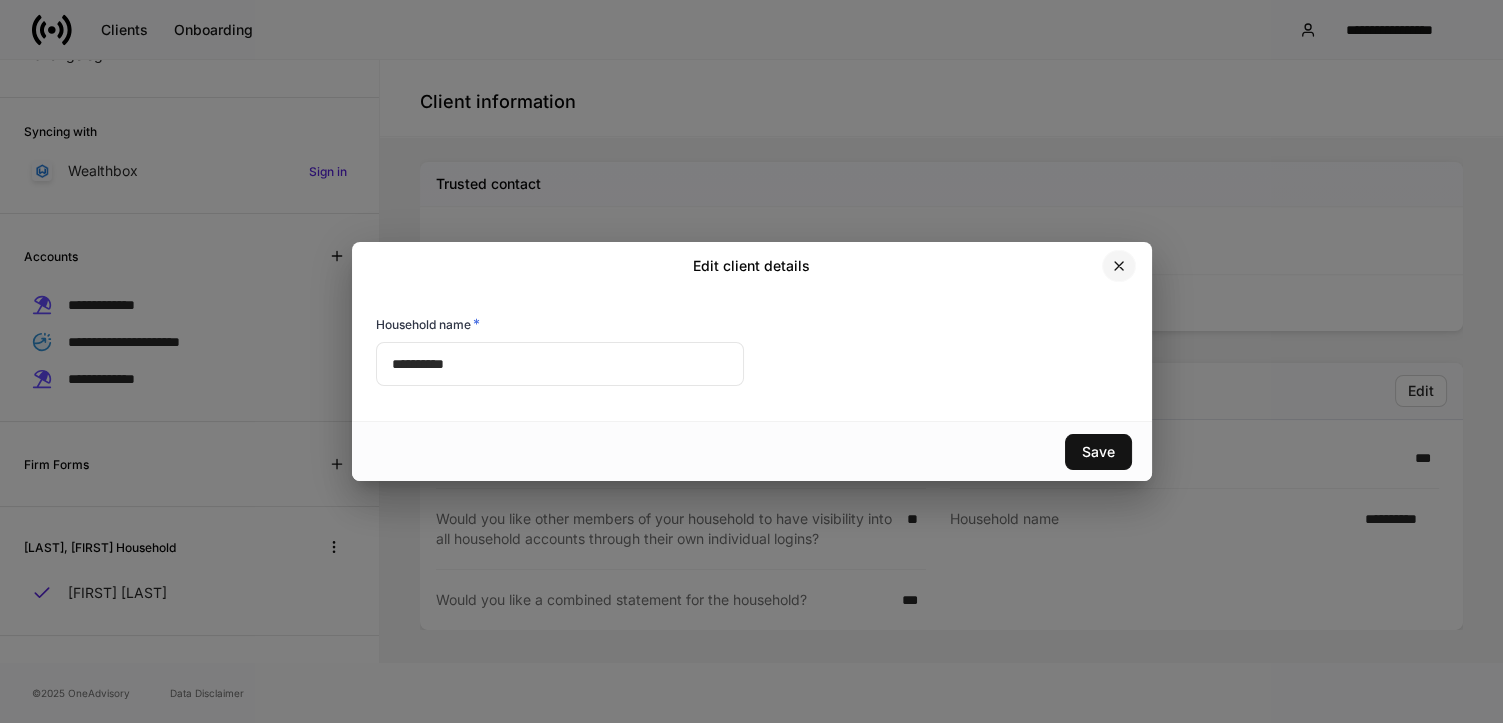 click 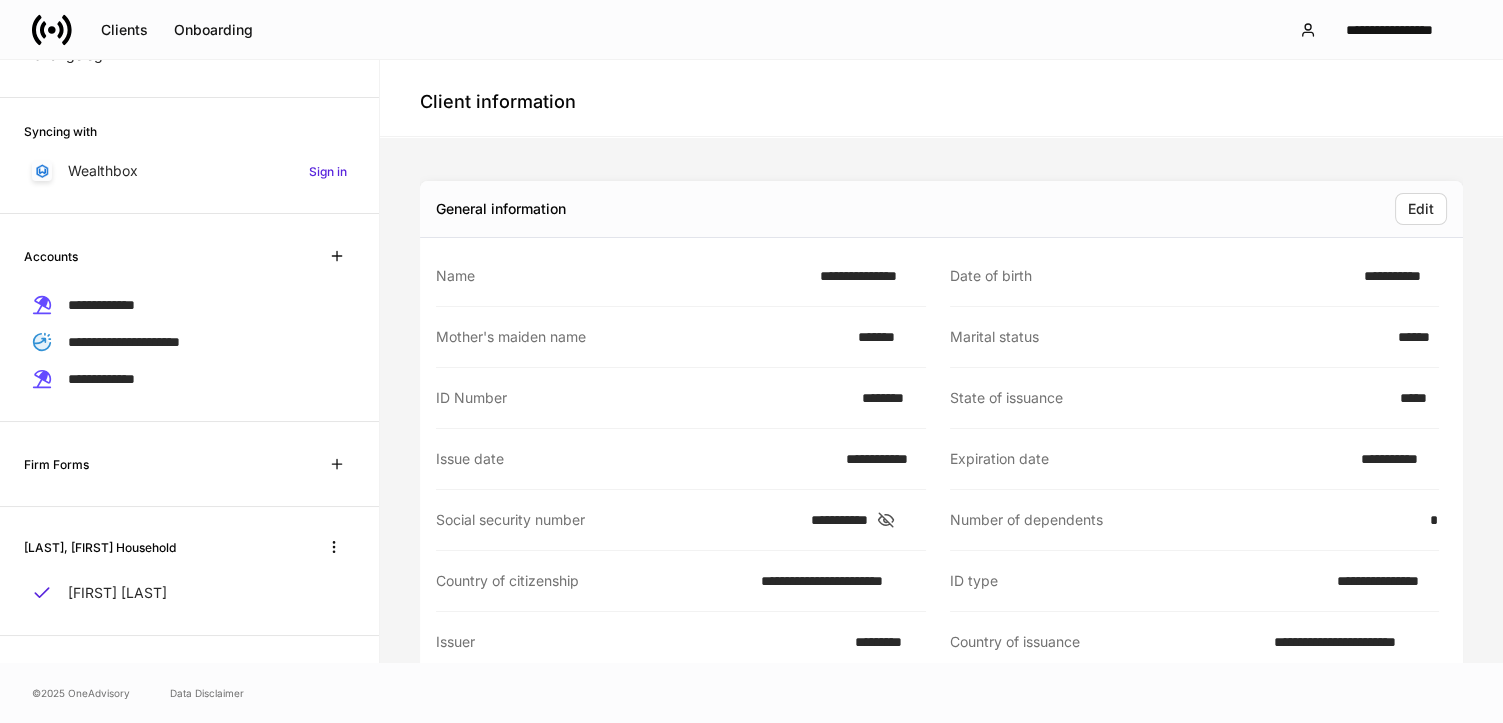 scroll, scrollTop: 0, scrollLeft: 0, axis: both 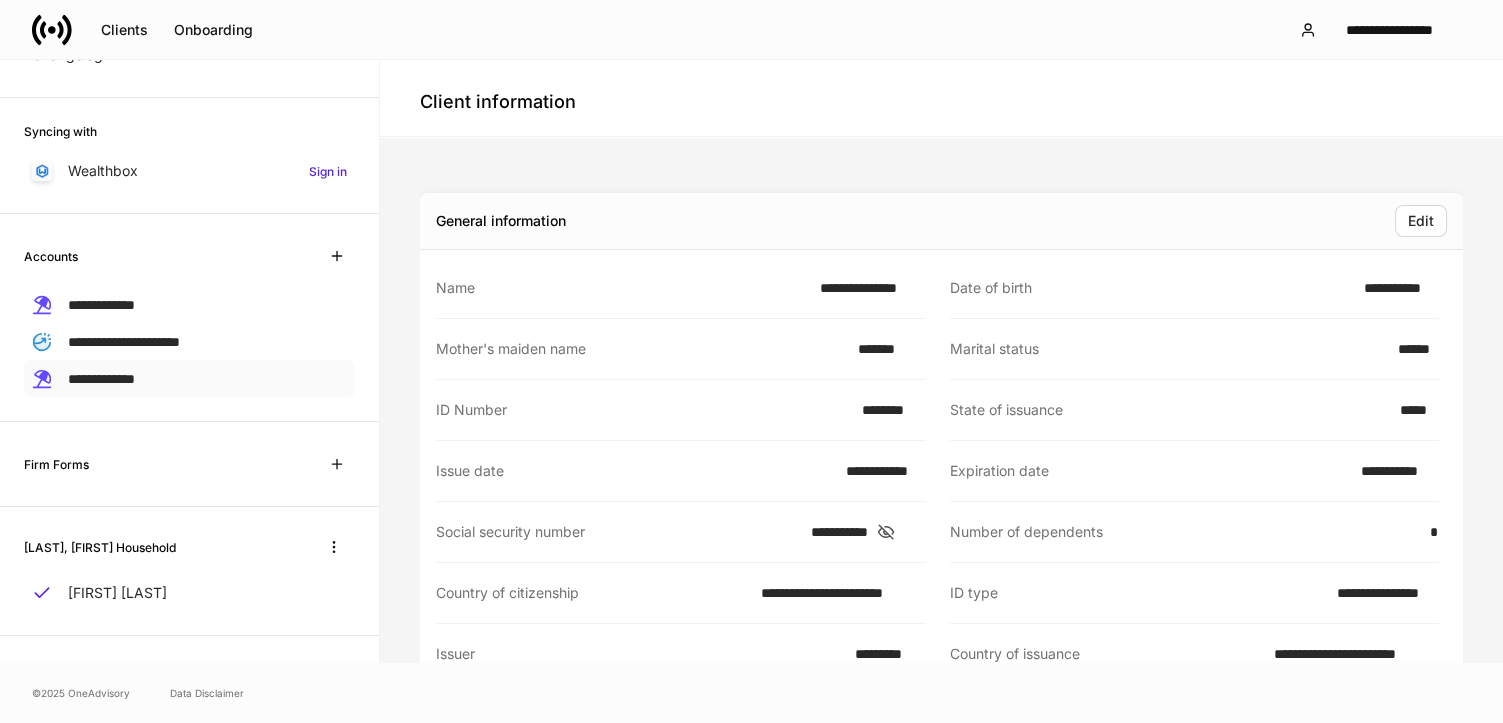 click on "**********" at bounding box center [101, 379] 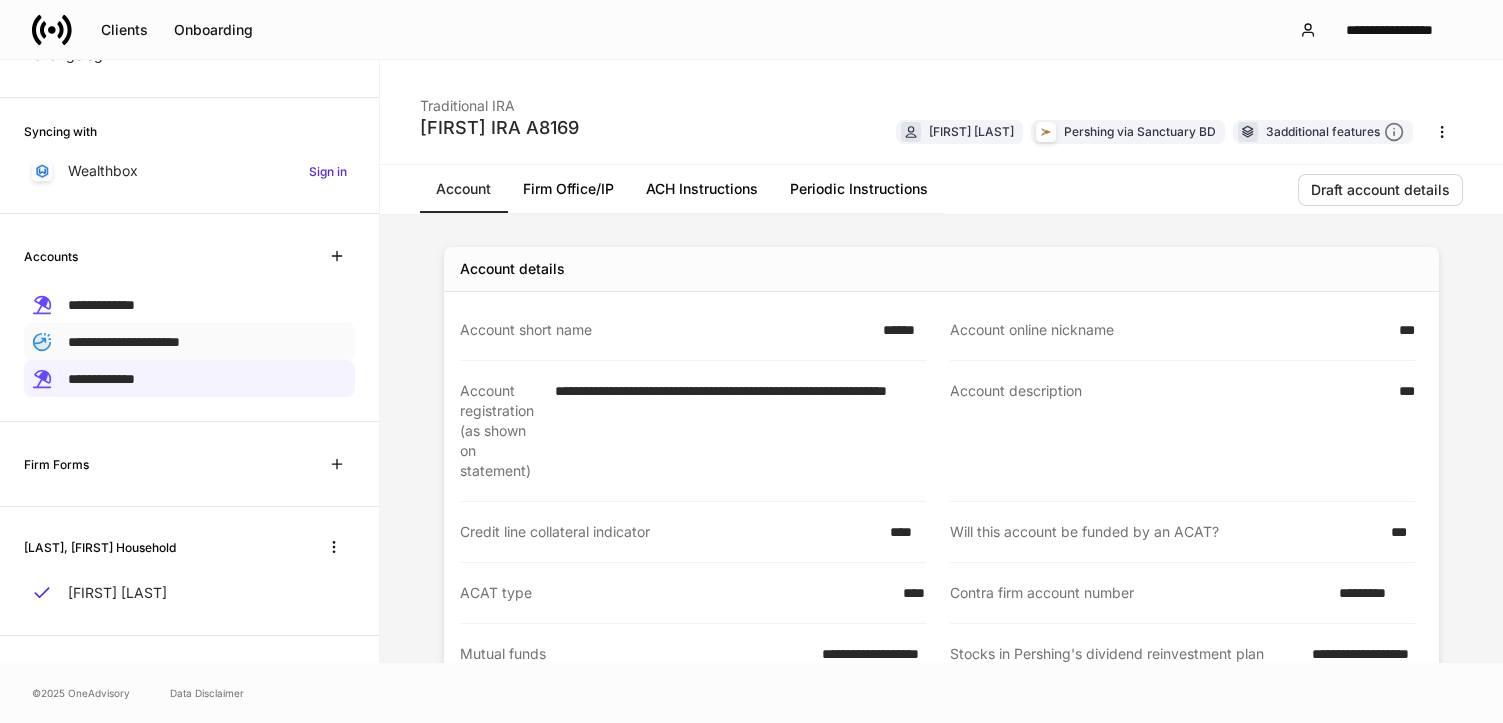 click on "**********" at bounding box center (124, 342) 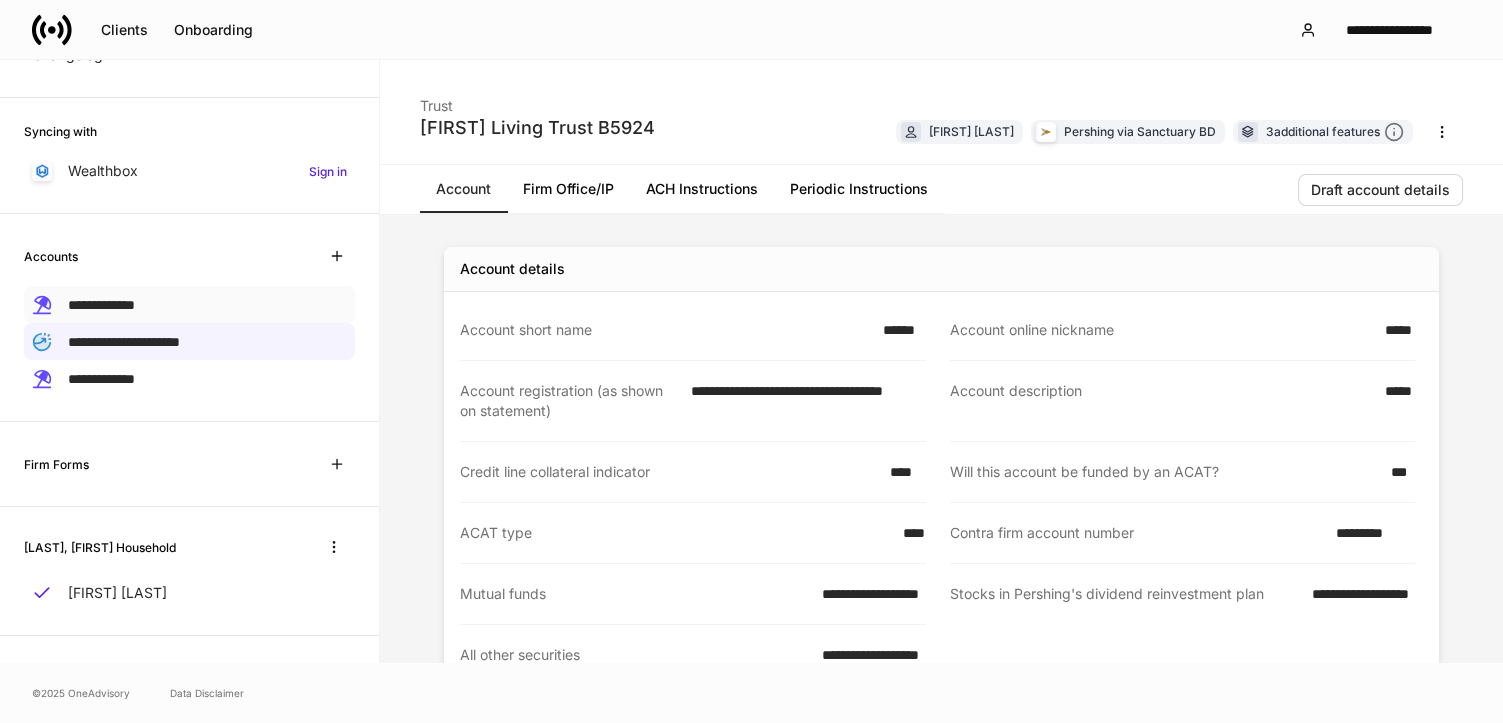 click on "**********" at bounding box center (101, 305) 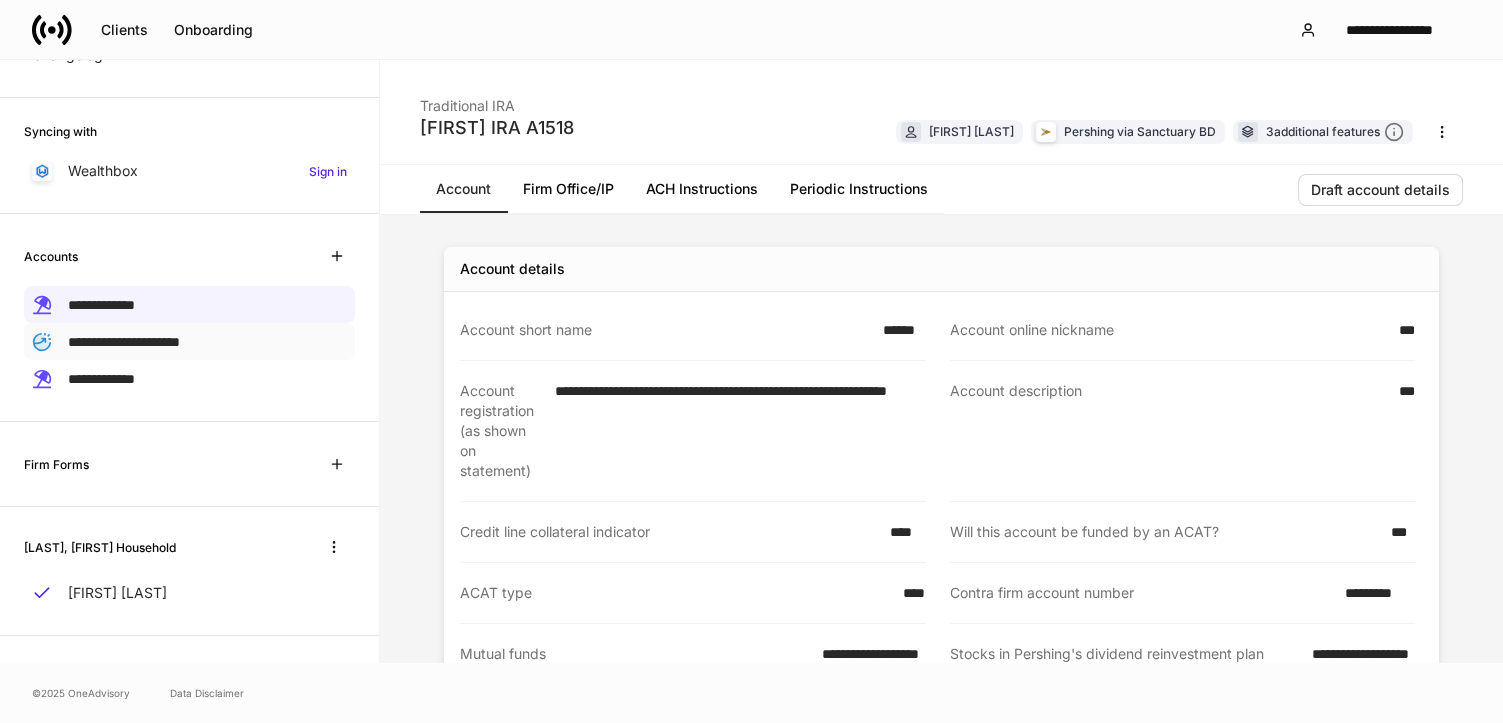 click on "**********" at bounding box center [124, 341] 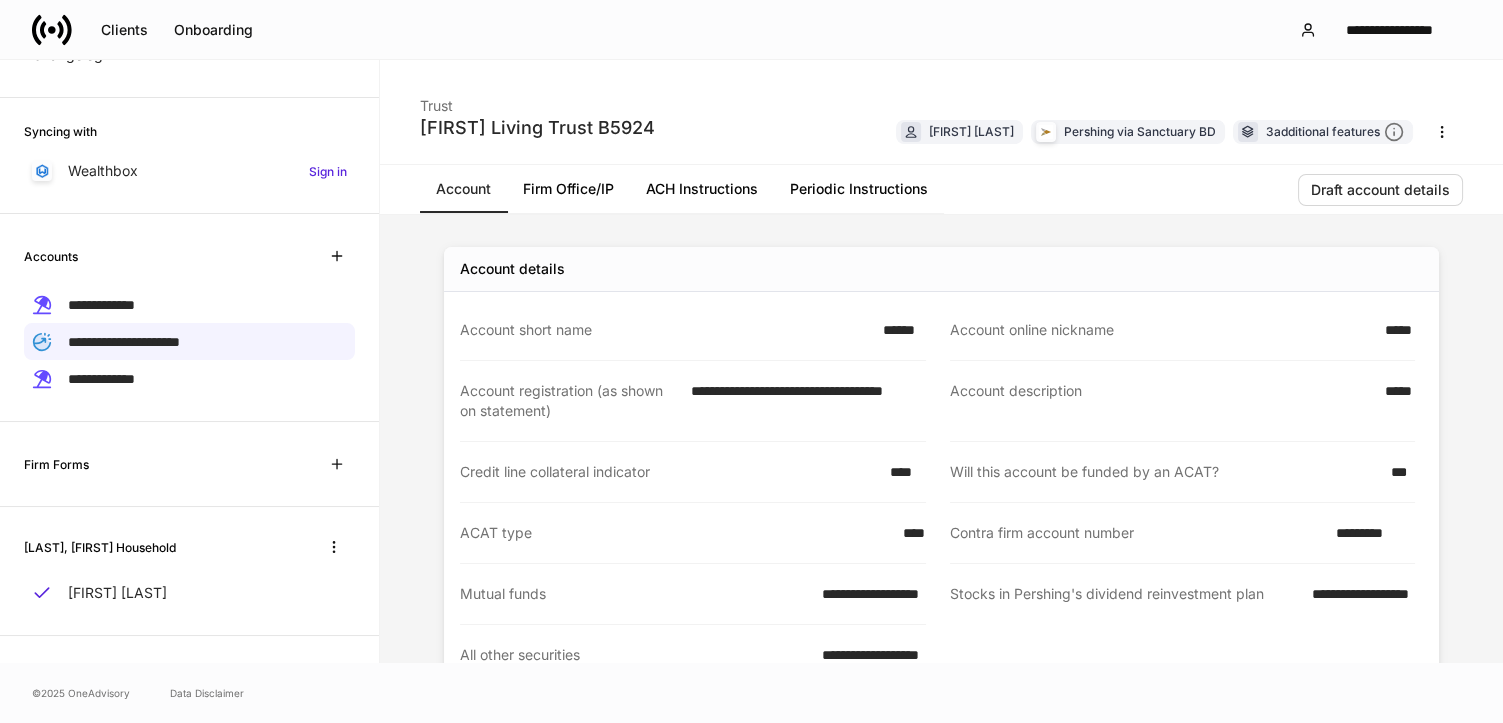 drag, startPoint x: 679, startPoint y: 199, endPoint x: 684, endPoint y: 188, distance: 12.083046 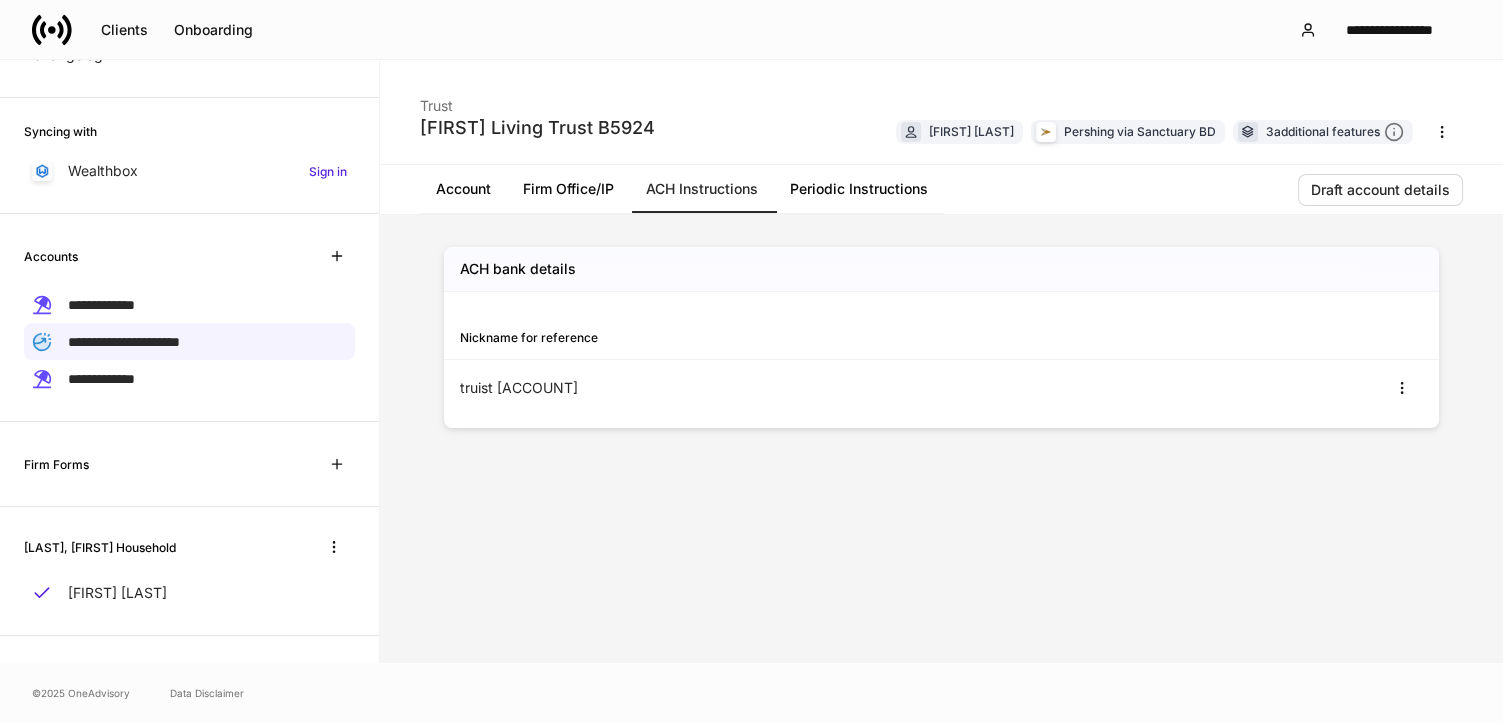 click on "ACH Instructions" at bounding box center (702, 189) 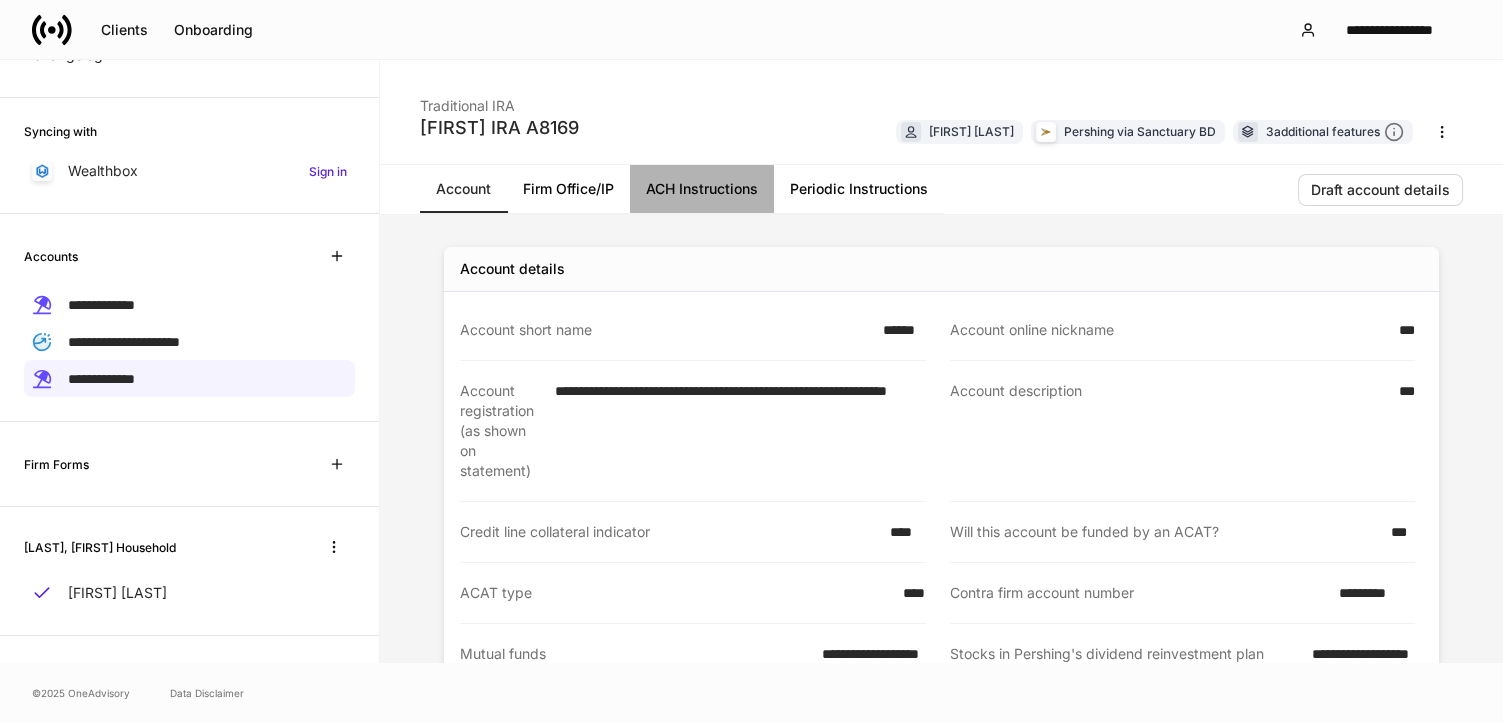 click on "ACH Instructions" at bounding box center [702, 189] 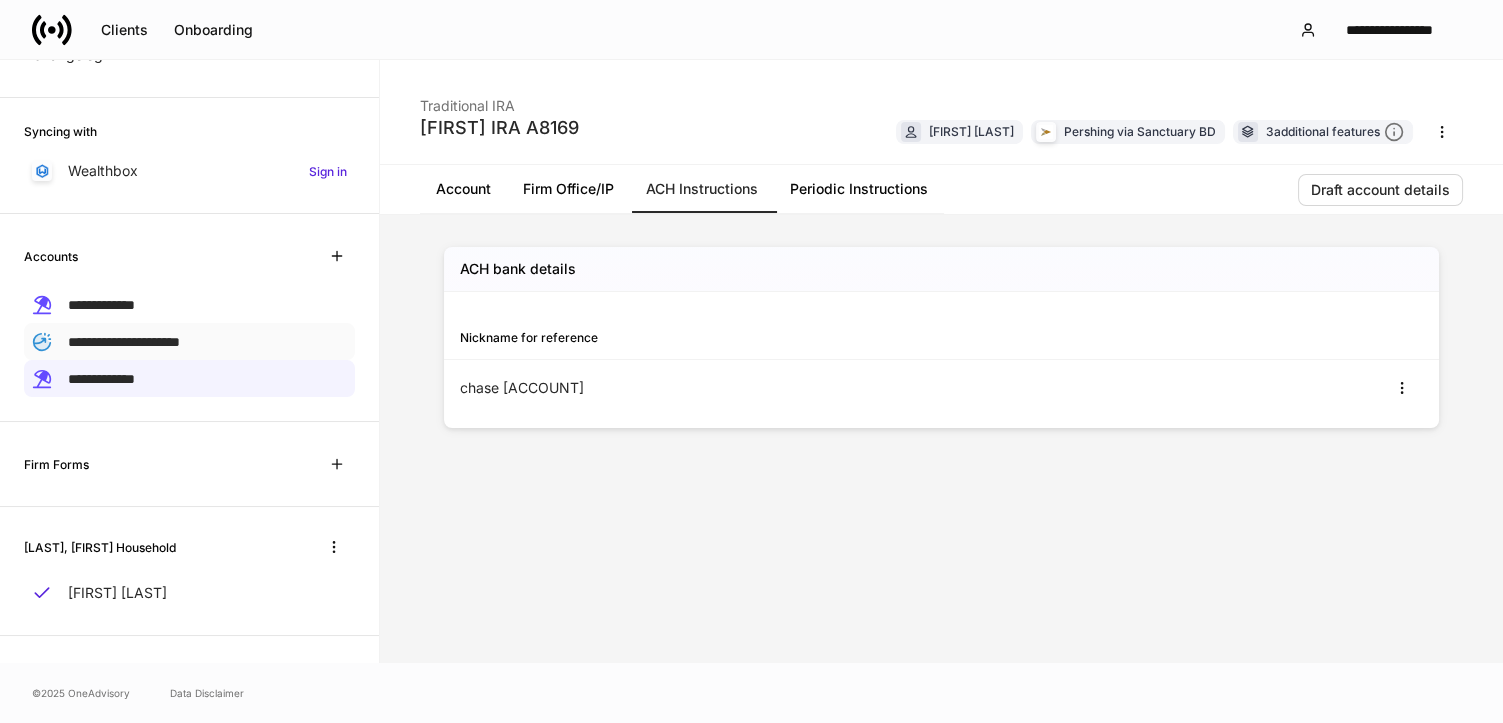 click on "**********" at bounding box center [124, 342] 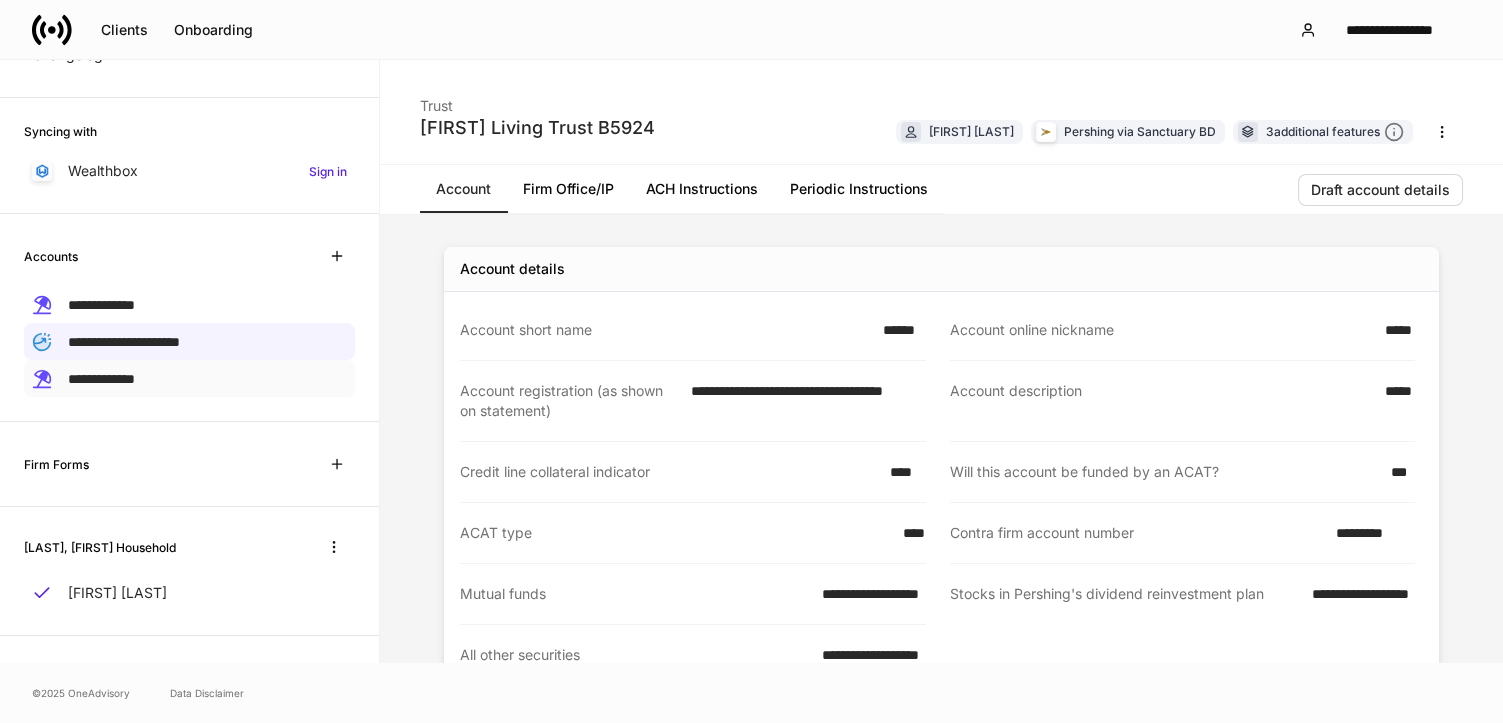 click on "**********" at bounding box center (101, 379) 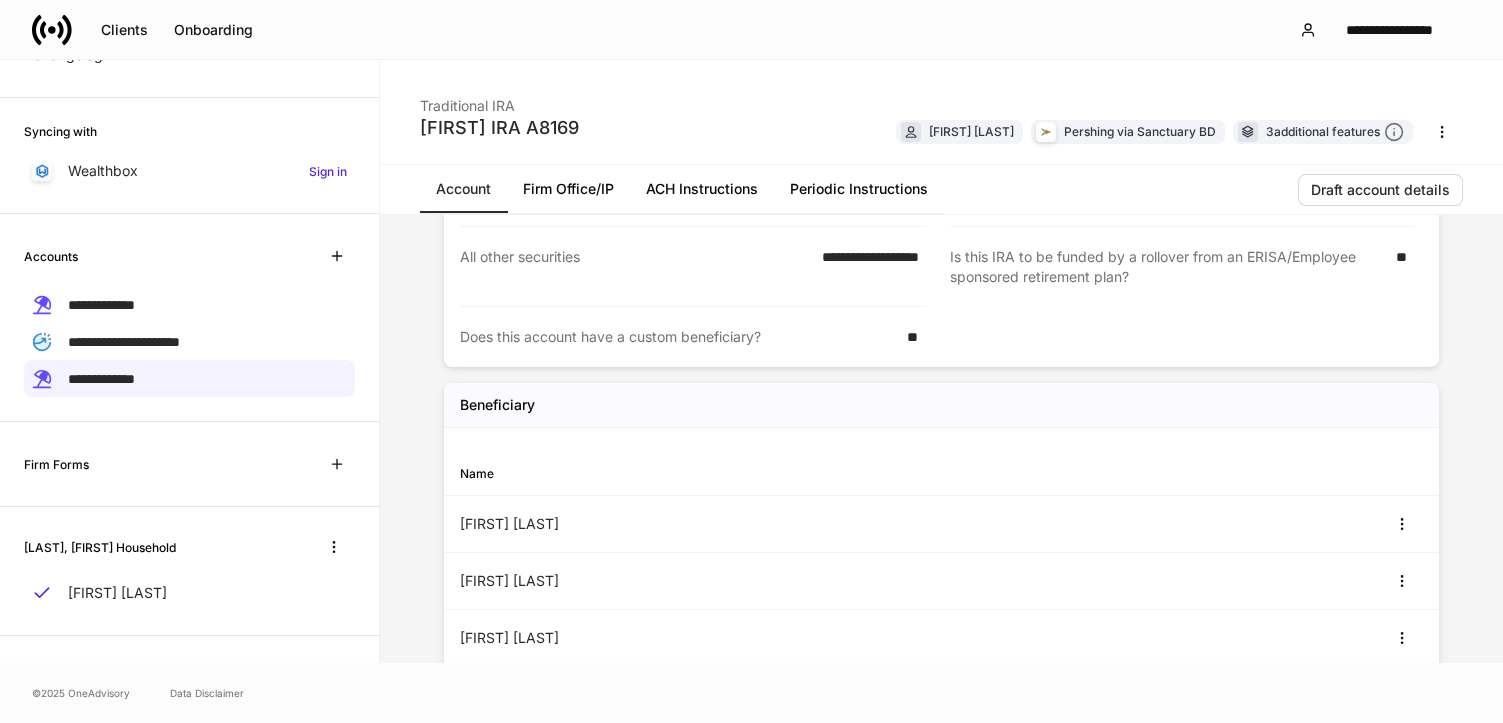 scroll, scrollTop: 0, scrollLeft: 0, axis: both 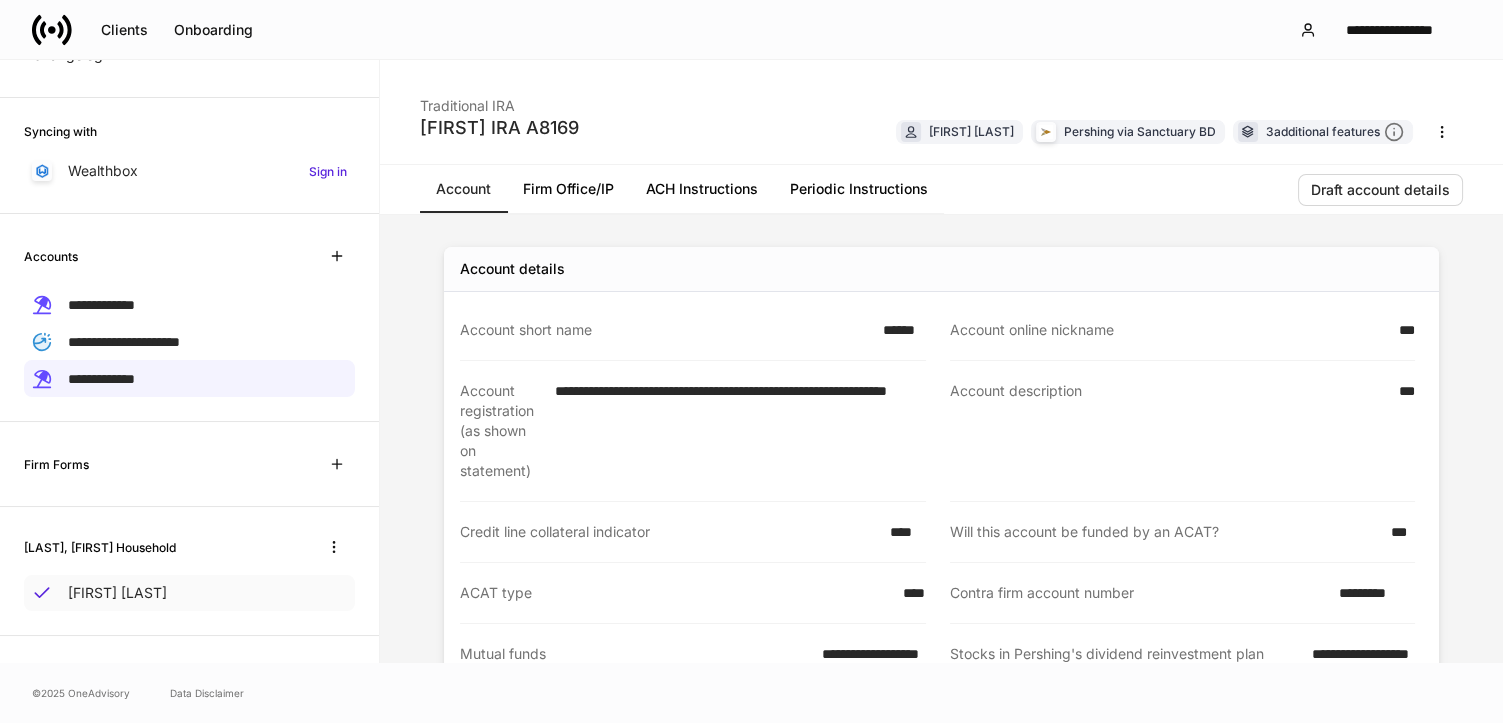 click on "[FIRST] [LAST]" at bounding box center [117, 593] 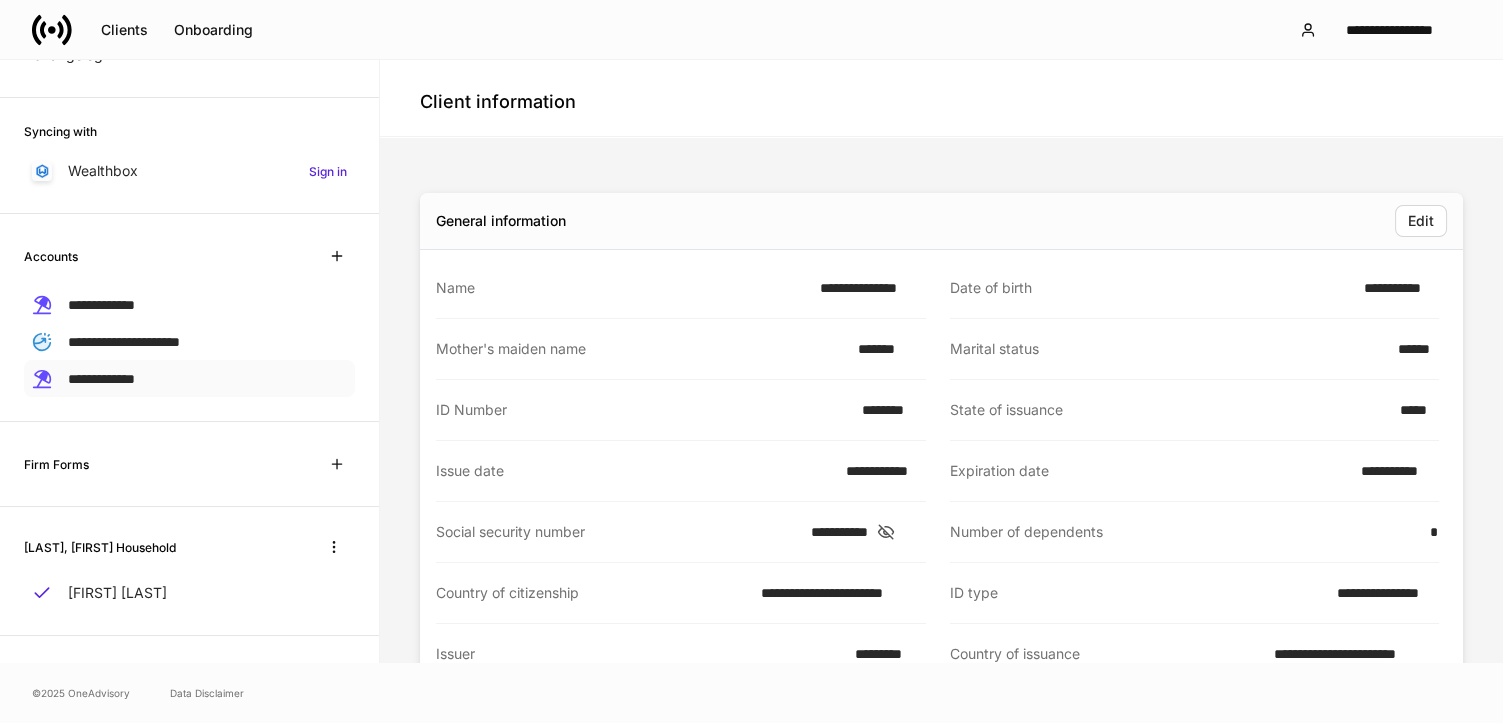 click on "**********" at bounding box center (101, 379) 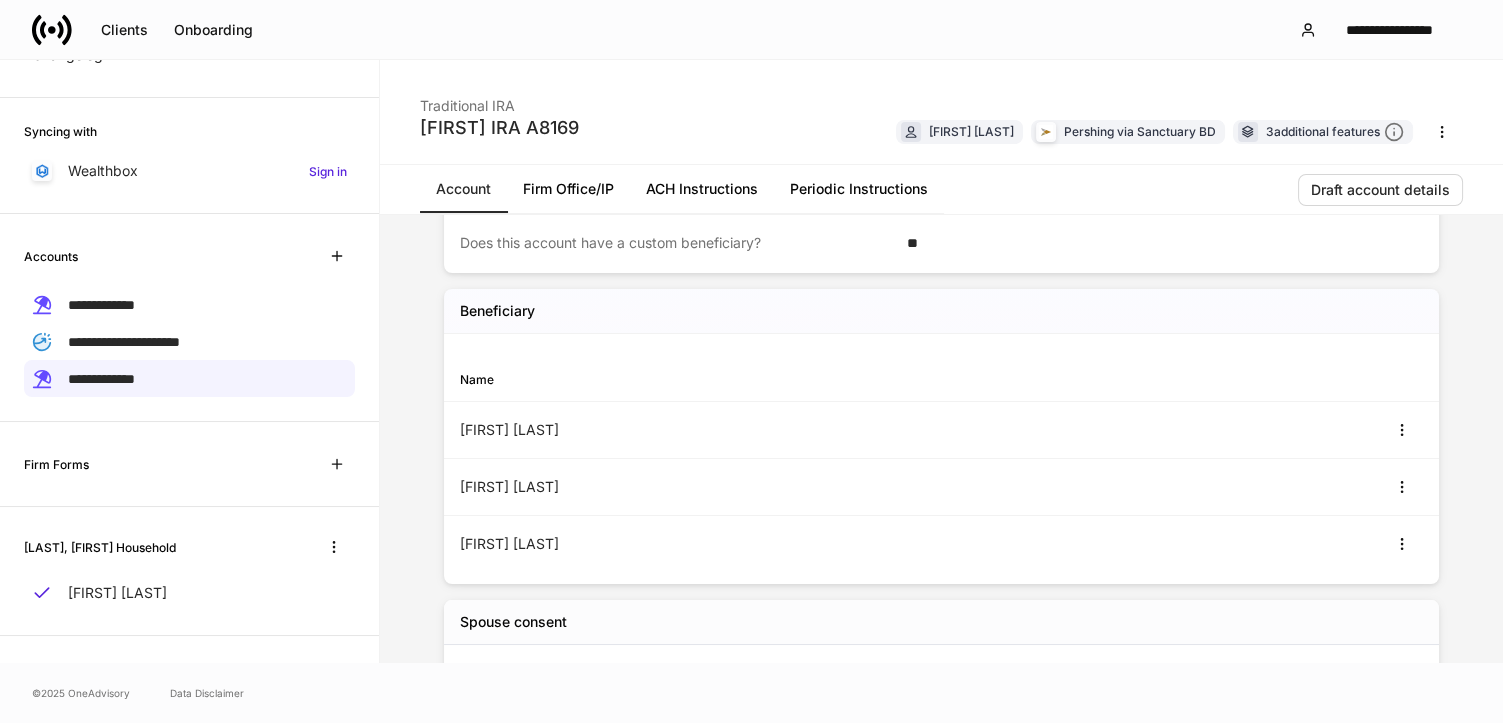 scroll, scrollTop: 602, scrollLeft: 0, axis: vertical 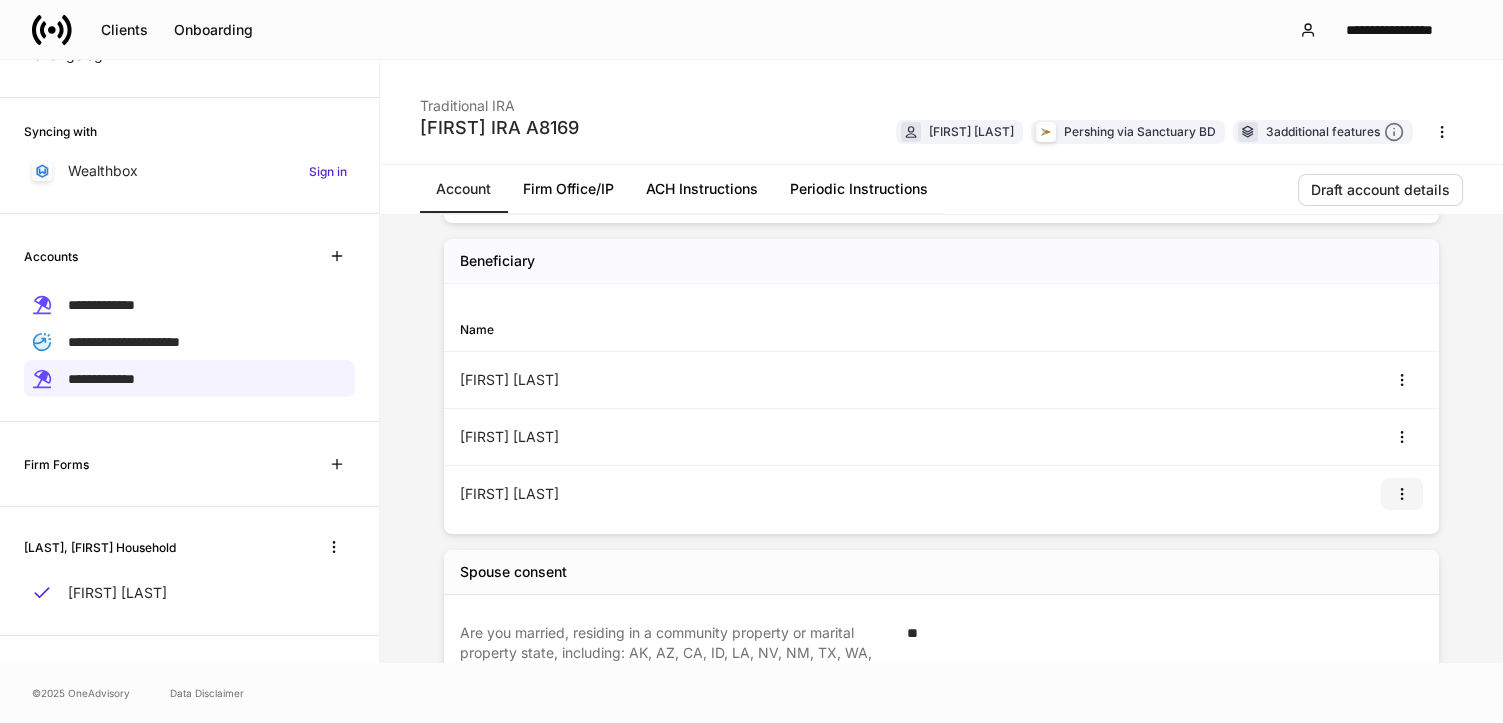click 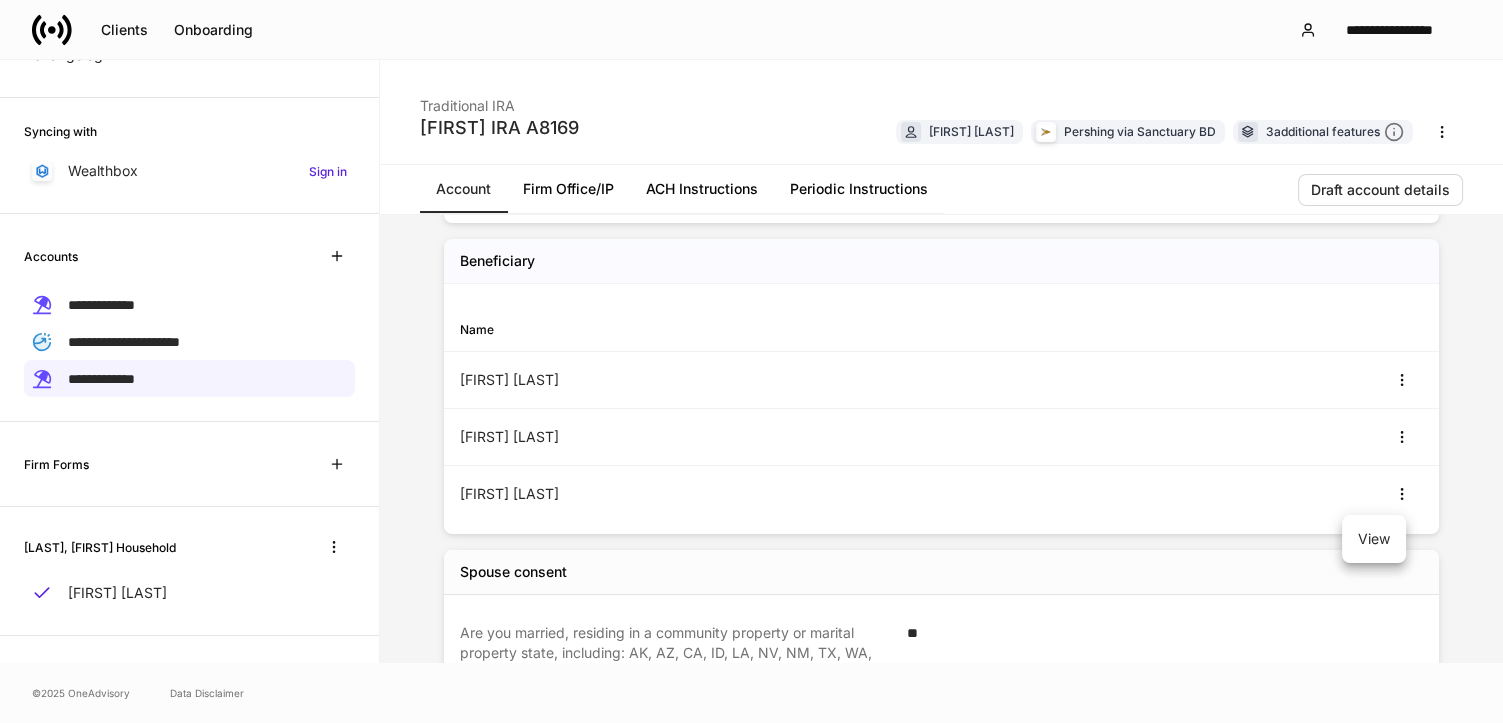 click on "View" at bounding box center (1374, 539) 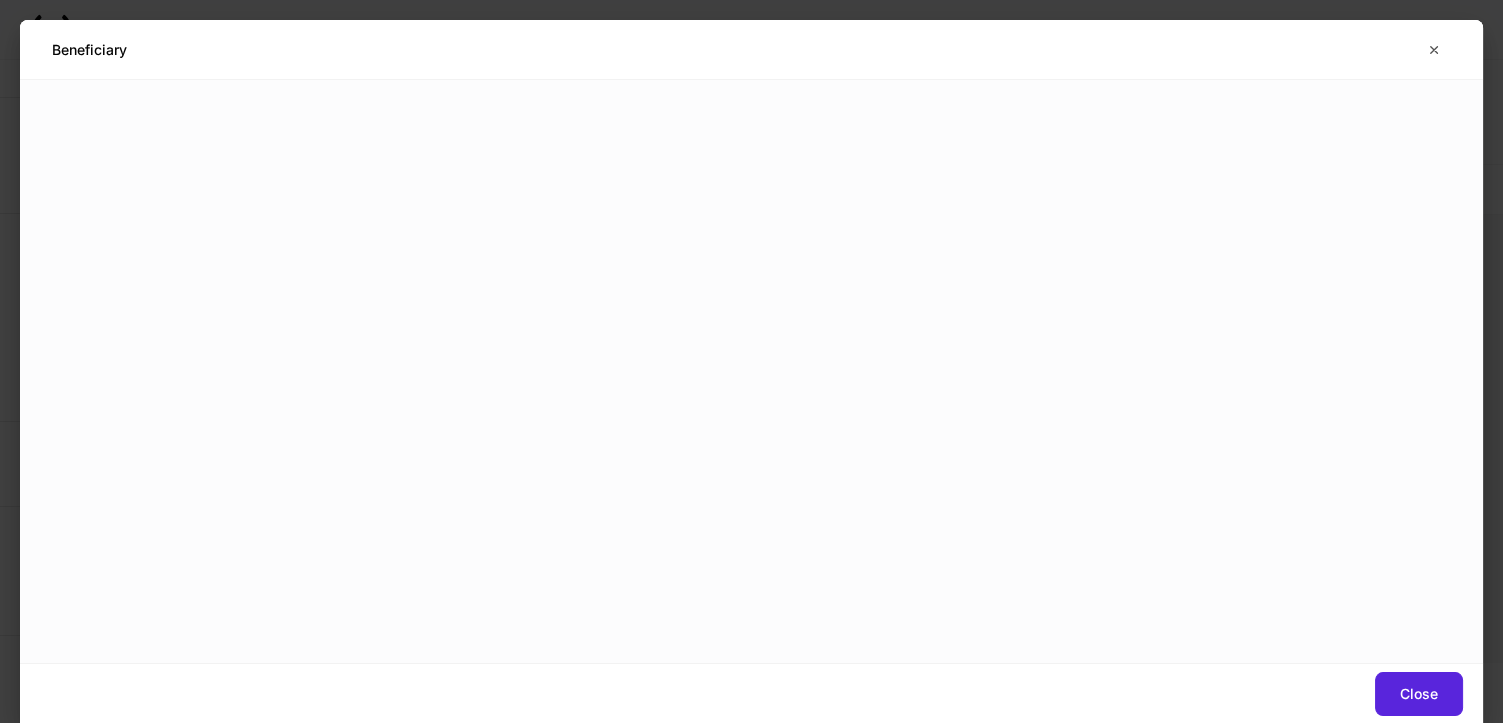 scroll, scrollTop: 0, scrollLeft: 0, axis: both 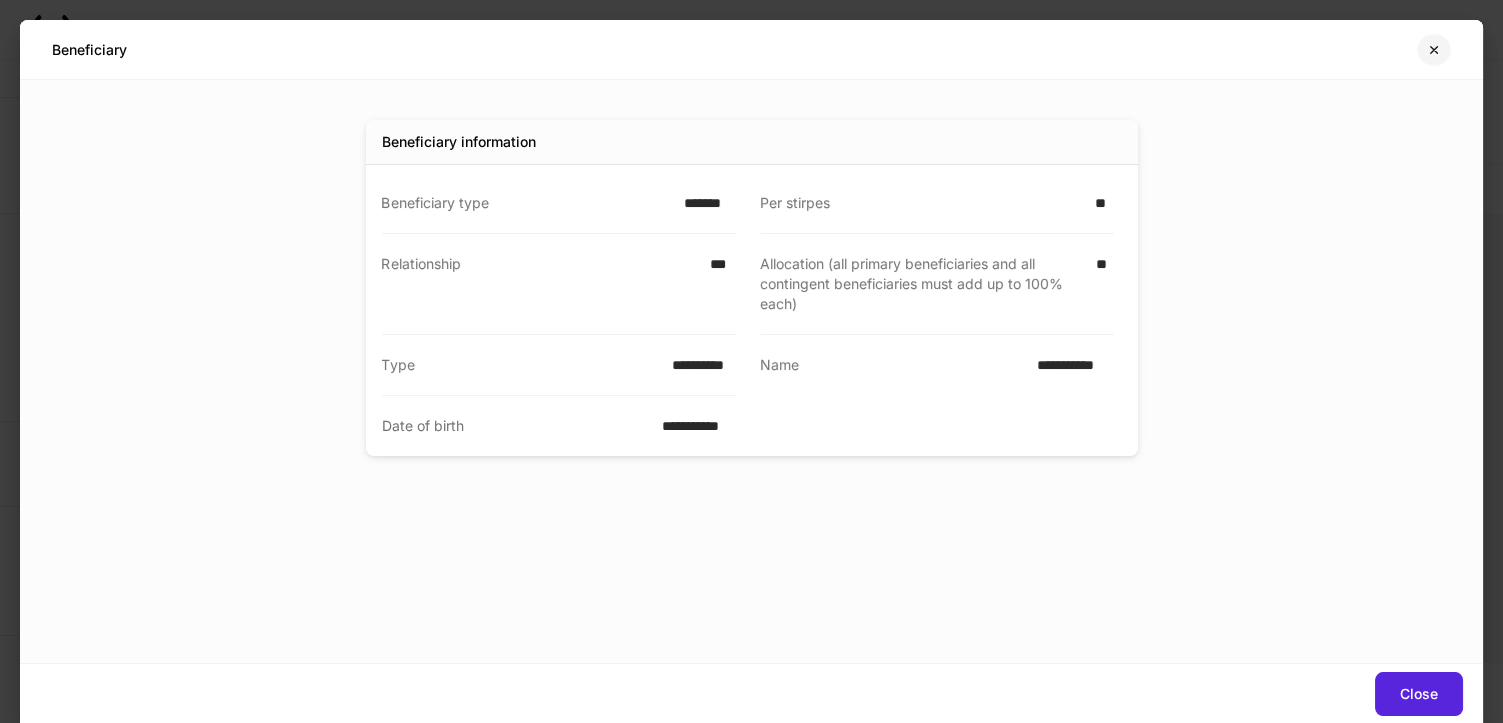 click 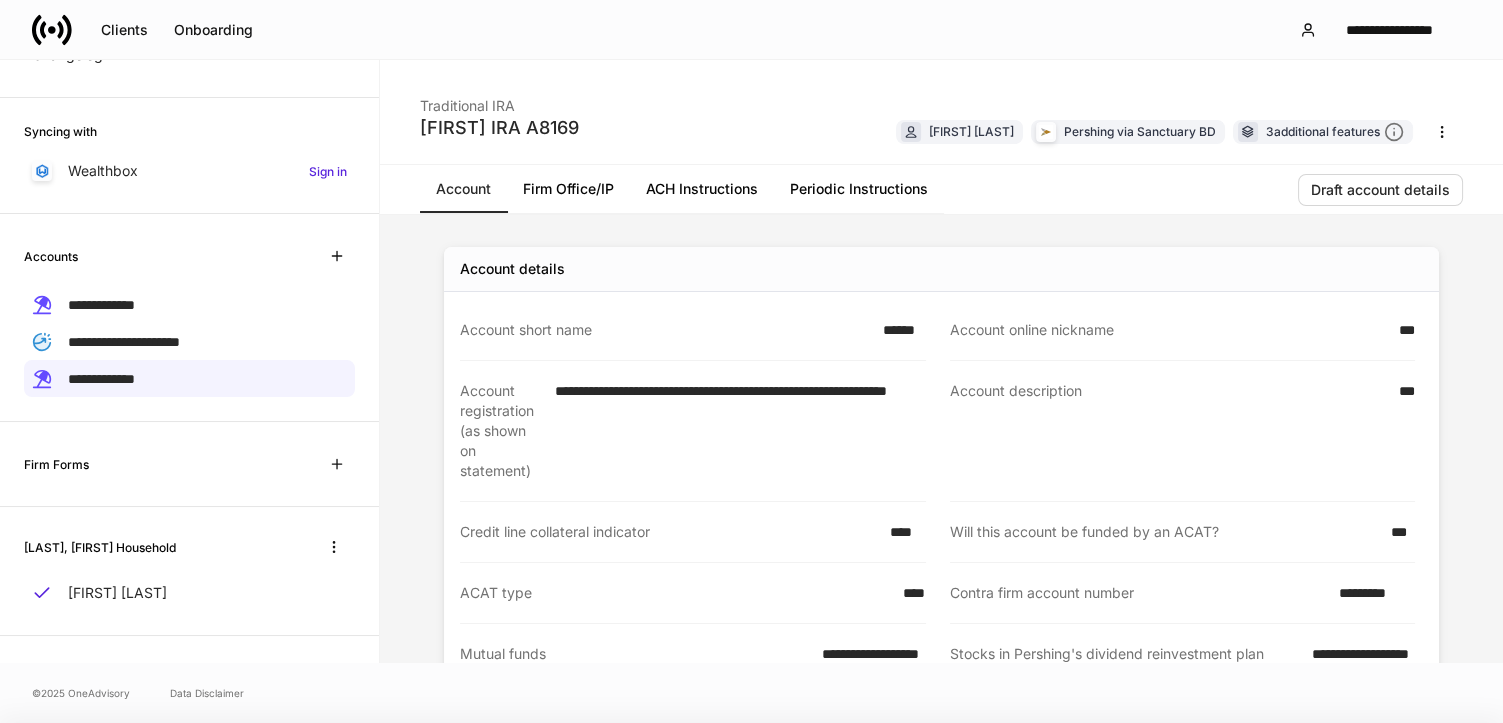 scroll, scrollTop: 655, scrollLeft: 0, axis: vertical 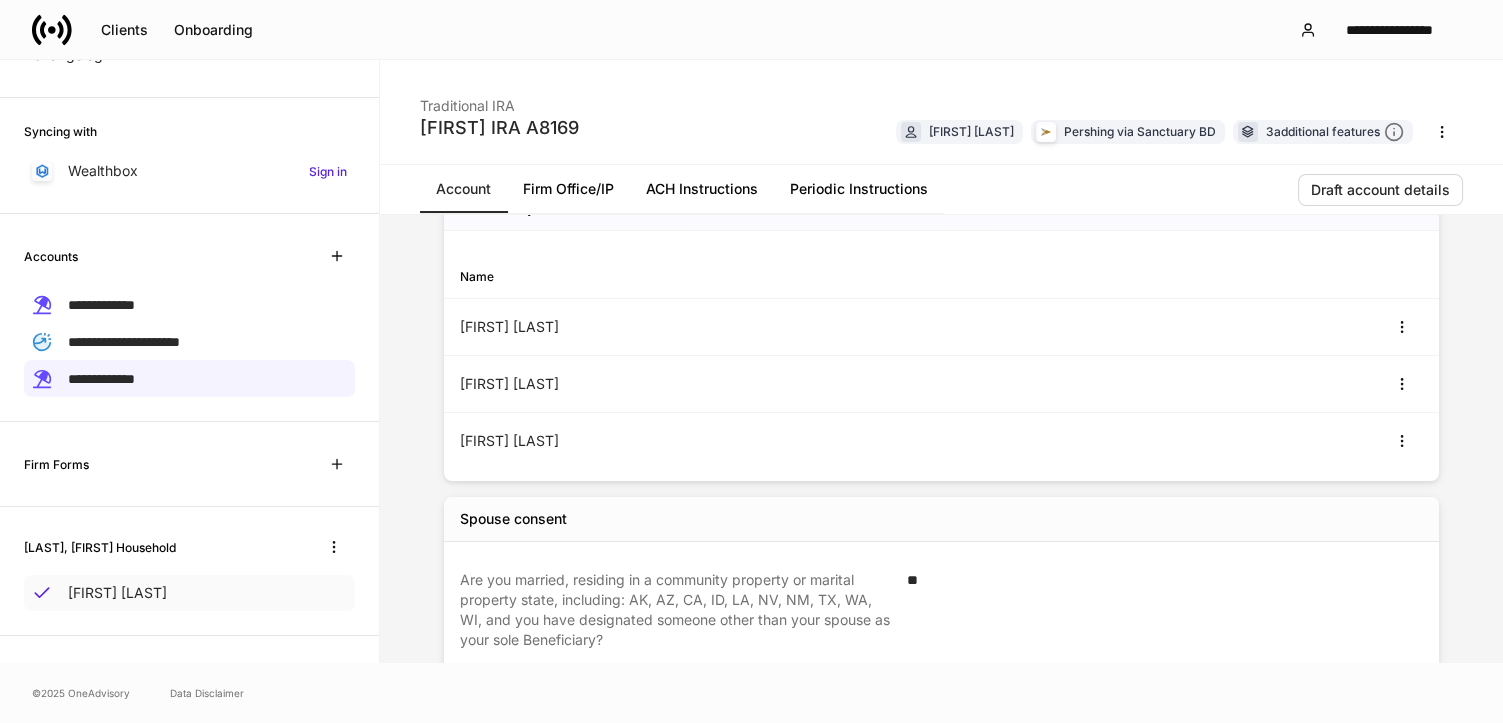click on "[FIRST] [LAST]" at bounding box center (117, 593) 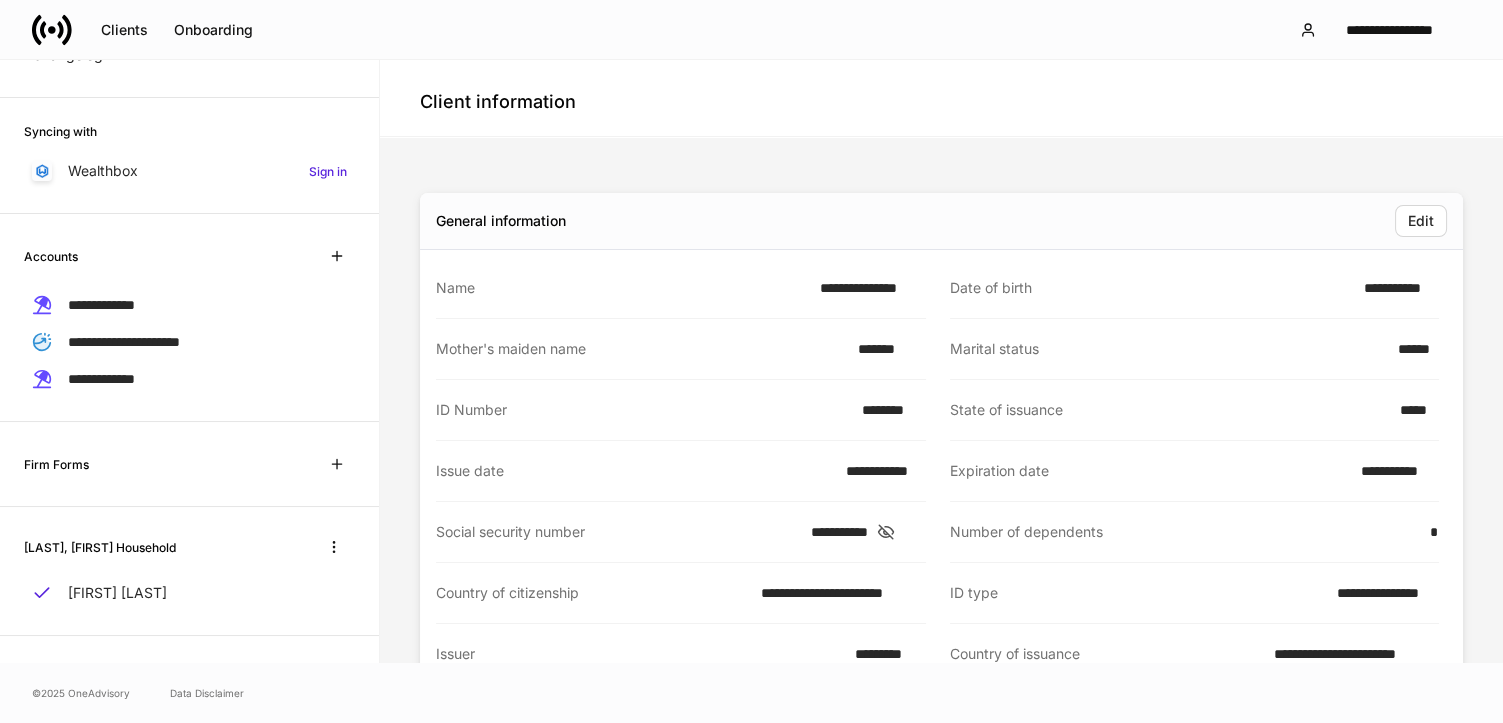 scroll, scrollTop: 12, scrollLeft: 0, axis: vertical 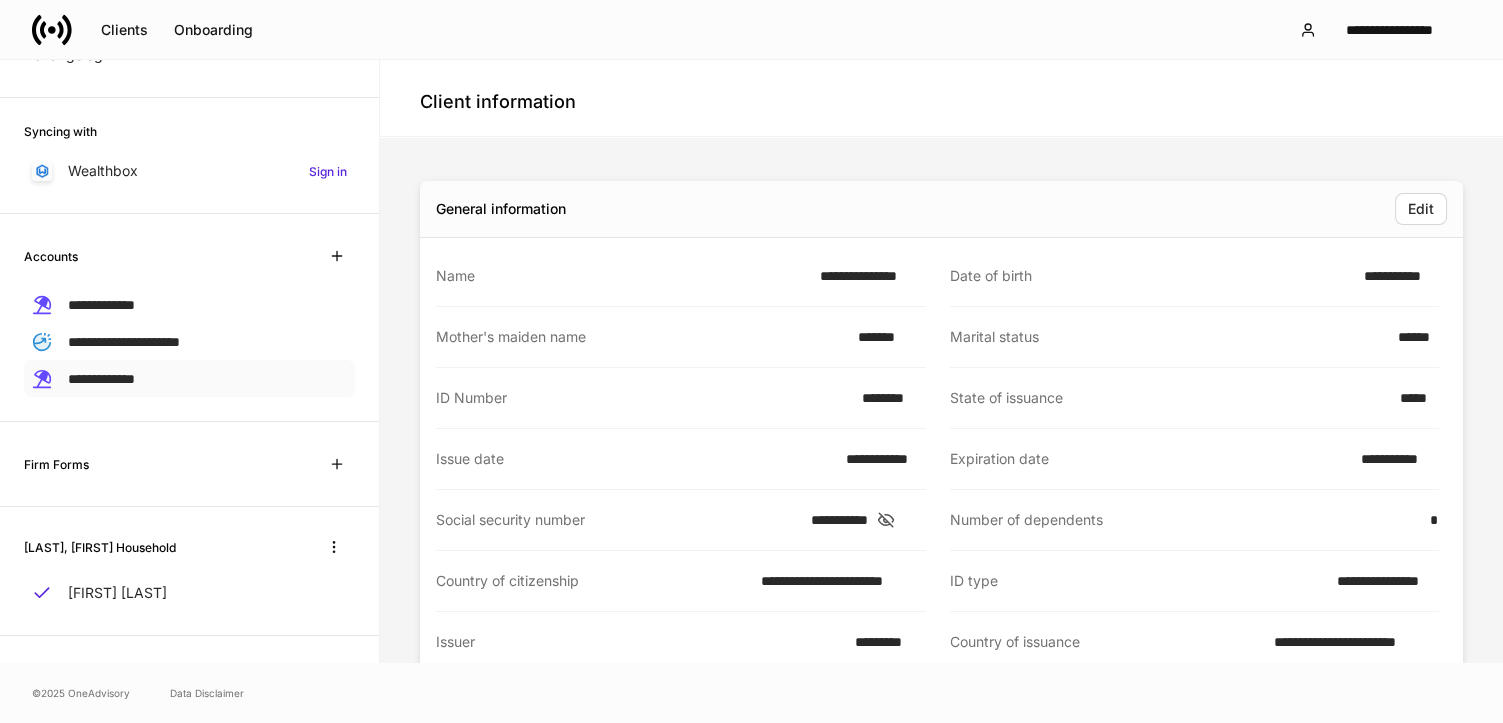 click on "**********" at bounding box center (101, 379) 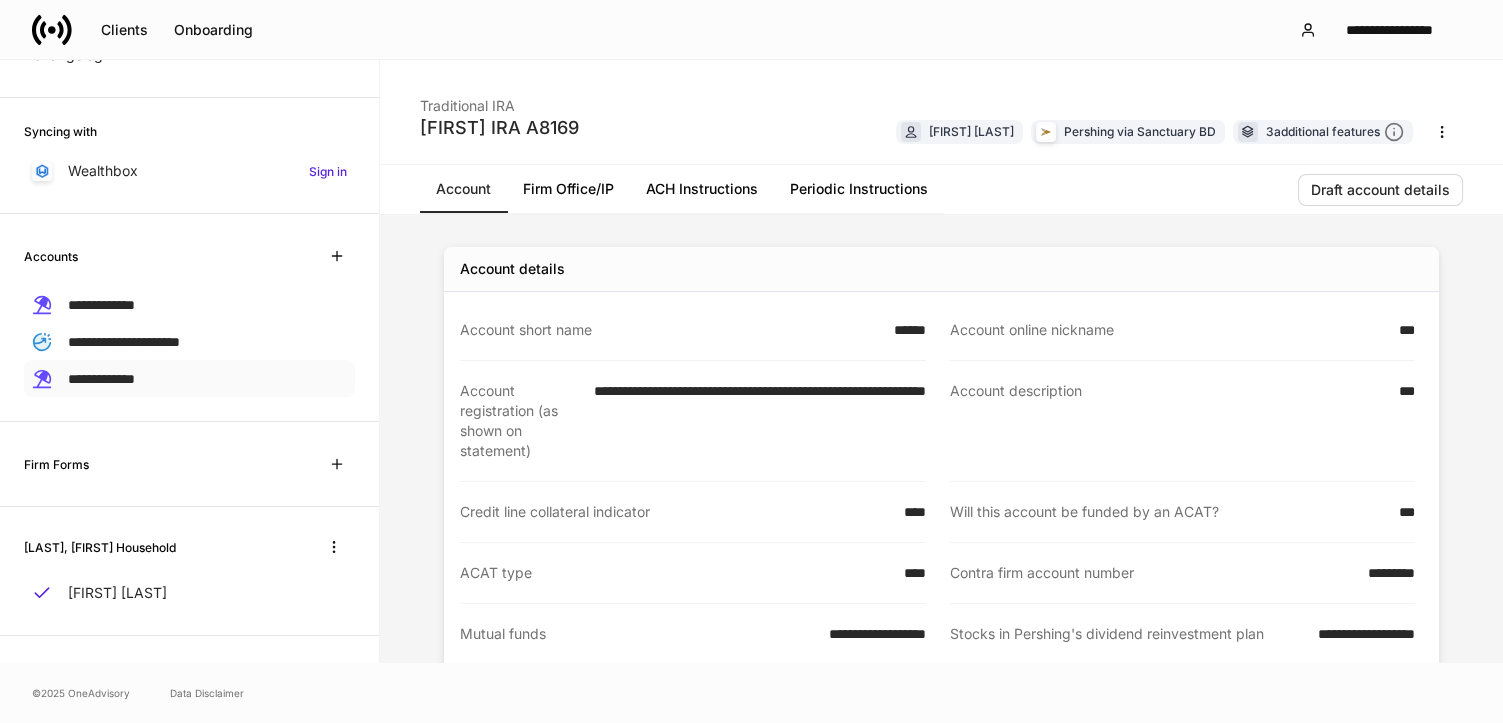 scroll, scrollTop: 0, scrollLeft: 0, axis: both 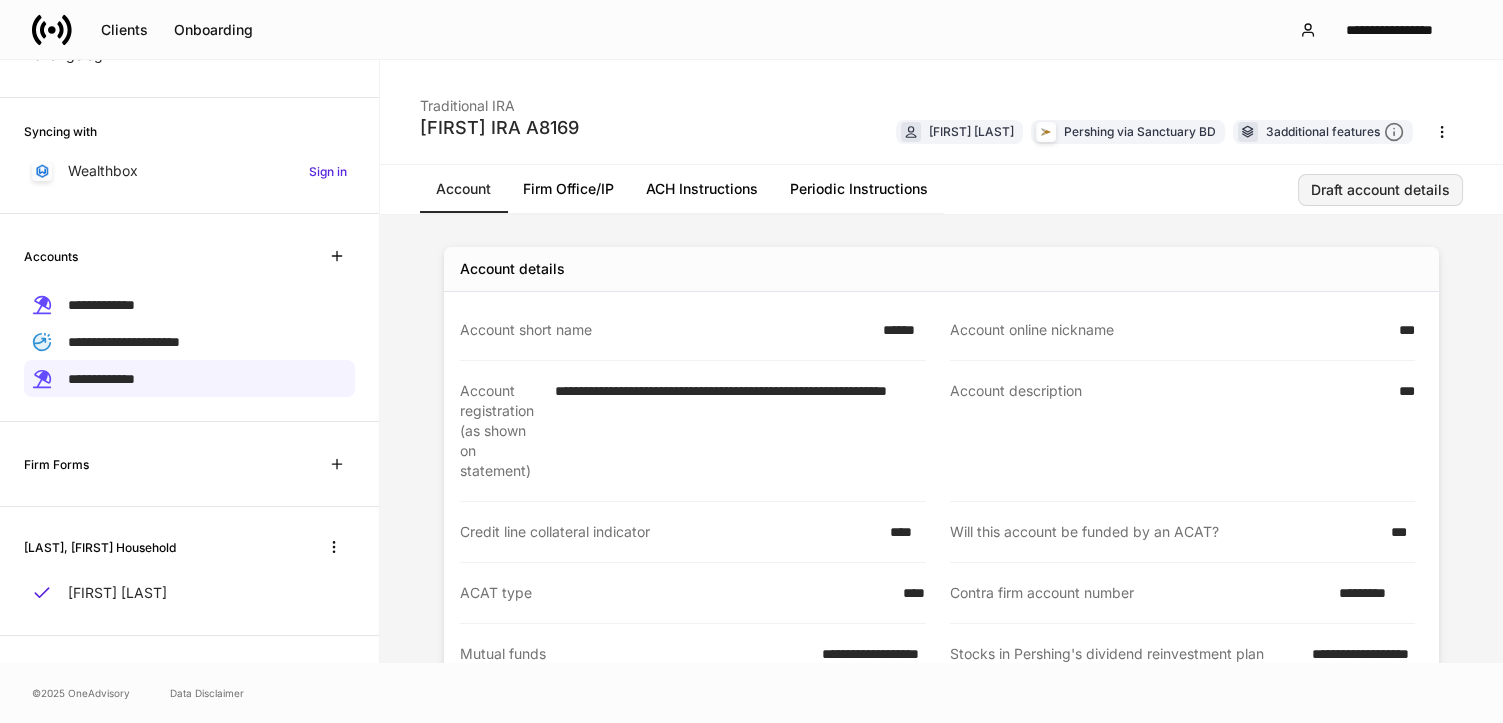 click on "Draft account details" at bounding box center [1380, 190] 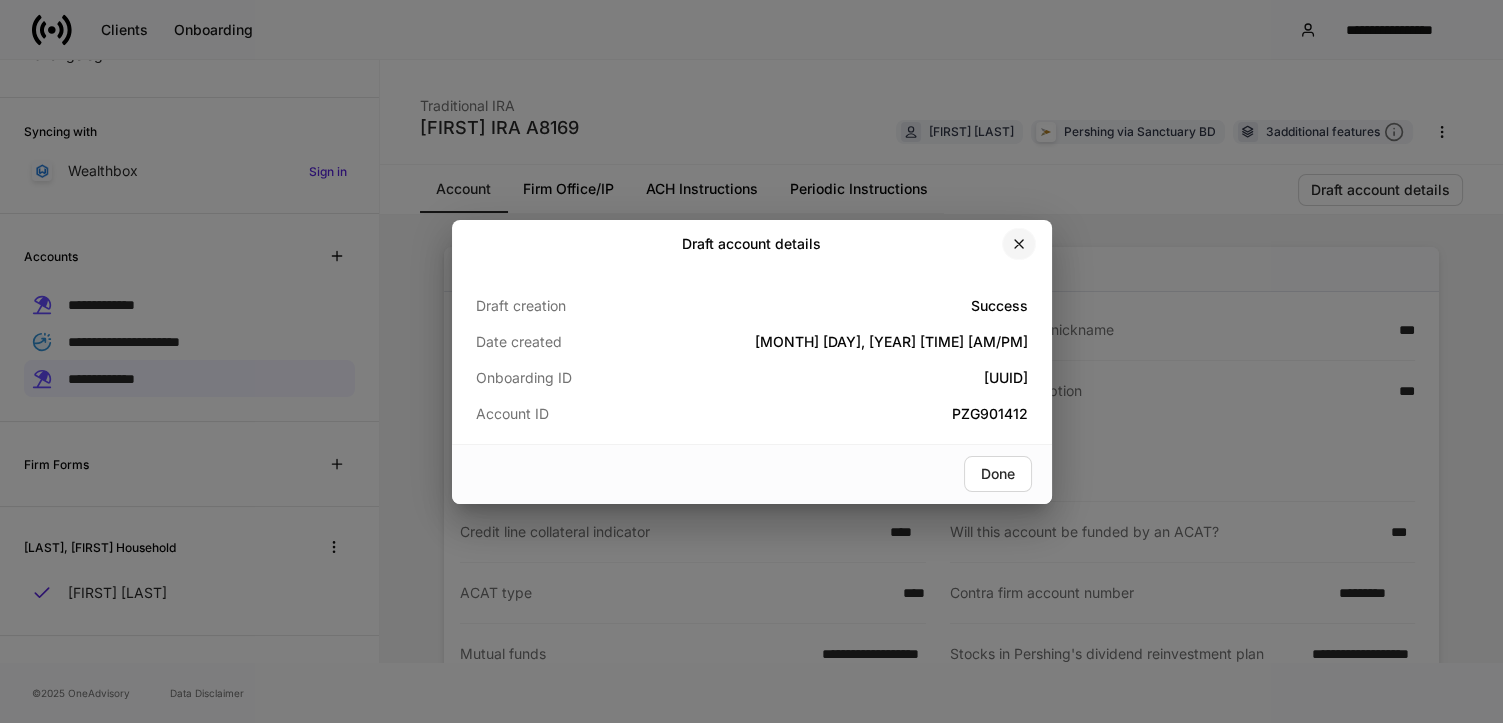 click 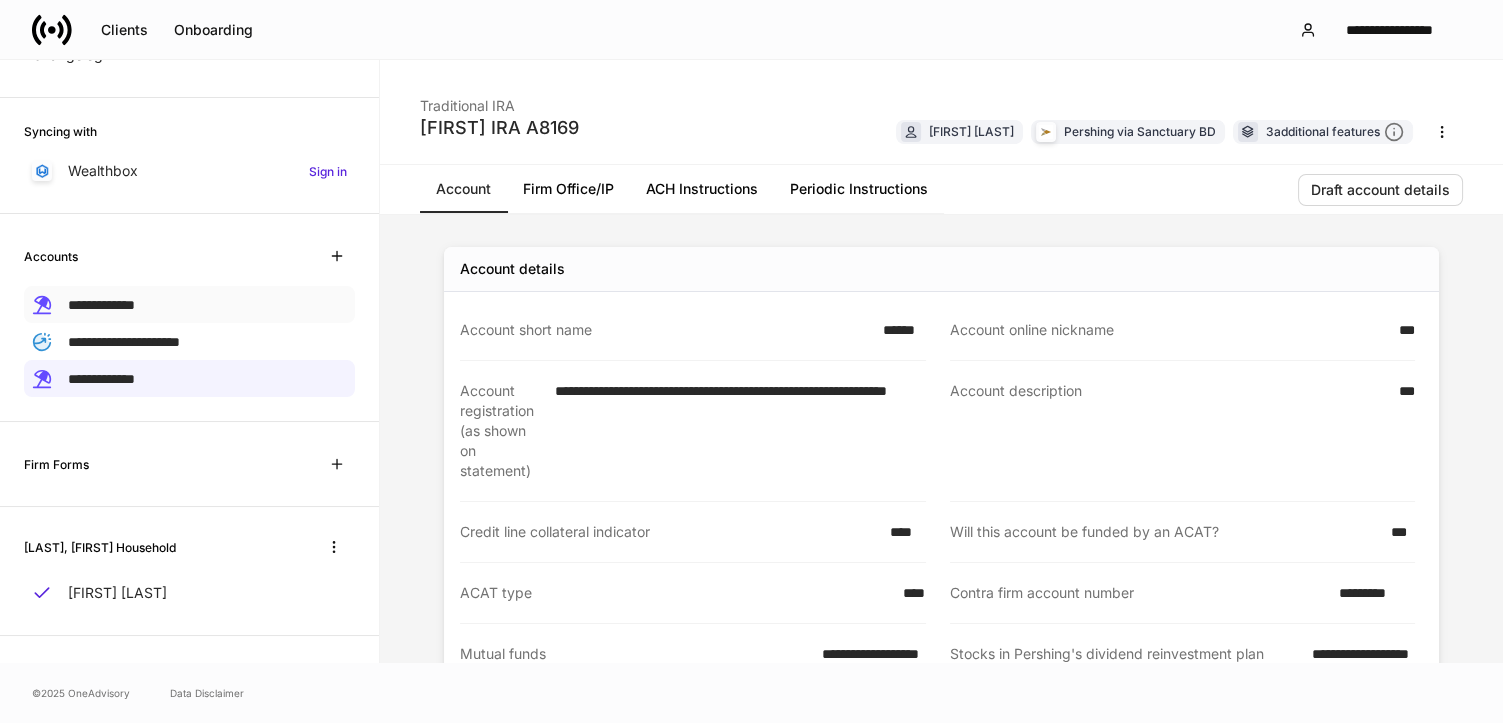 click on "**********" at bounding box center [101, 305] 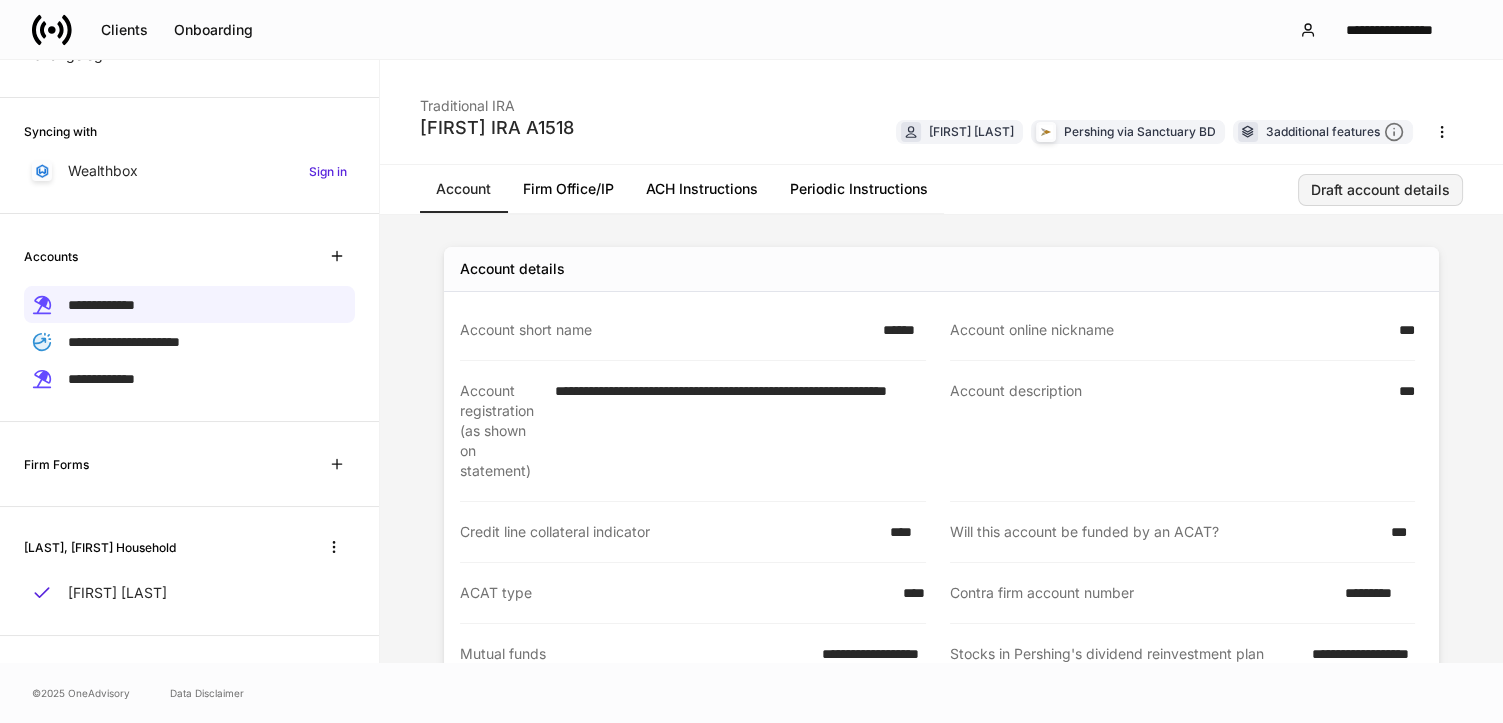 click on "Draft account details" at bounding box center (1380, 190) 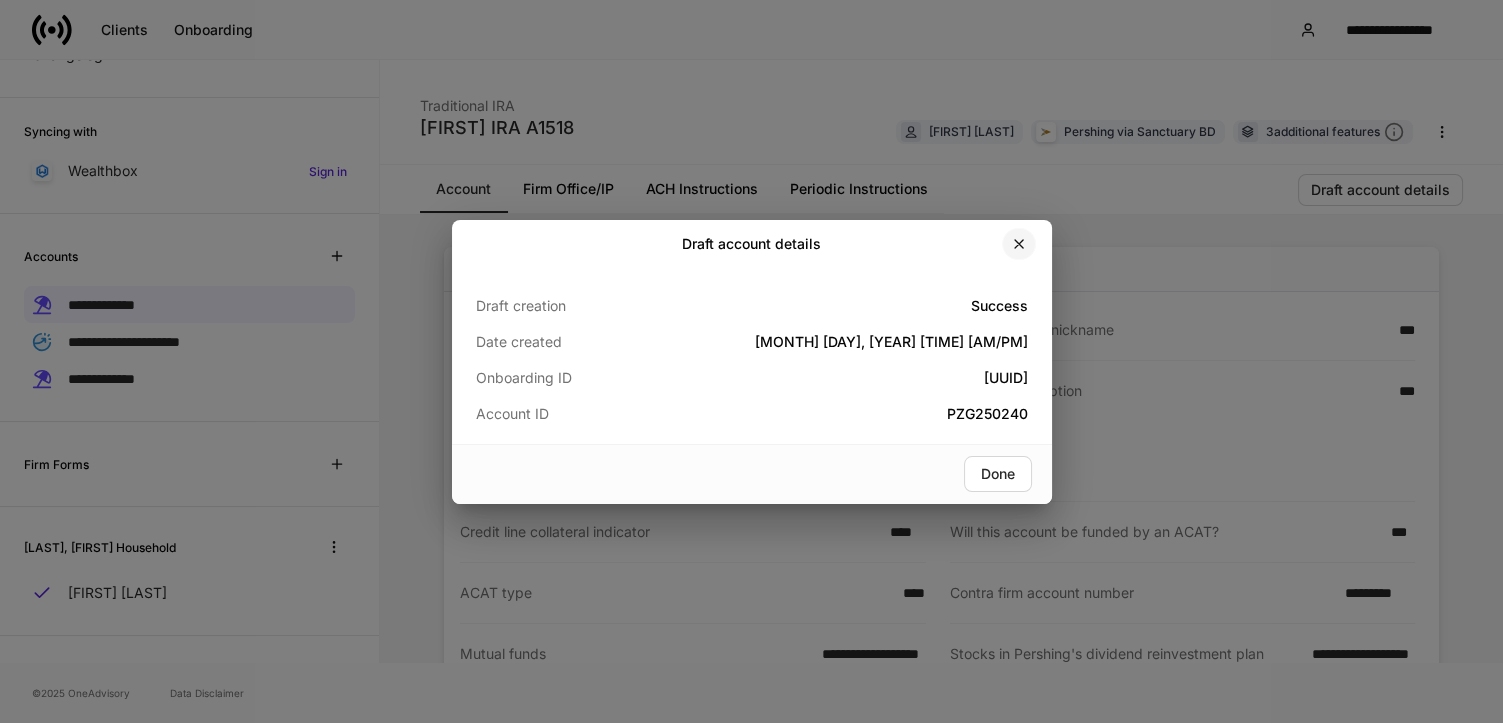 click 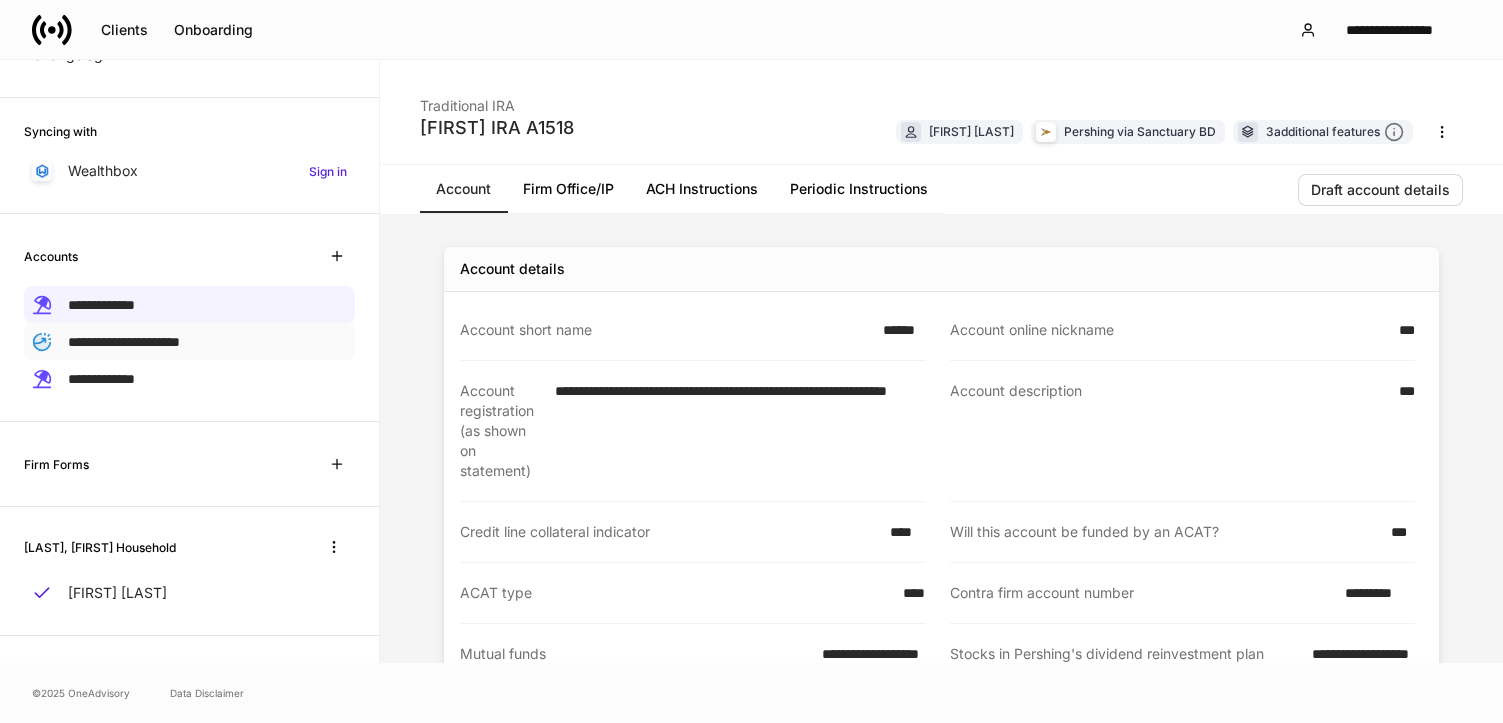 click on "**********" at bounding box center [124, 342] 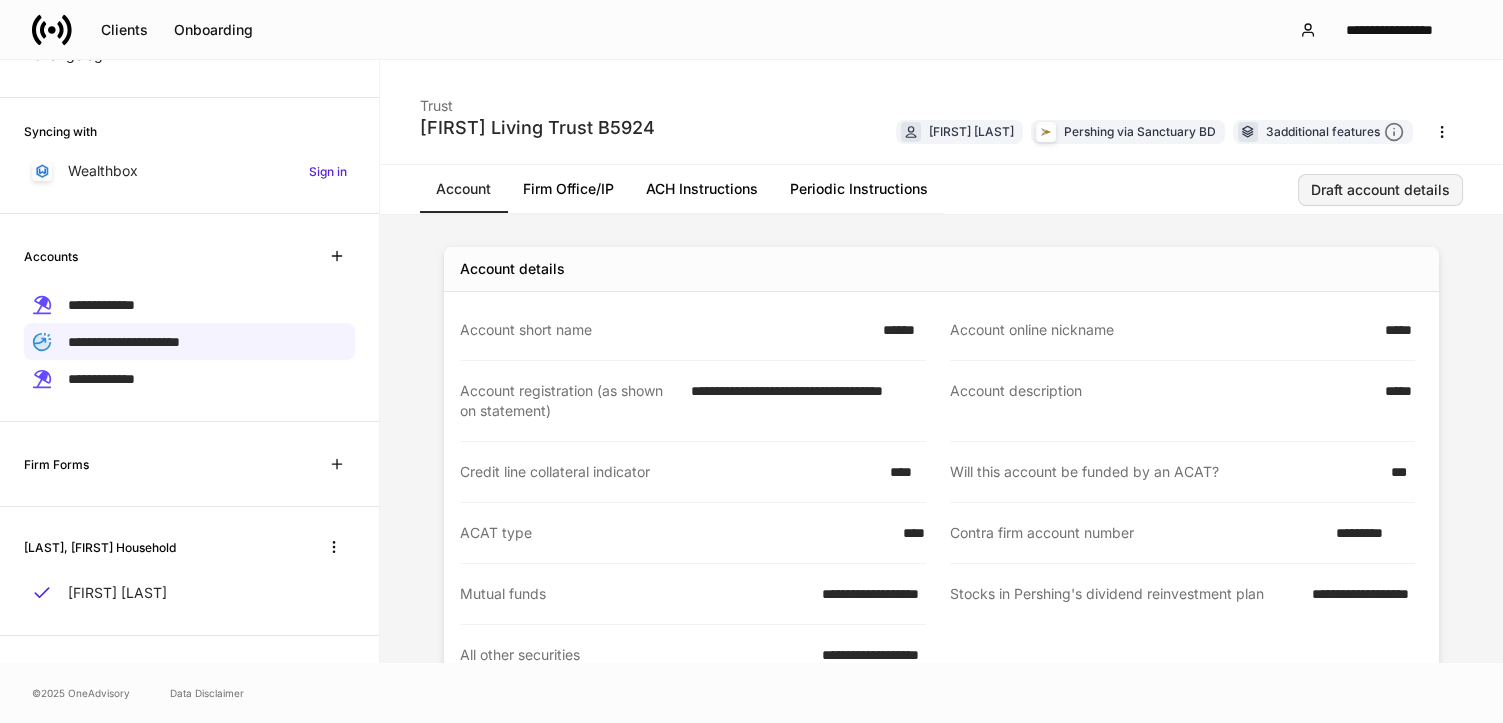 click on "Draft account details" at bounding box center [1380, 190] 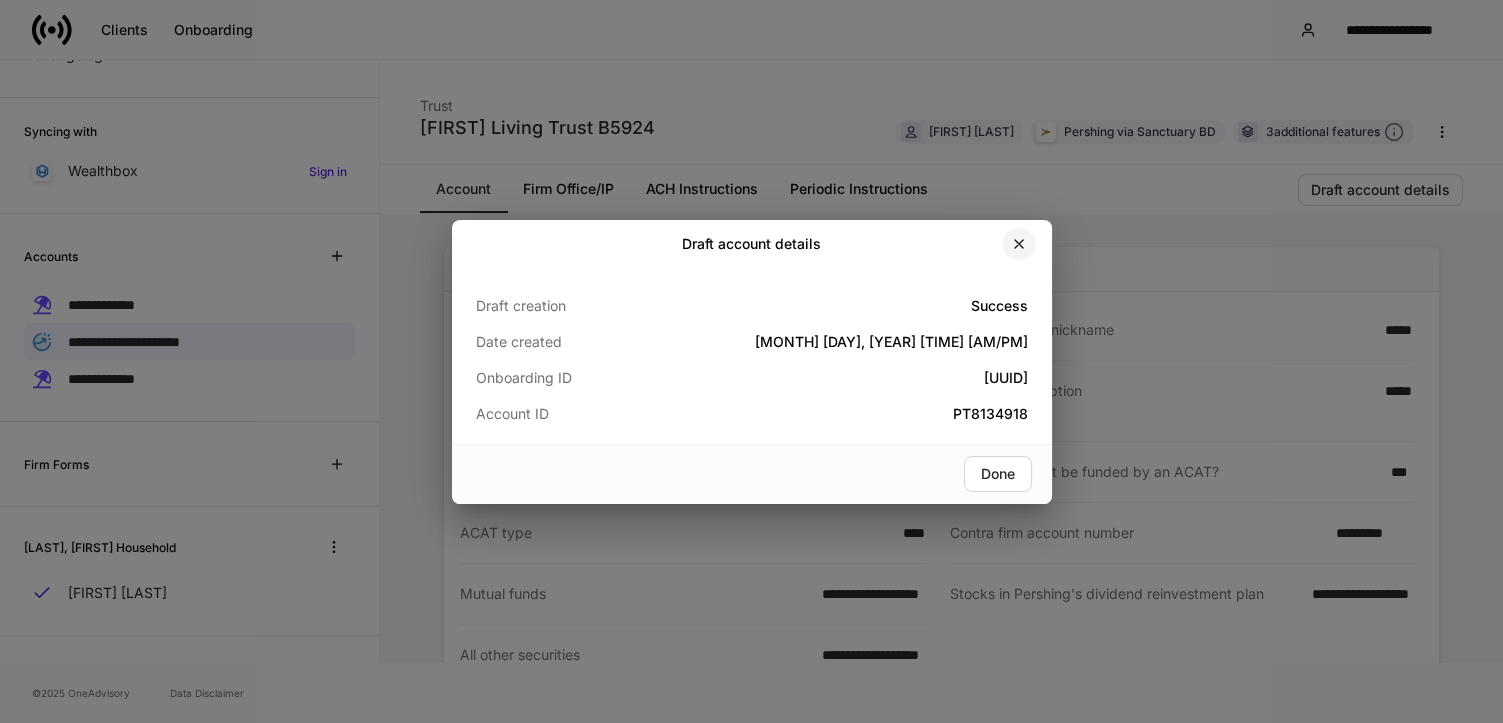 click 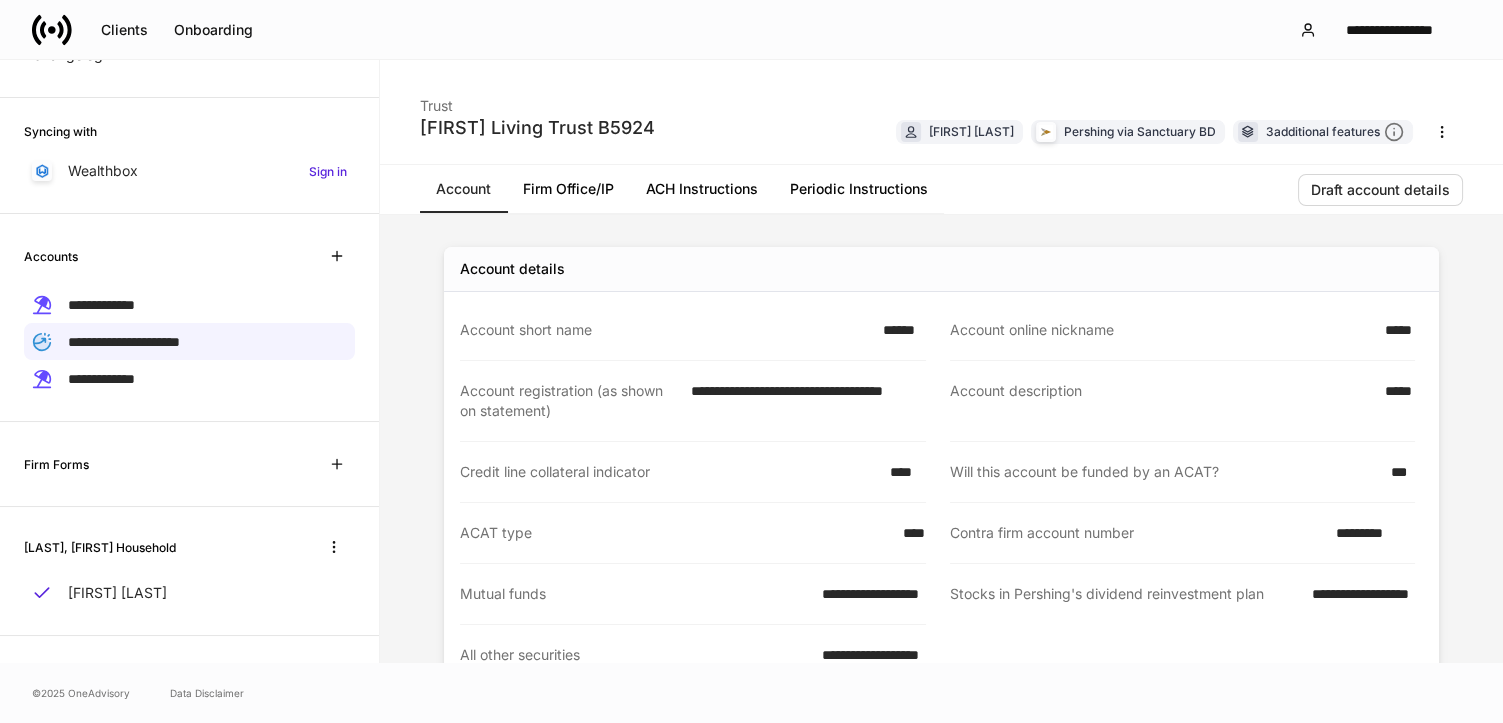 click on "*****" at bounding box center [1394, 330] 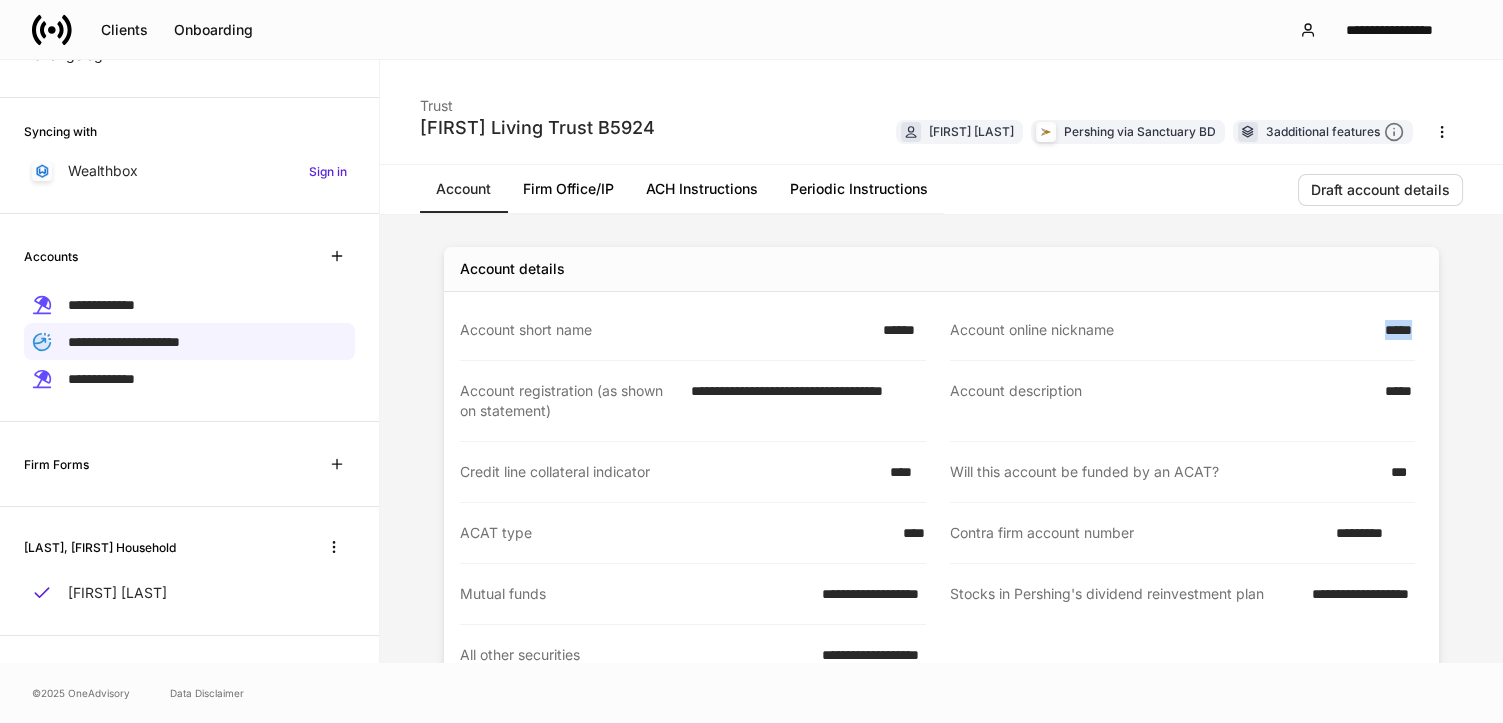 click on "*****" at bounding box center (1394, 330) 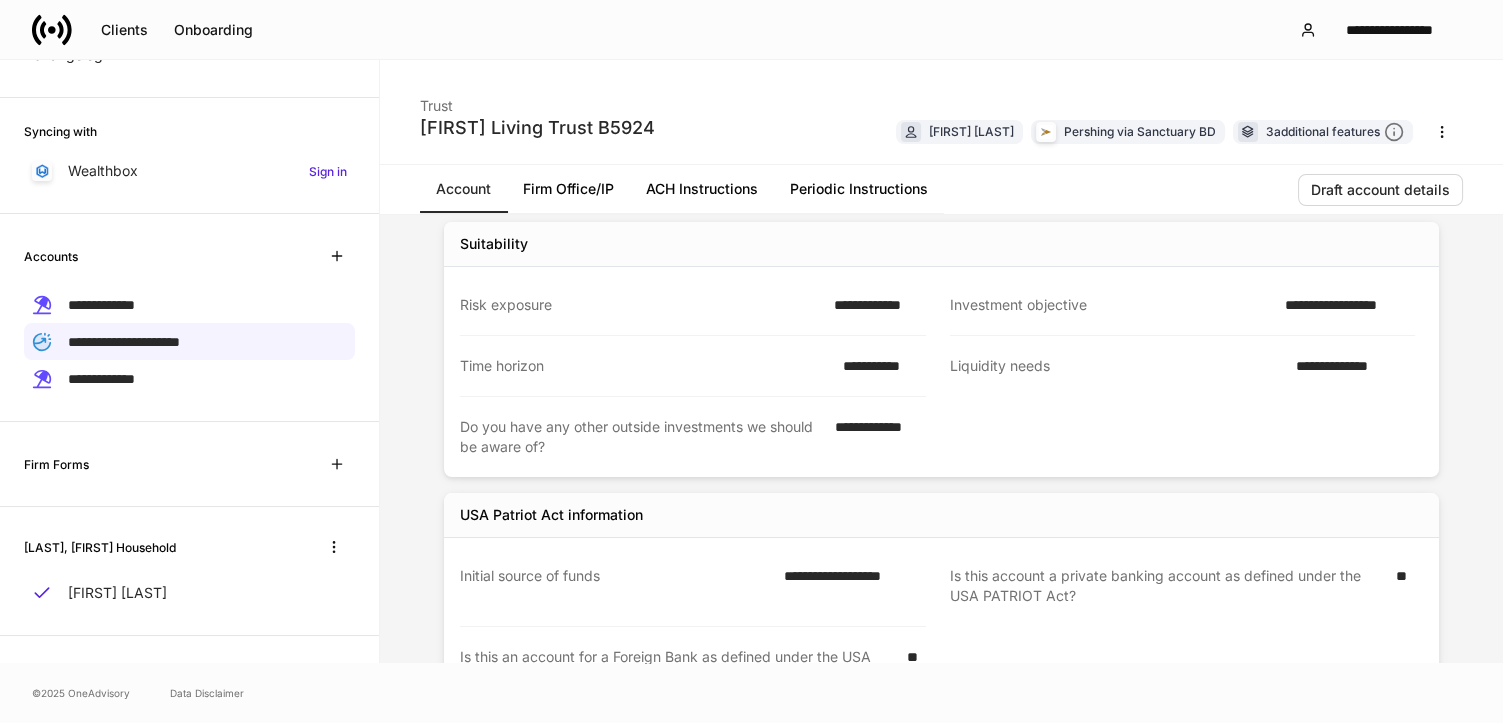 scroll, scrollTop: 1270, scrollLeft: 0, axis: vertical 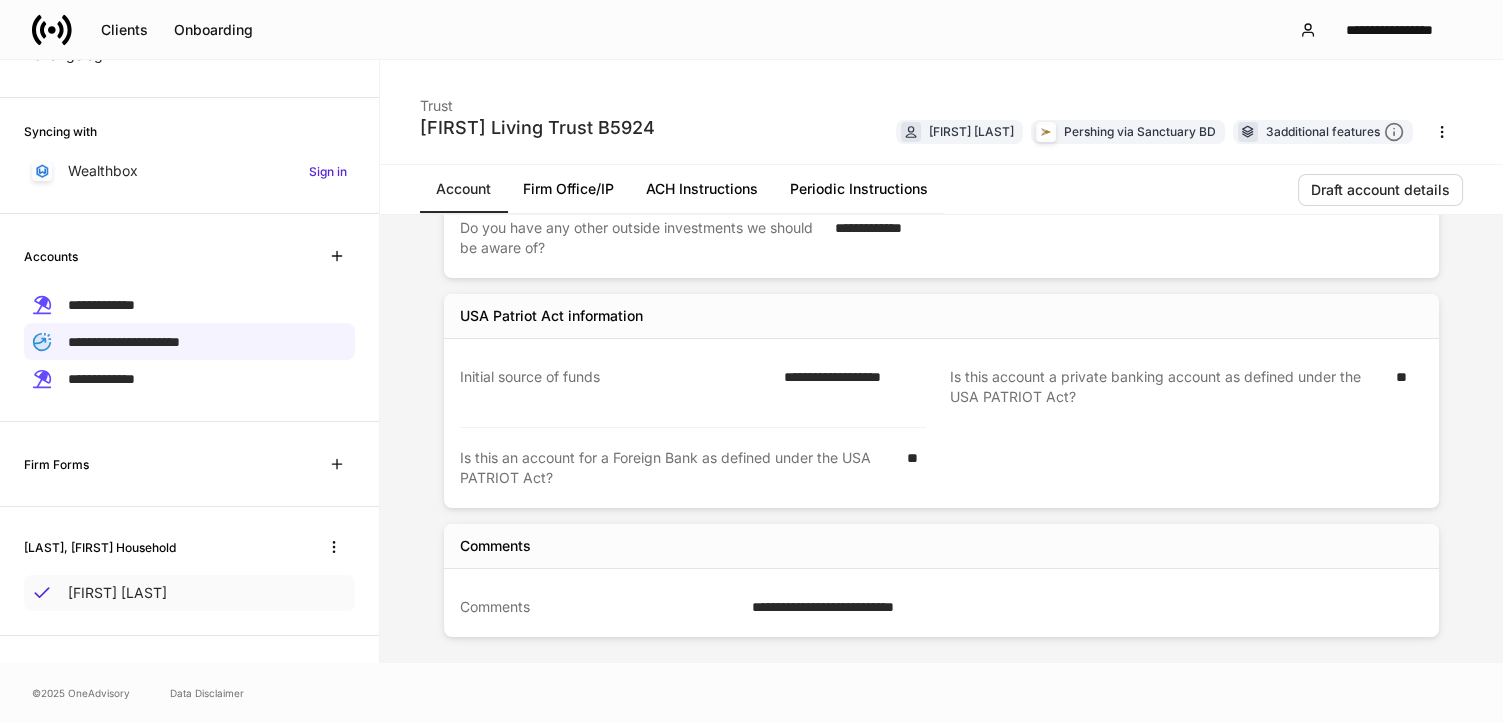 click on "[FIRST] [LAST]" at bounding box center (117, 593) 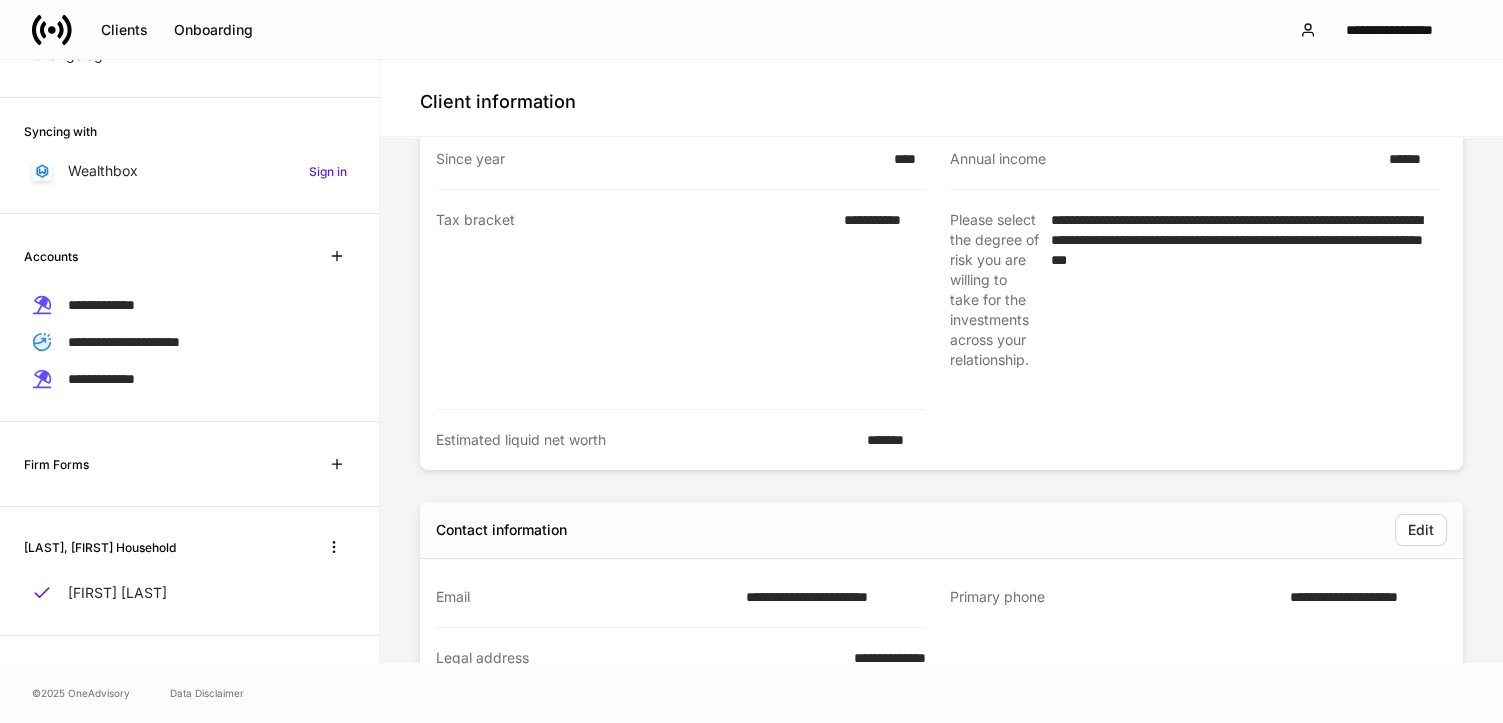 scroll, scrollTop: 2922, scrollLeft: 0, axis: vertical 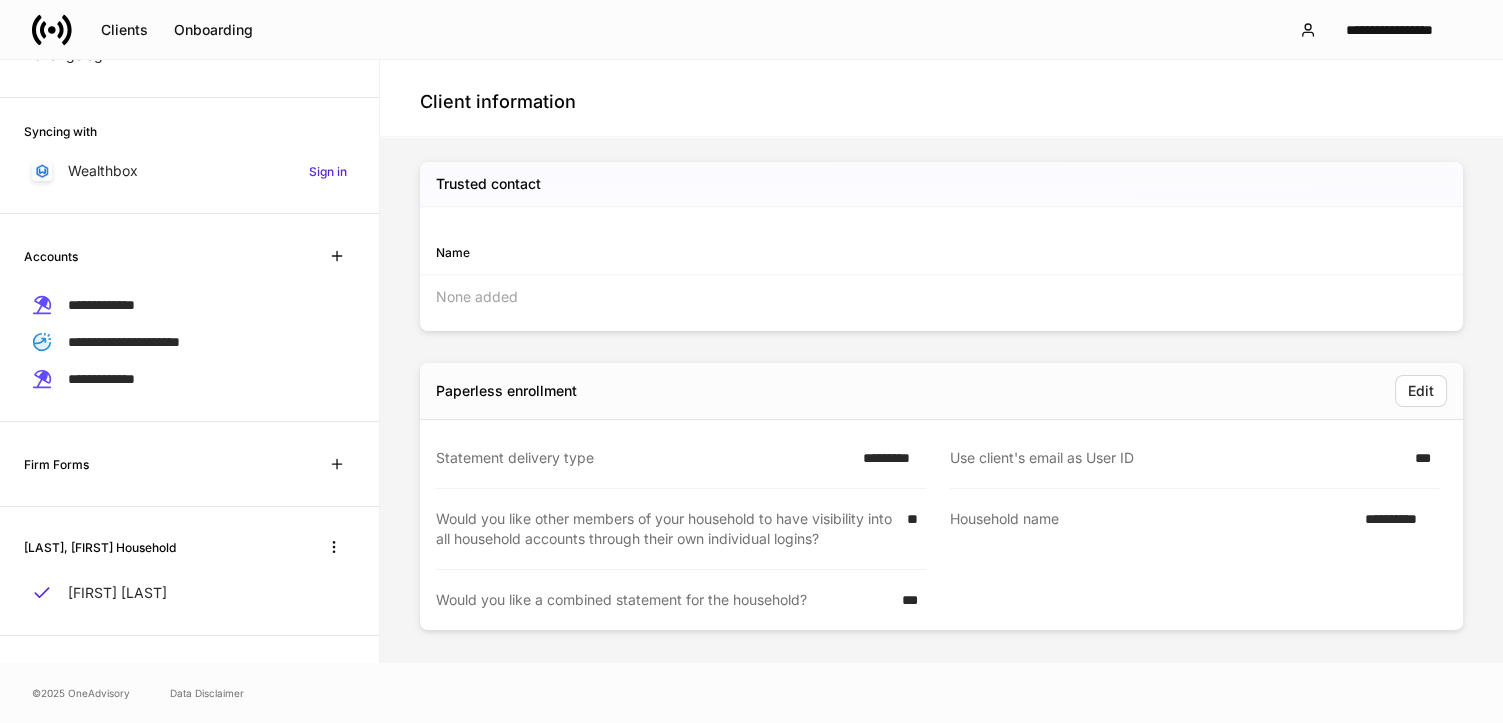 click on "**********" at bounding box center [1396, 529] 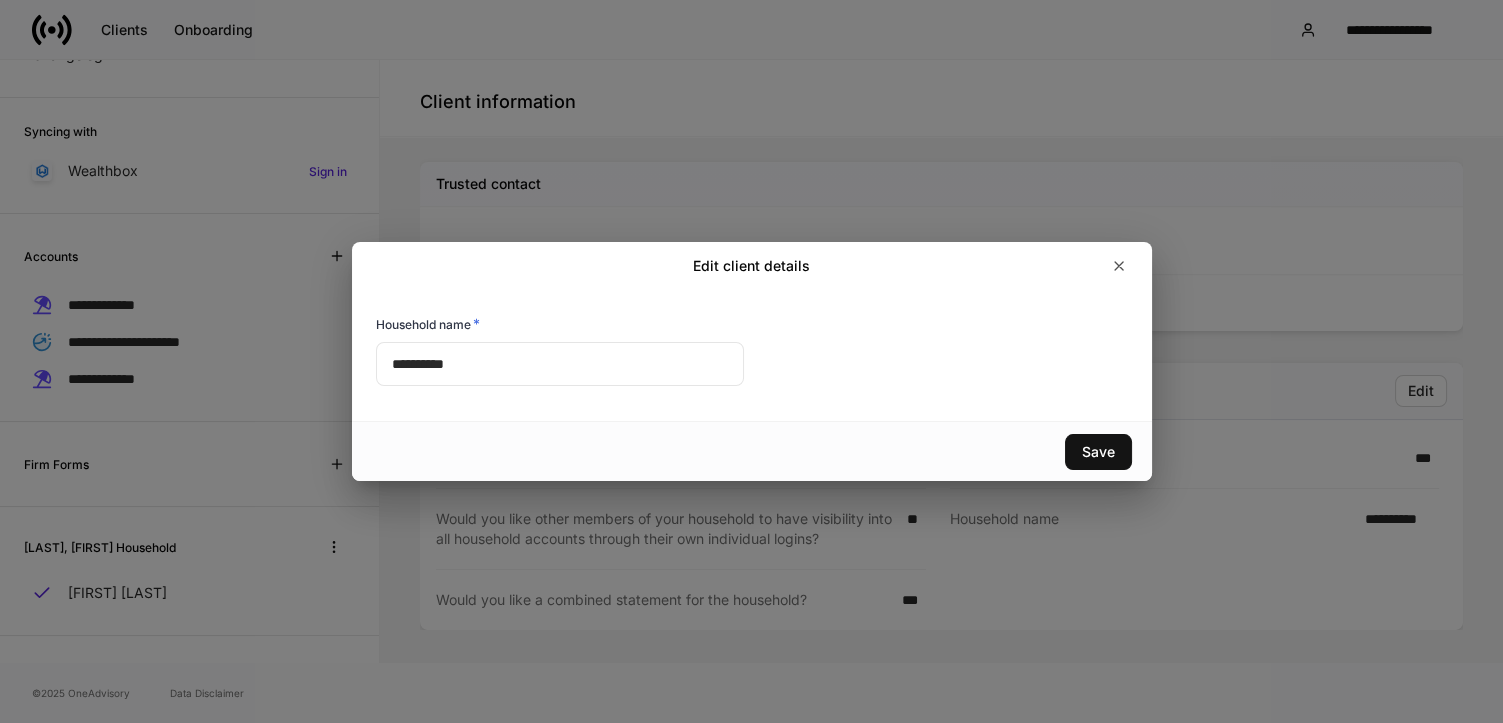 click on "**********" at bounding box center [751, 361] 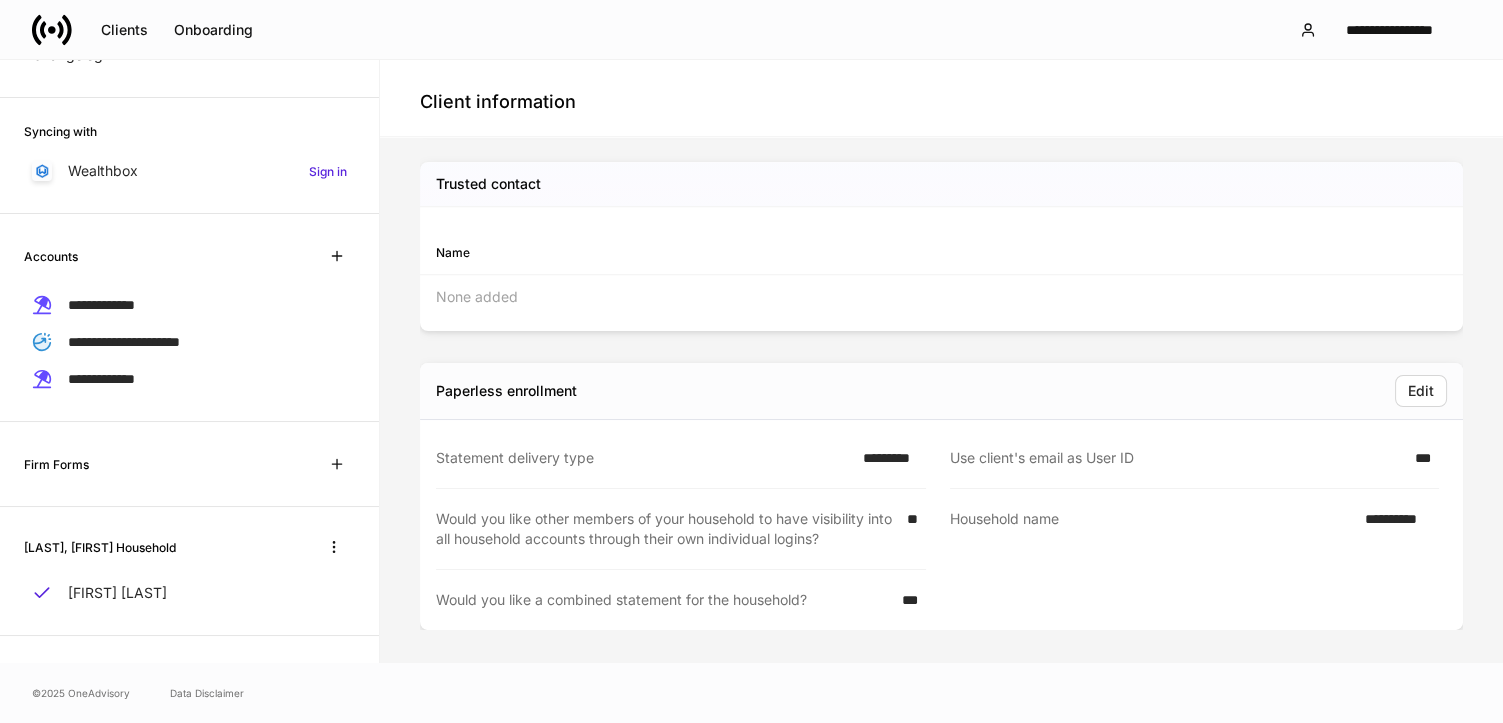 click on "**********" at bounding box center (1396, 529) 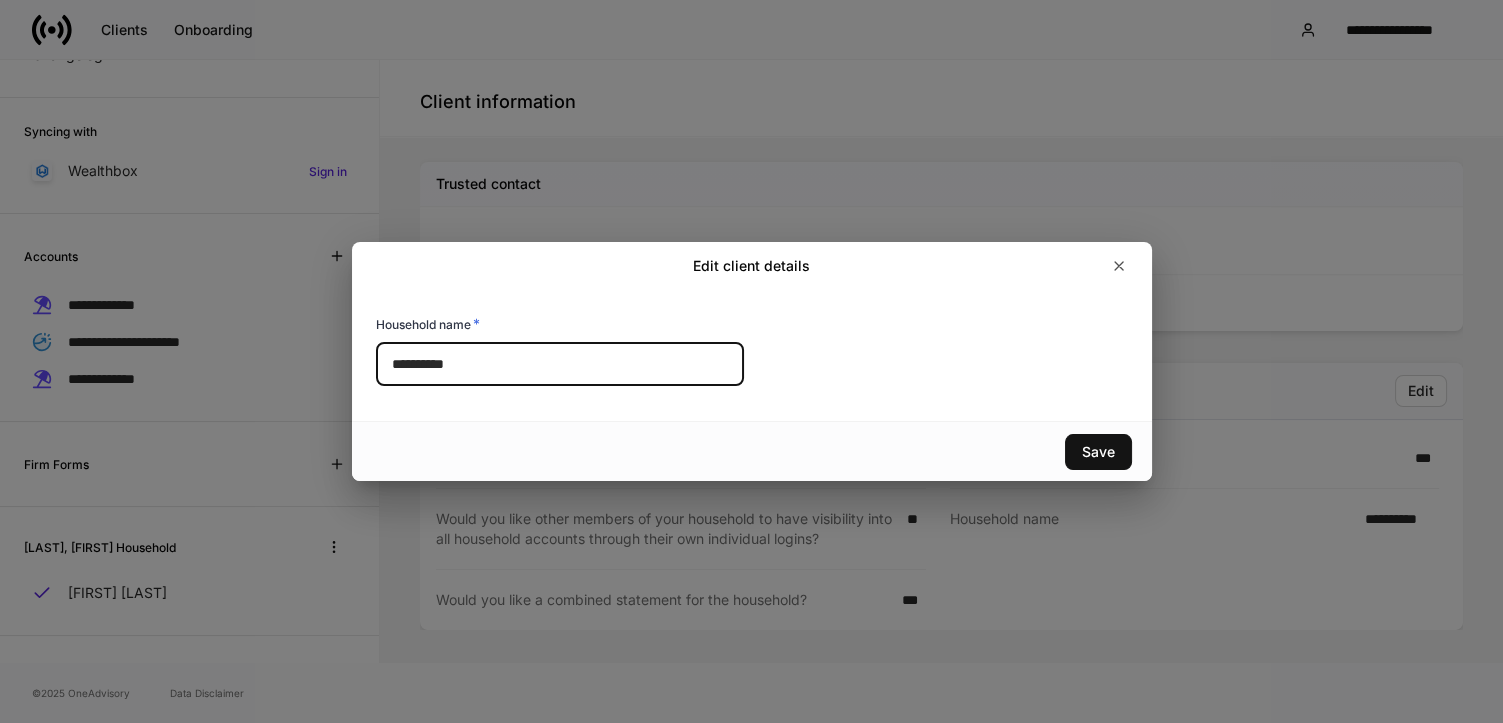 drag, startPoint x: 489, startPoint y: 364, endPoint x: 305, endPoint y: 364, distance: 184 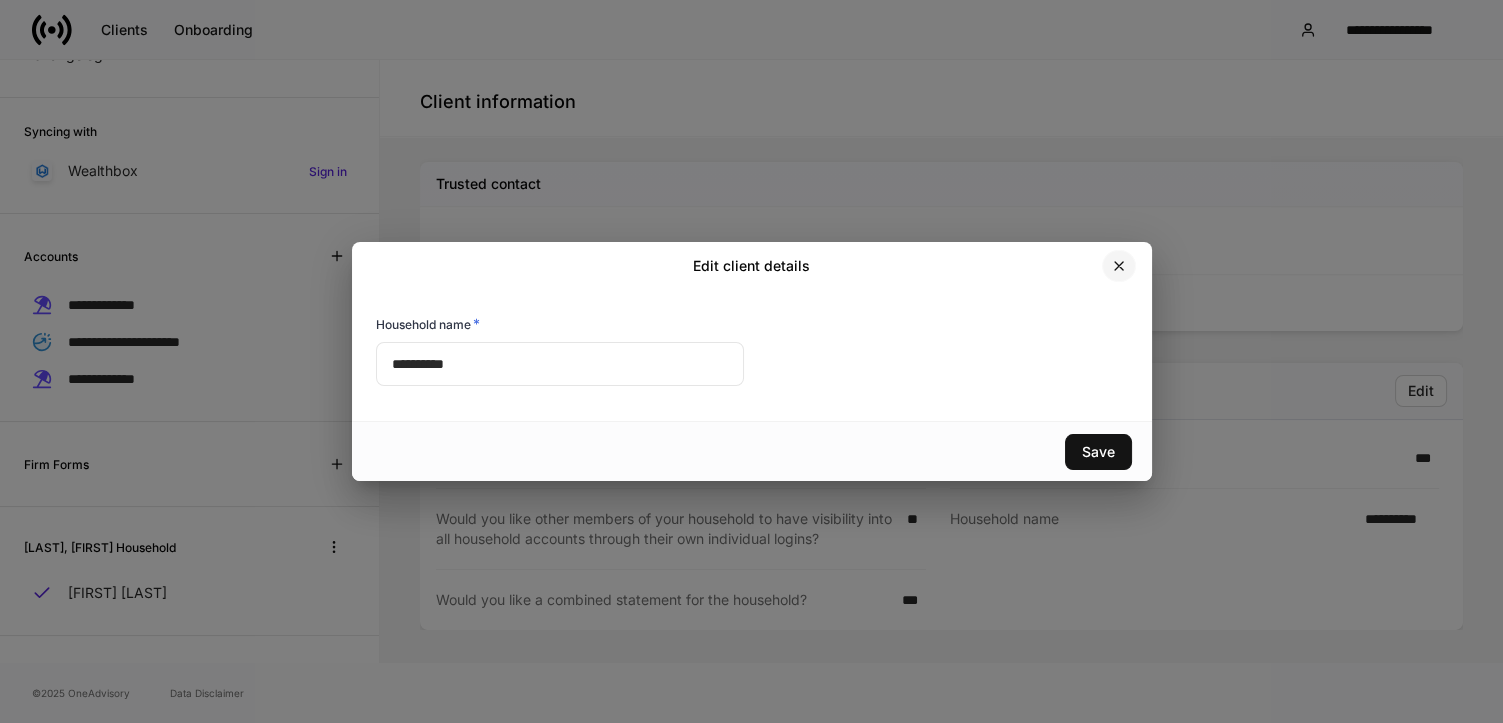 drag, startPoint x: 1116, startPoint y: 265, endPoint x: 1111, endPoint y: 276, distance: 12.083046 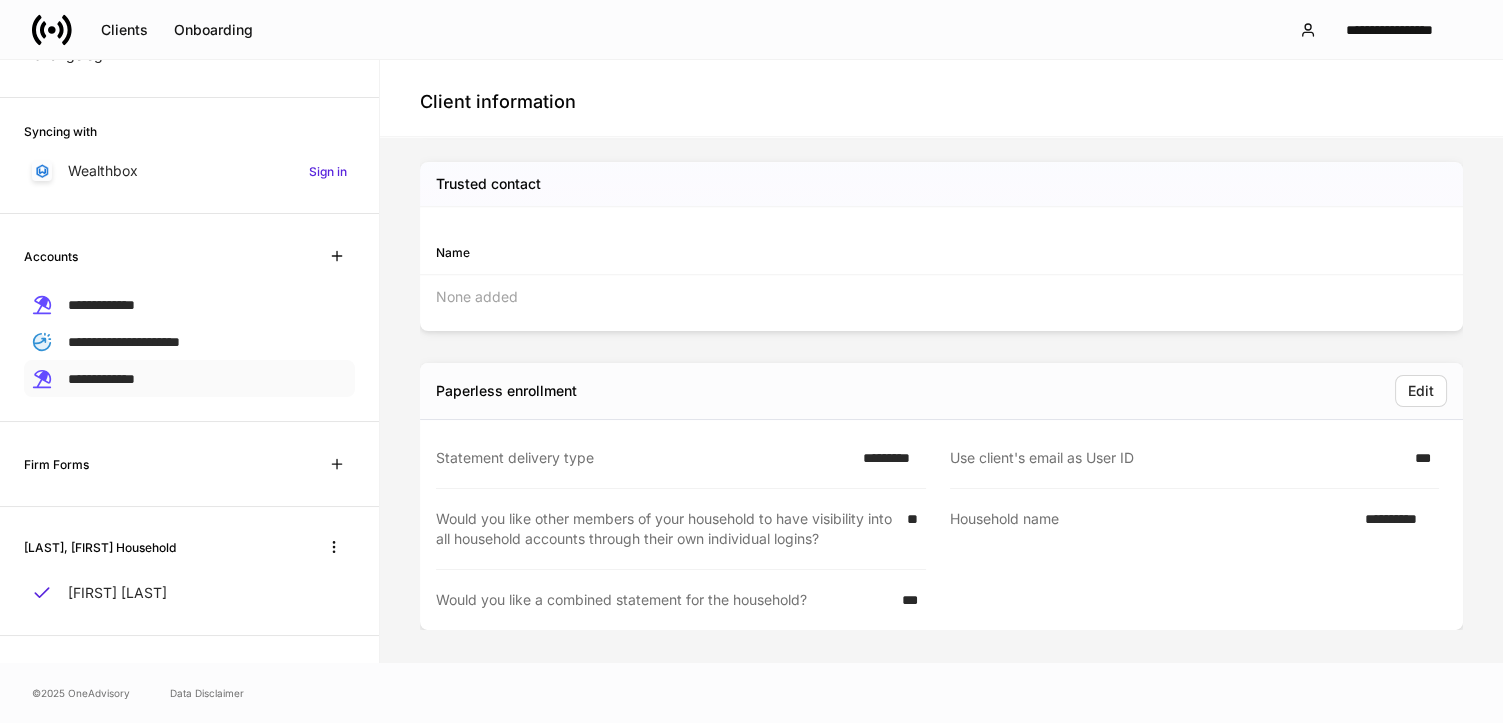 click on "**********" at bounding box center [101, 379] 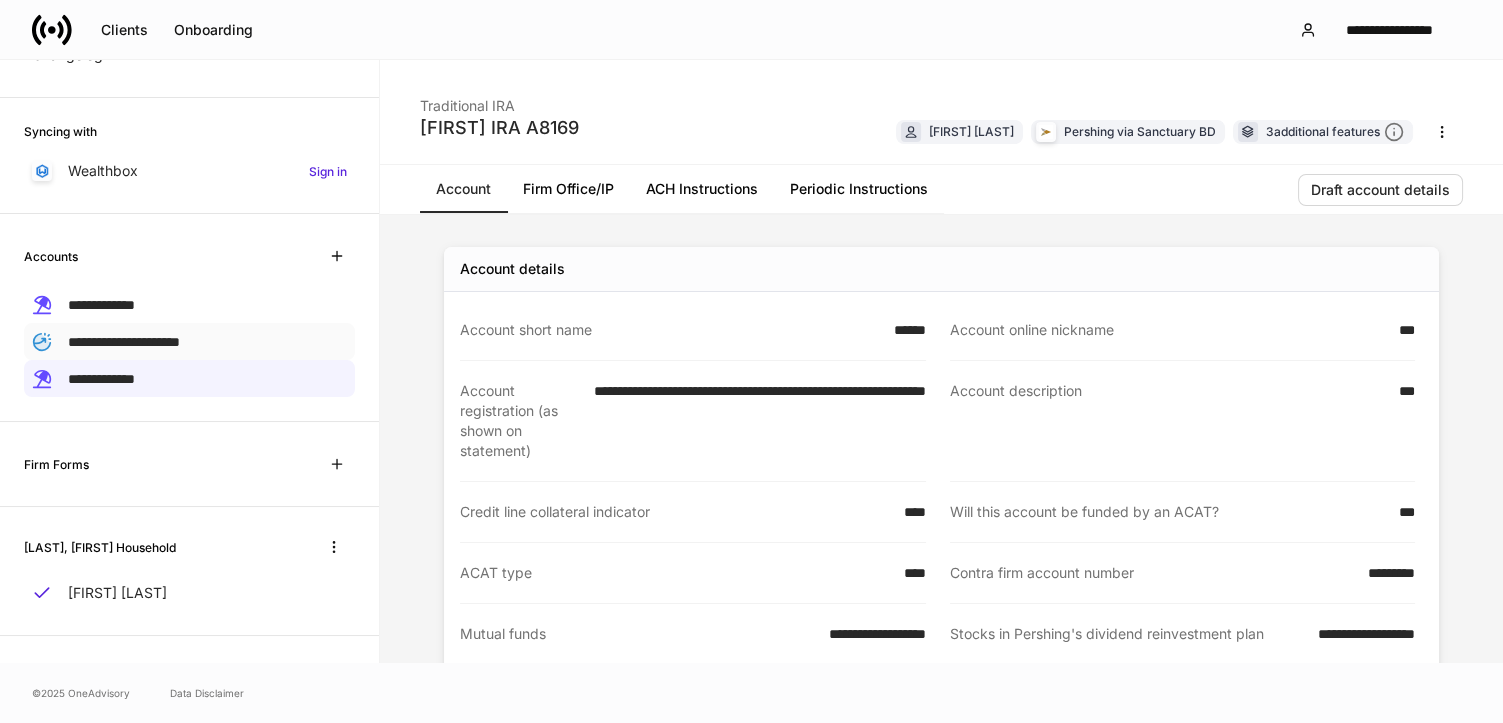 scroll, scrollTop: 0, scrollLeft: 0, axis: both 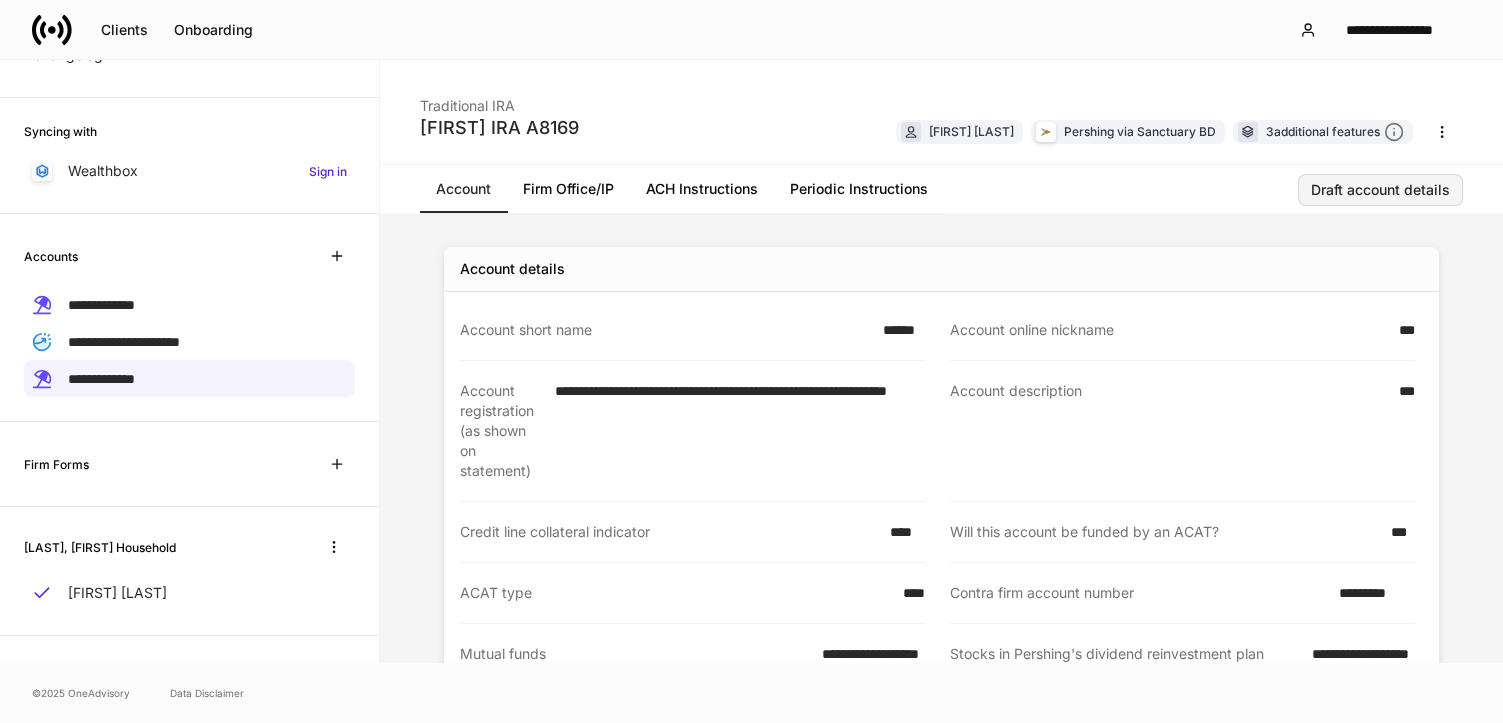 click on "Draft account details" at bounding box center (1380, 190) 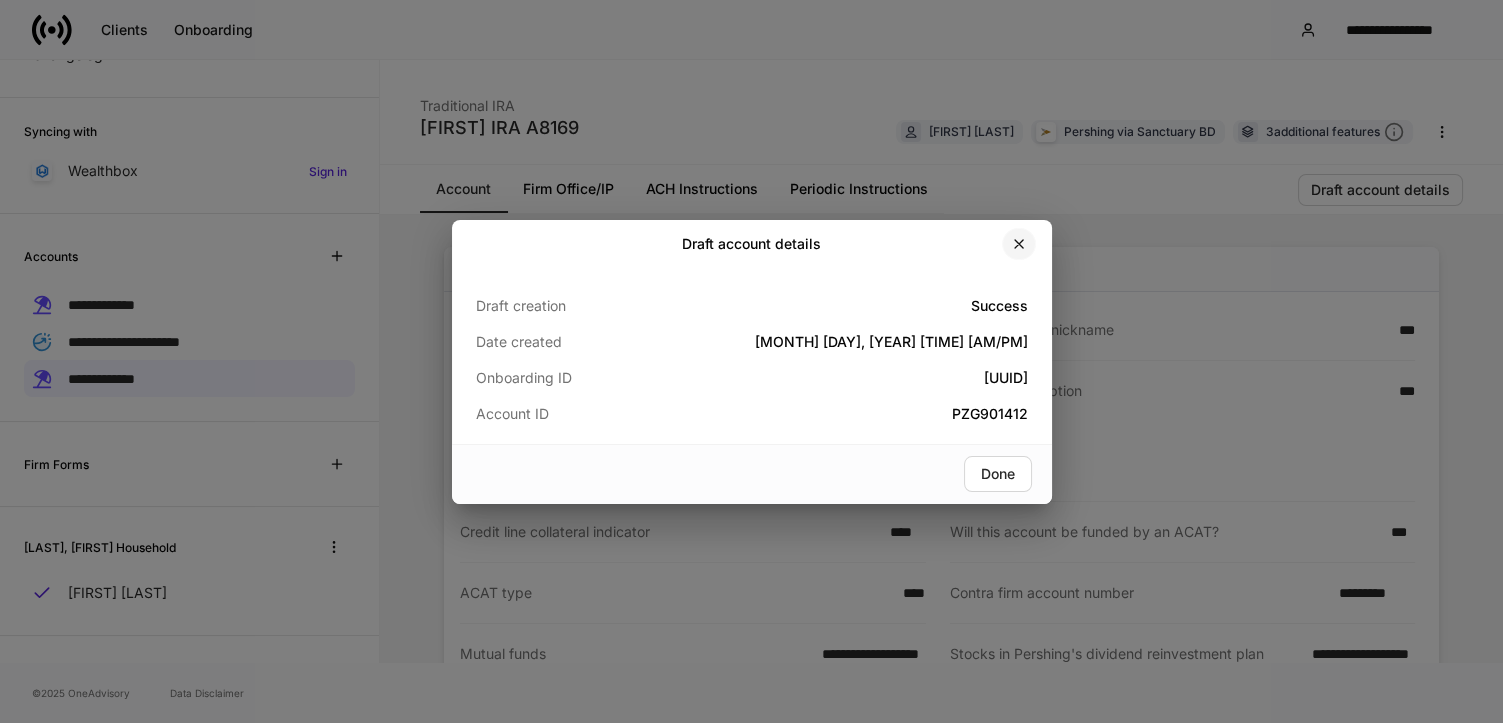 click 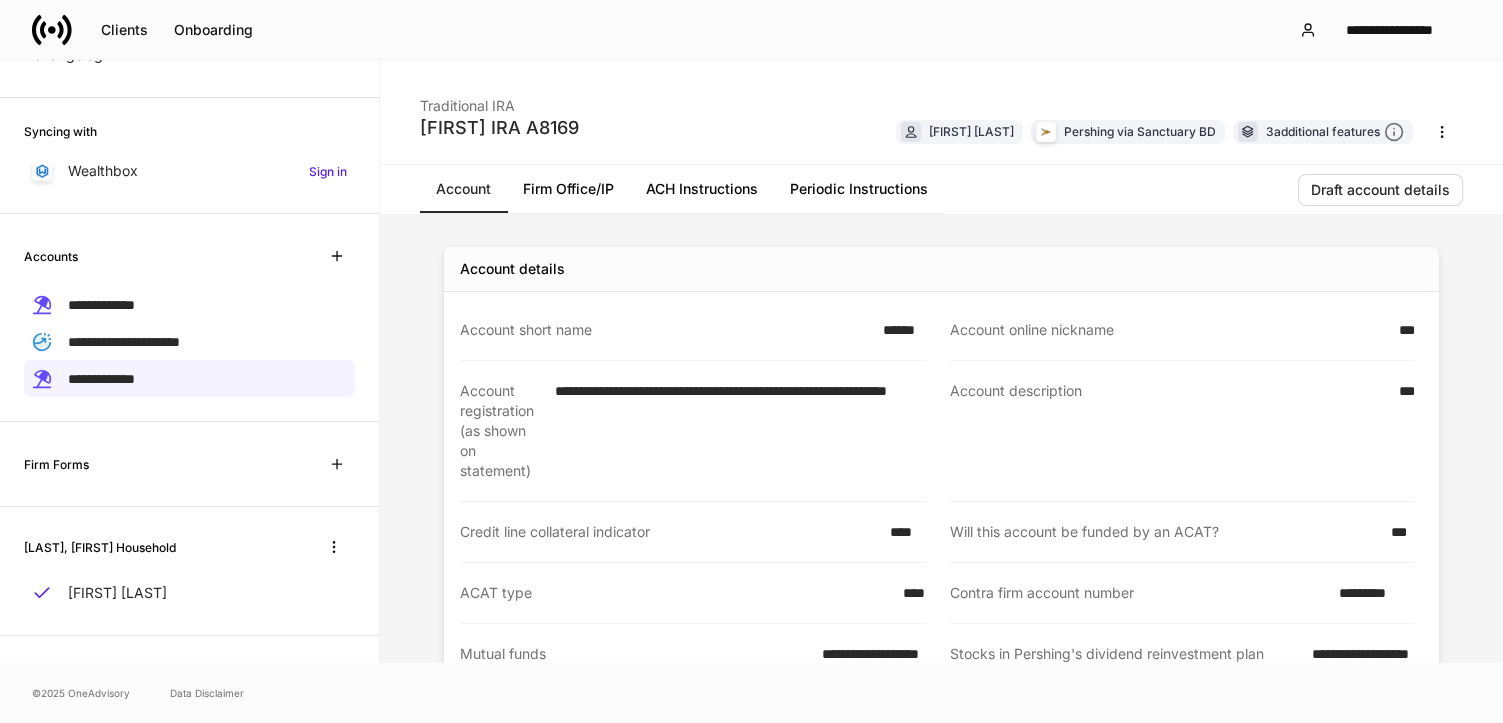 click on "***" at bounding box center (1400, 330) 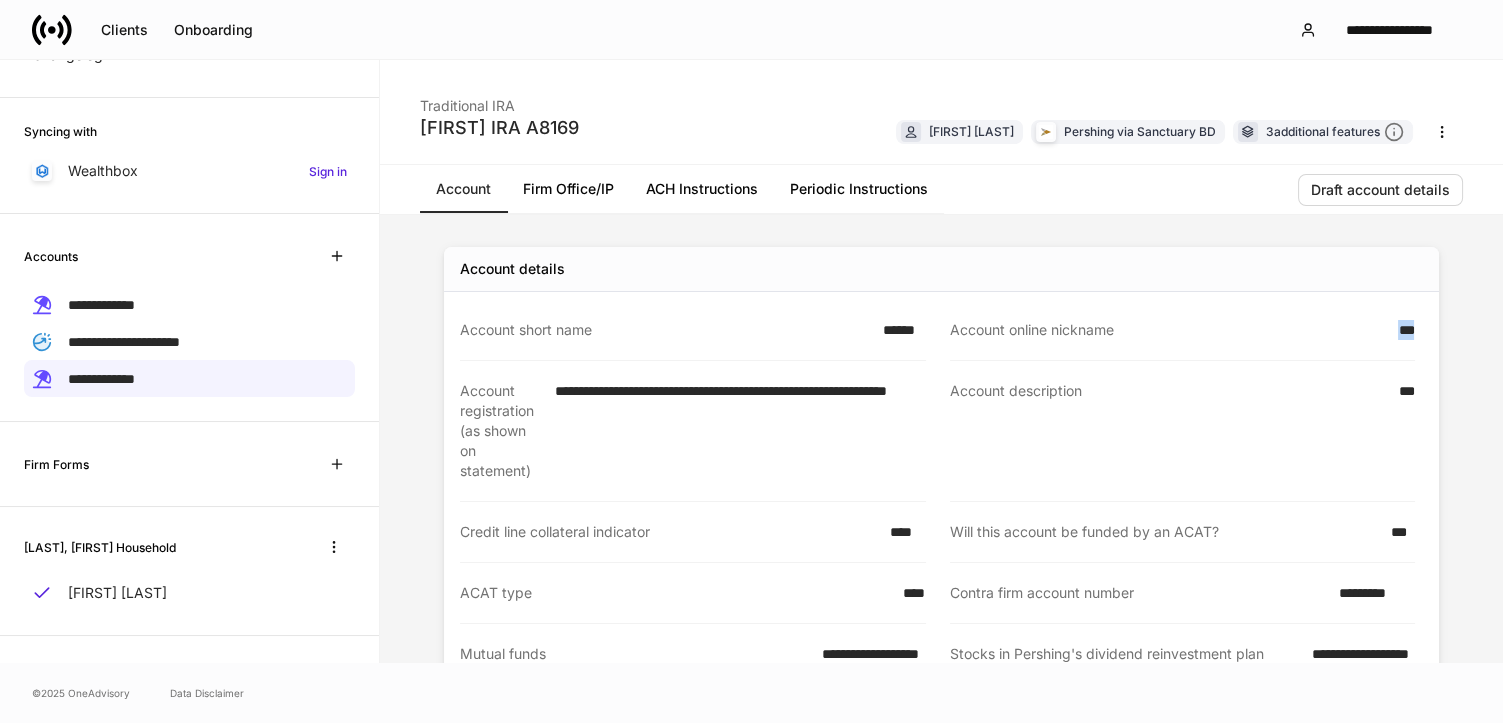 click on "***" at bounding box center (1400, 330) 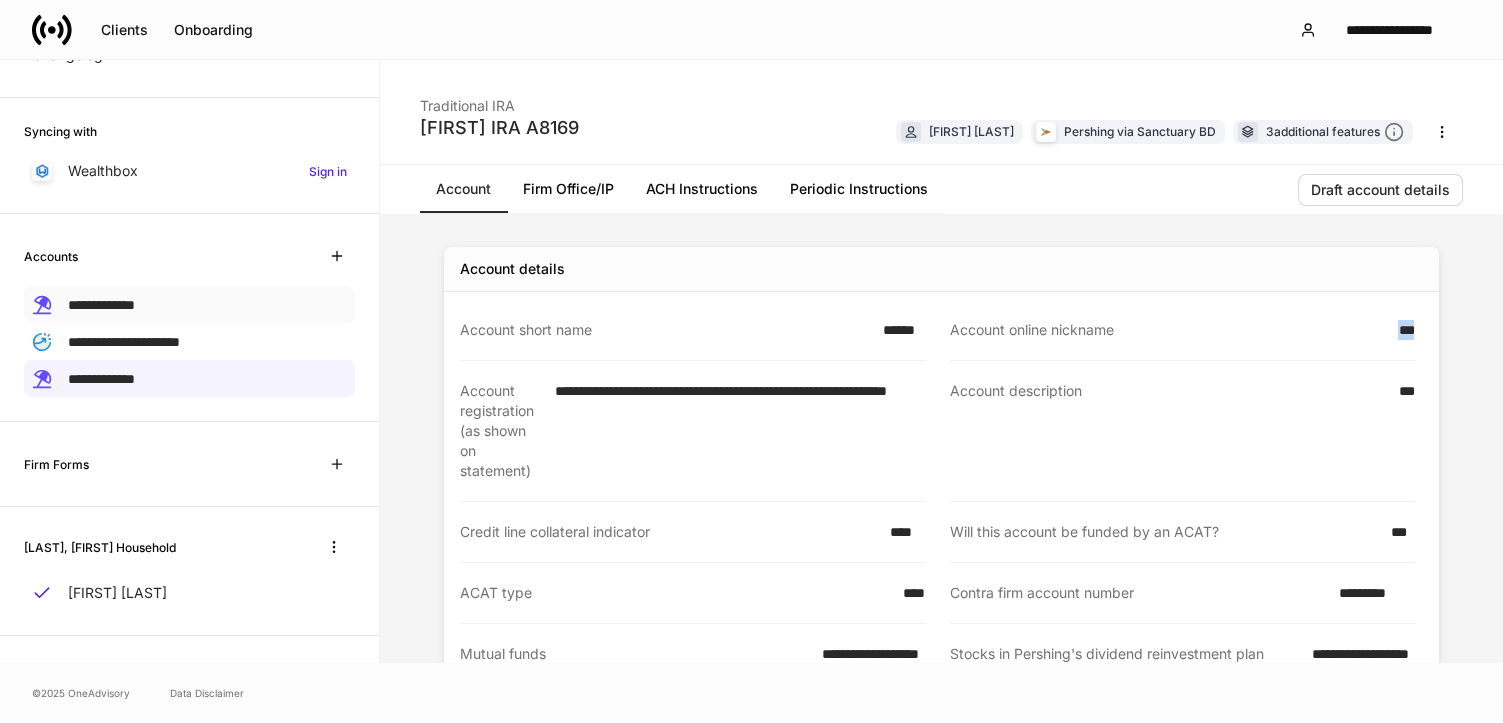 click on "**********" at bounding box center [101, 305] 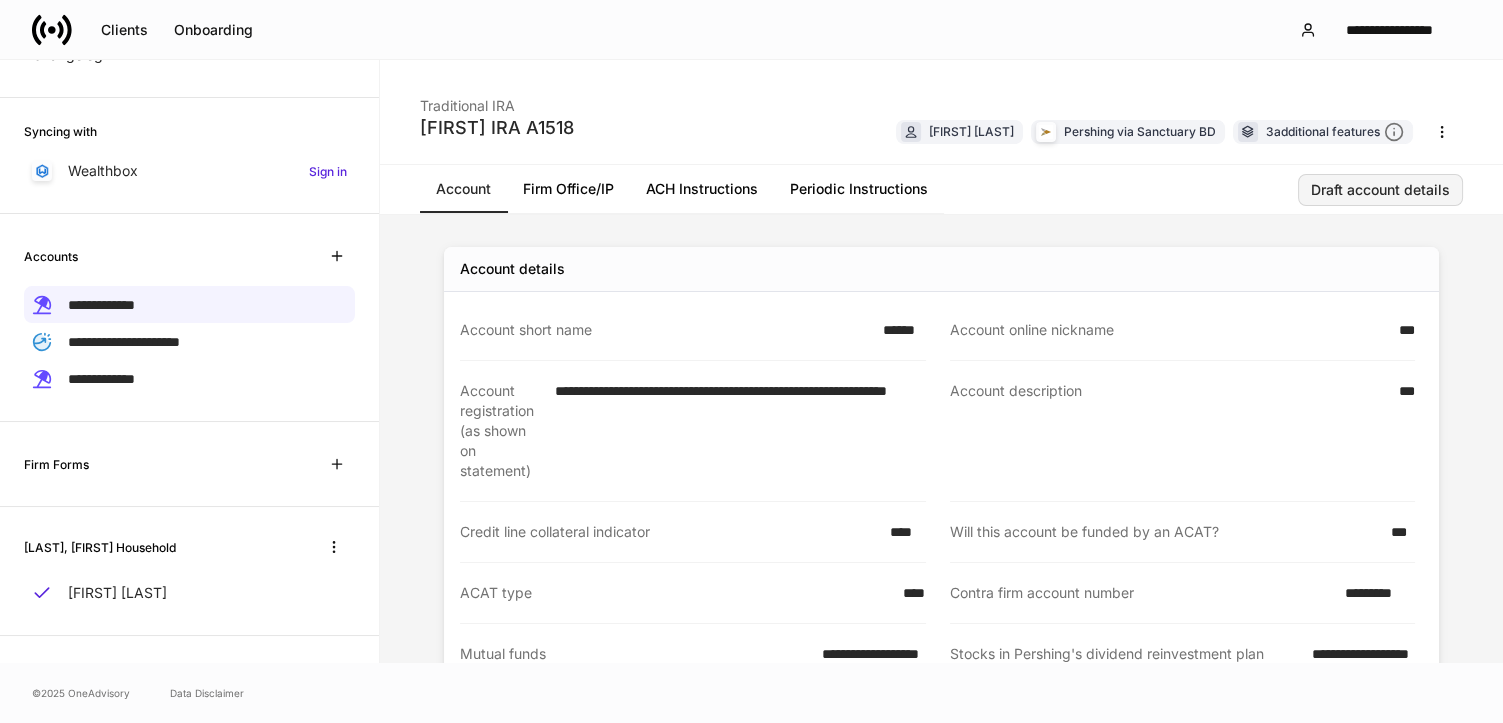 click on "Draft account details" at bounding box center [1380, 190] 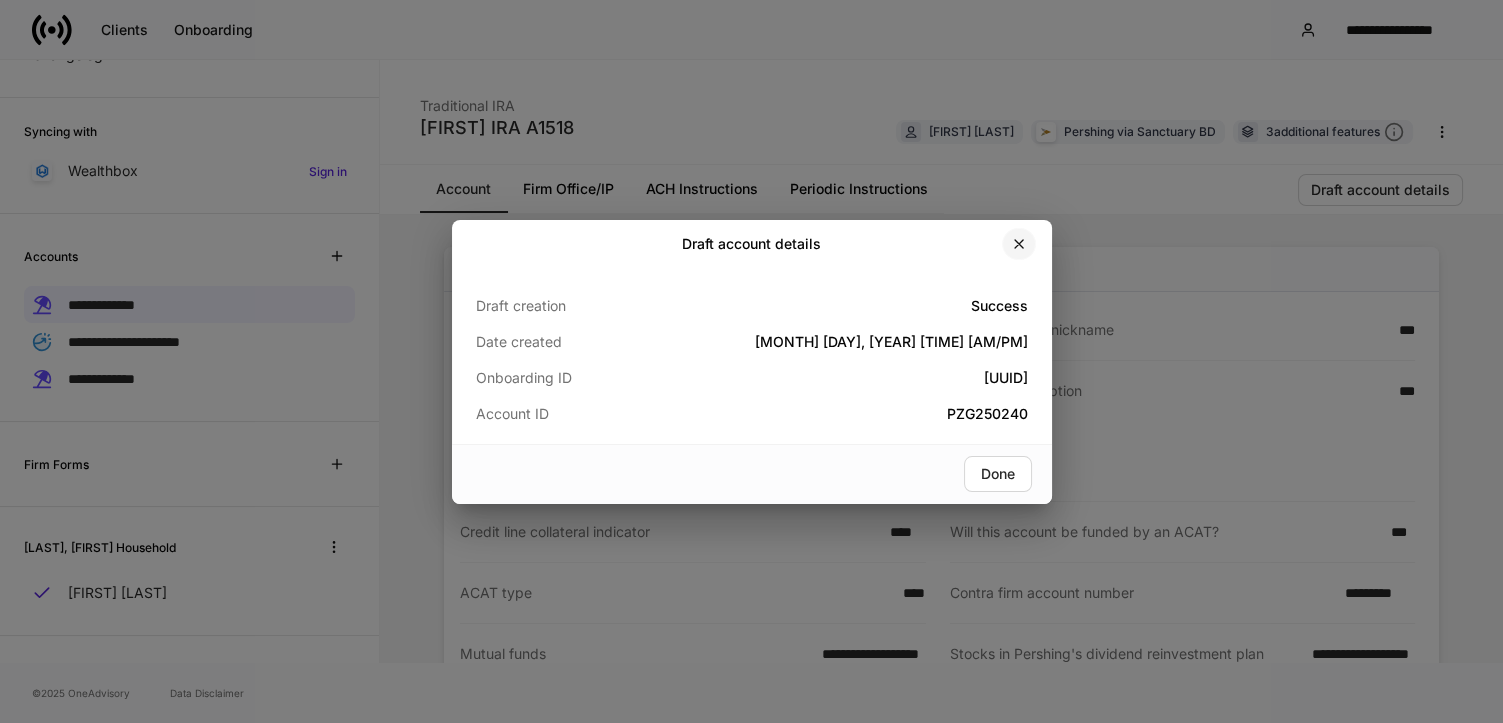 click 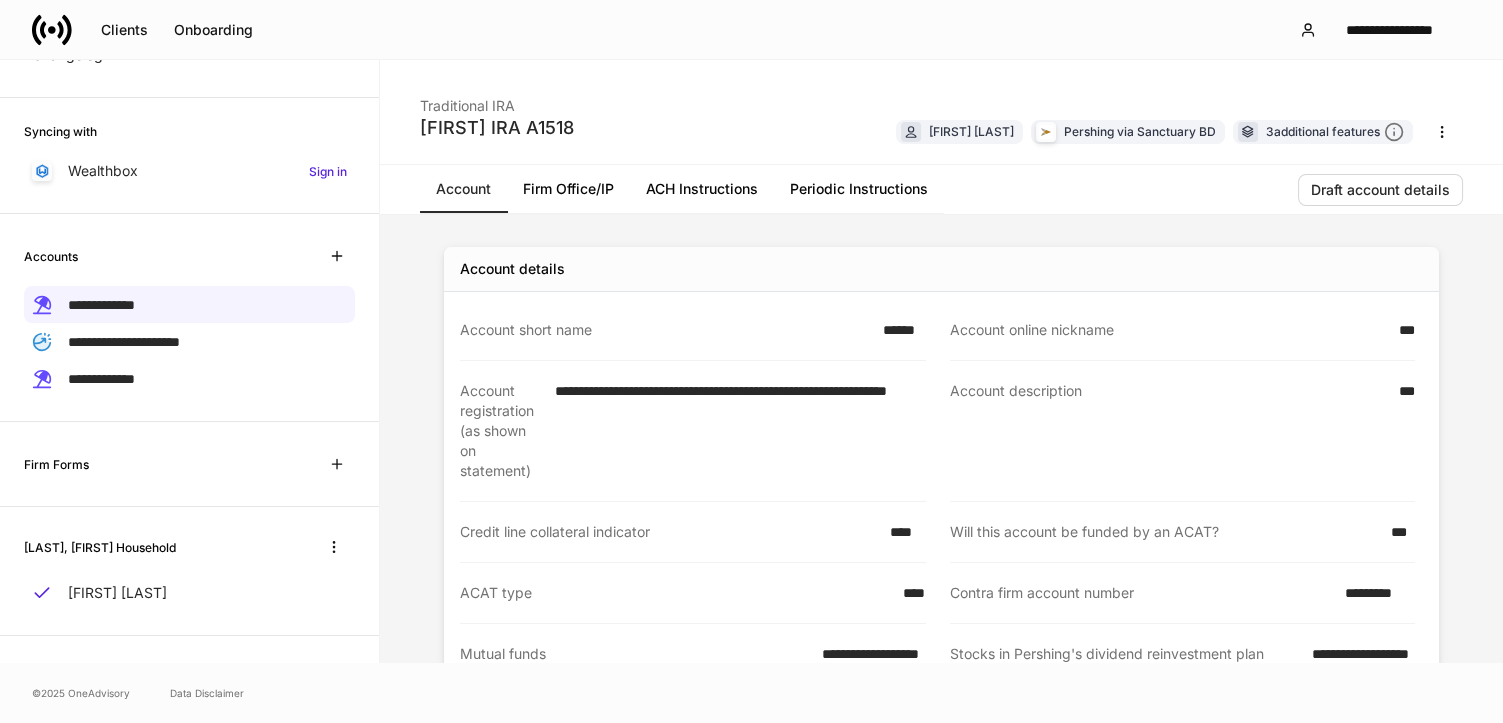 click on "***" at bounding box center (1400, 330) 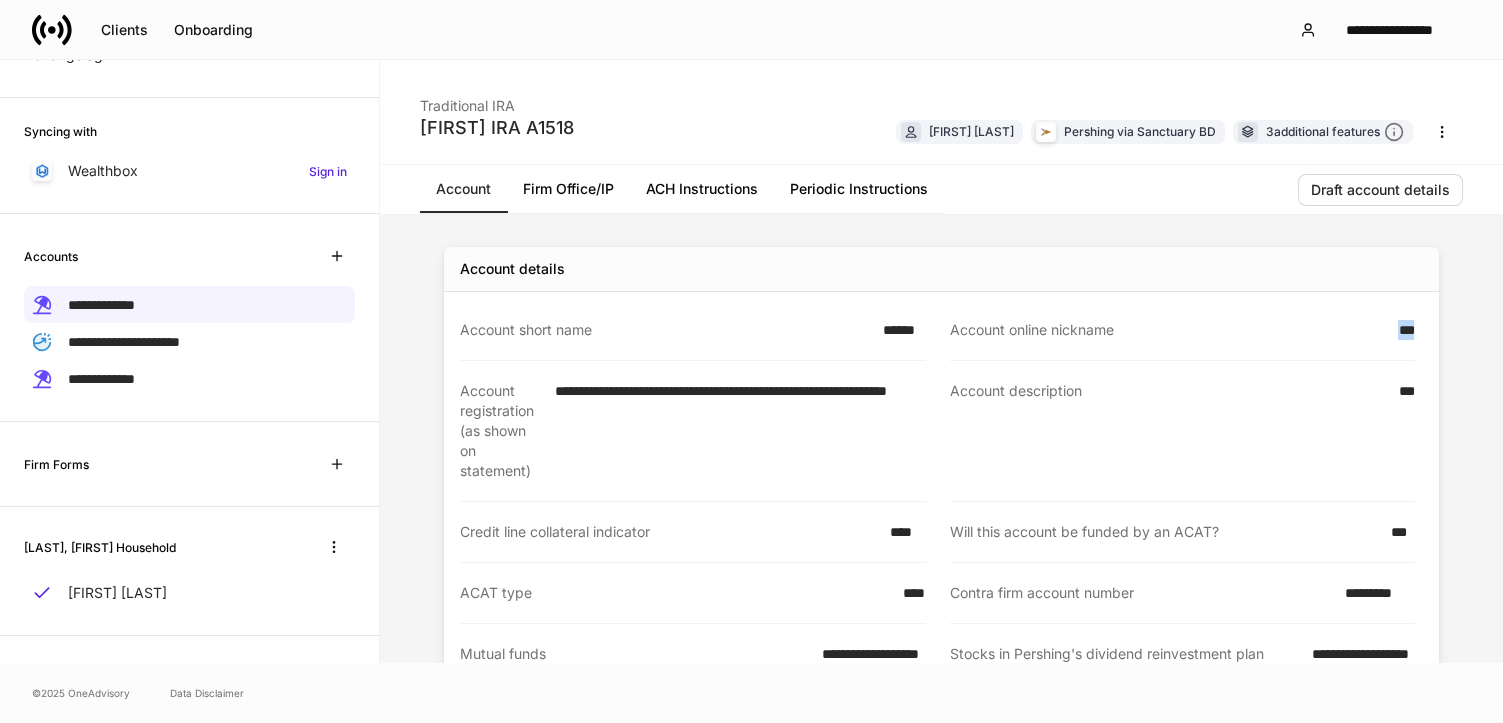 click on "***" at bounding box center (1400, 330) 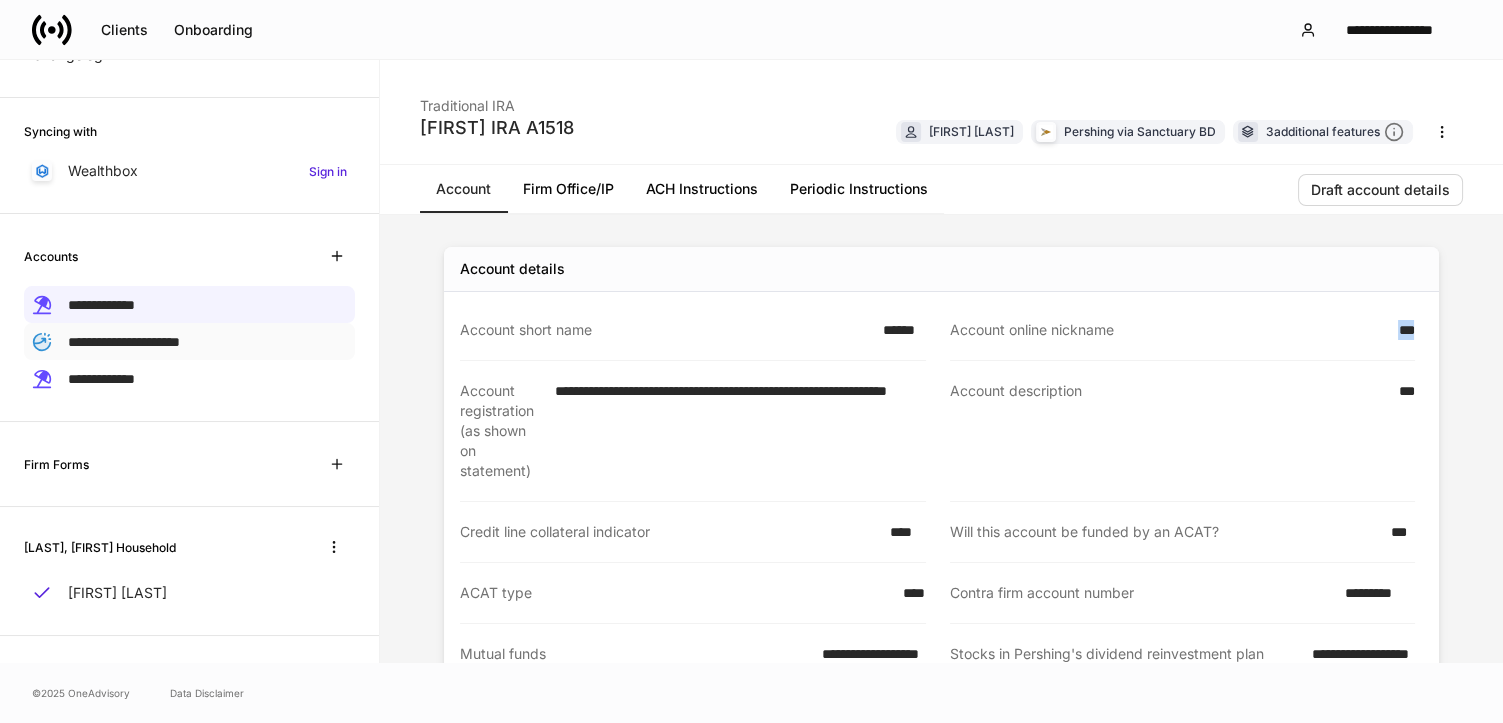 drag, startPoint x: 139, startPoint y: 336, endPoint x: 148, endPoint y: 329, distance: 11.401754 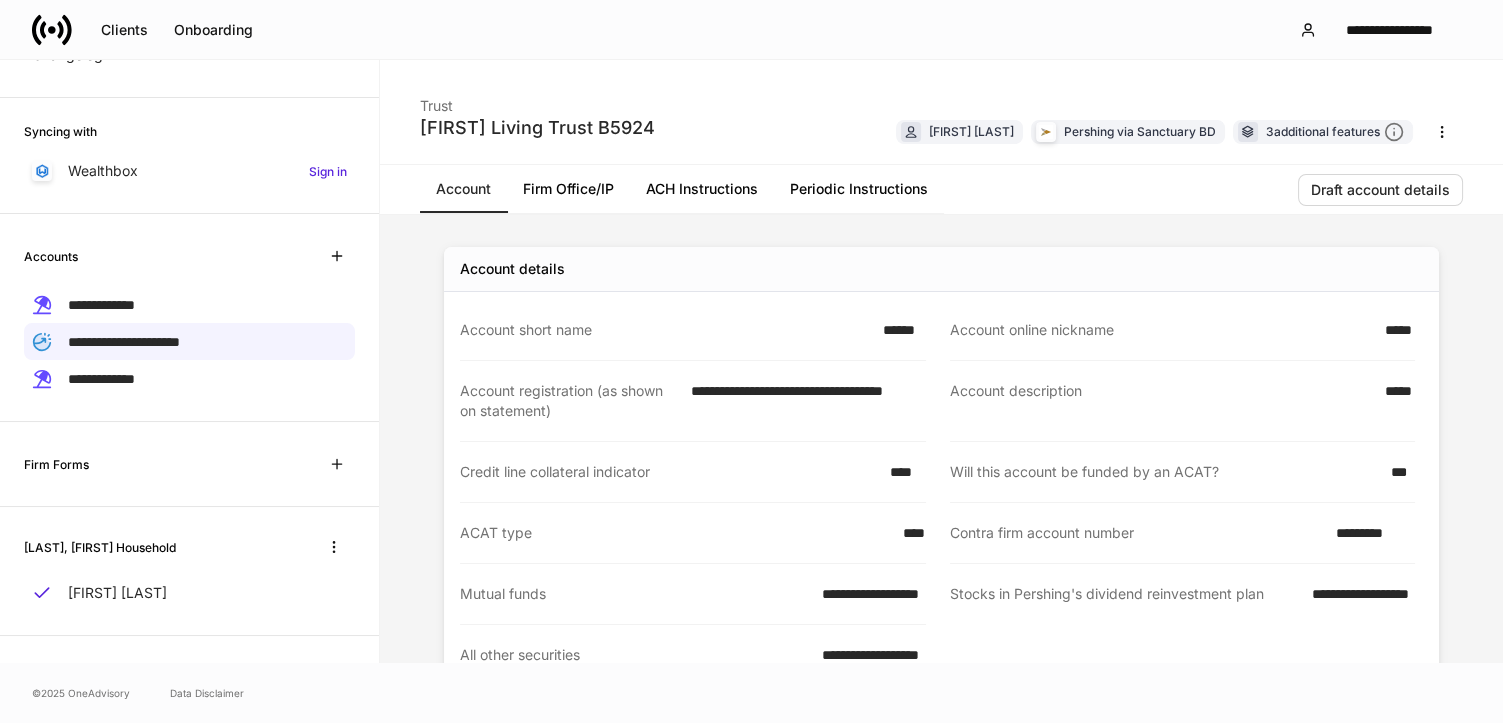 click on "*********" at bounding box center [1369, 533] 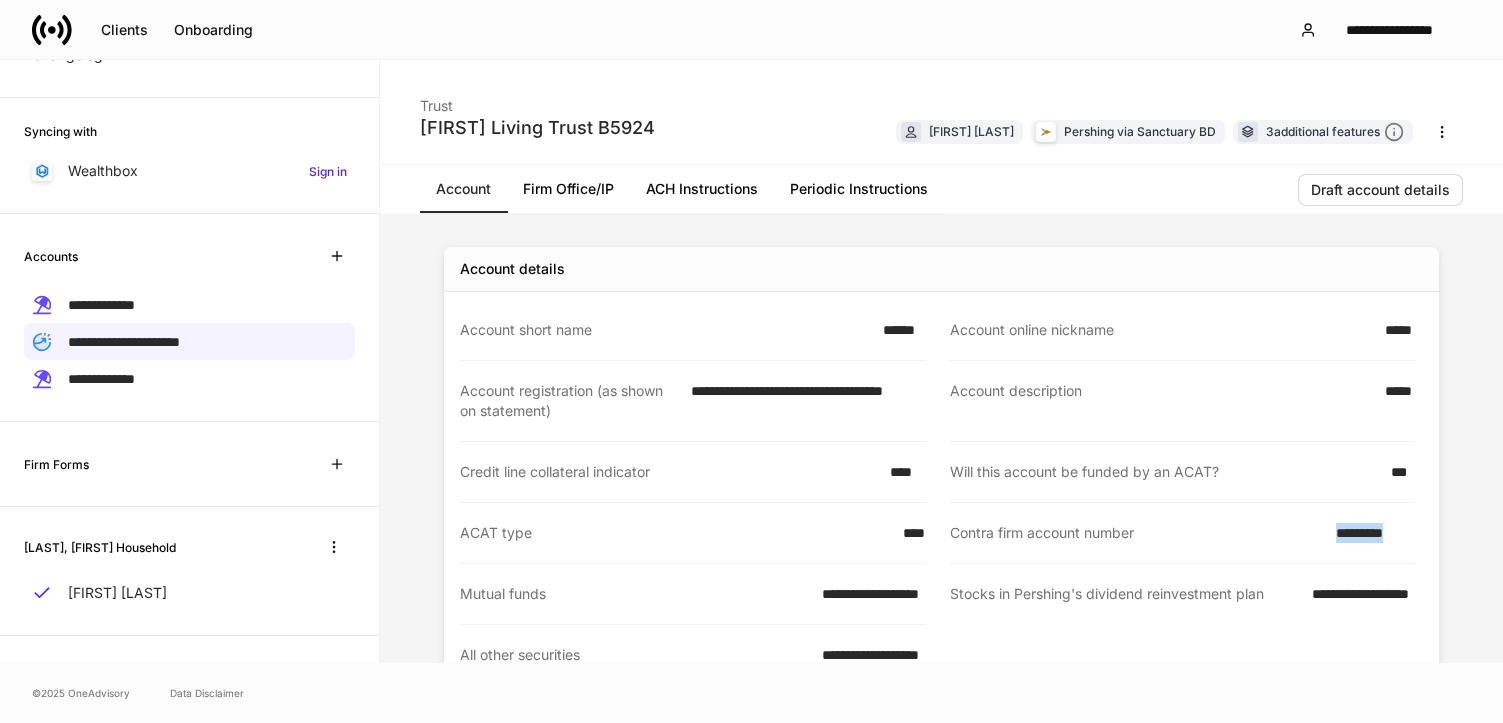 click on "*********" at bounding box center [1369, 533] 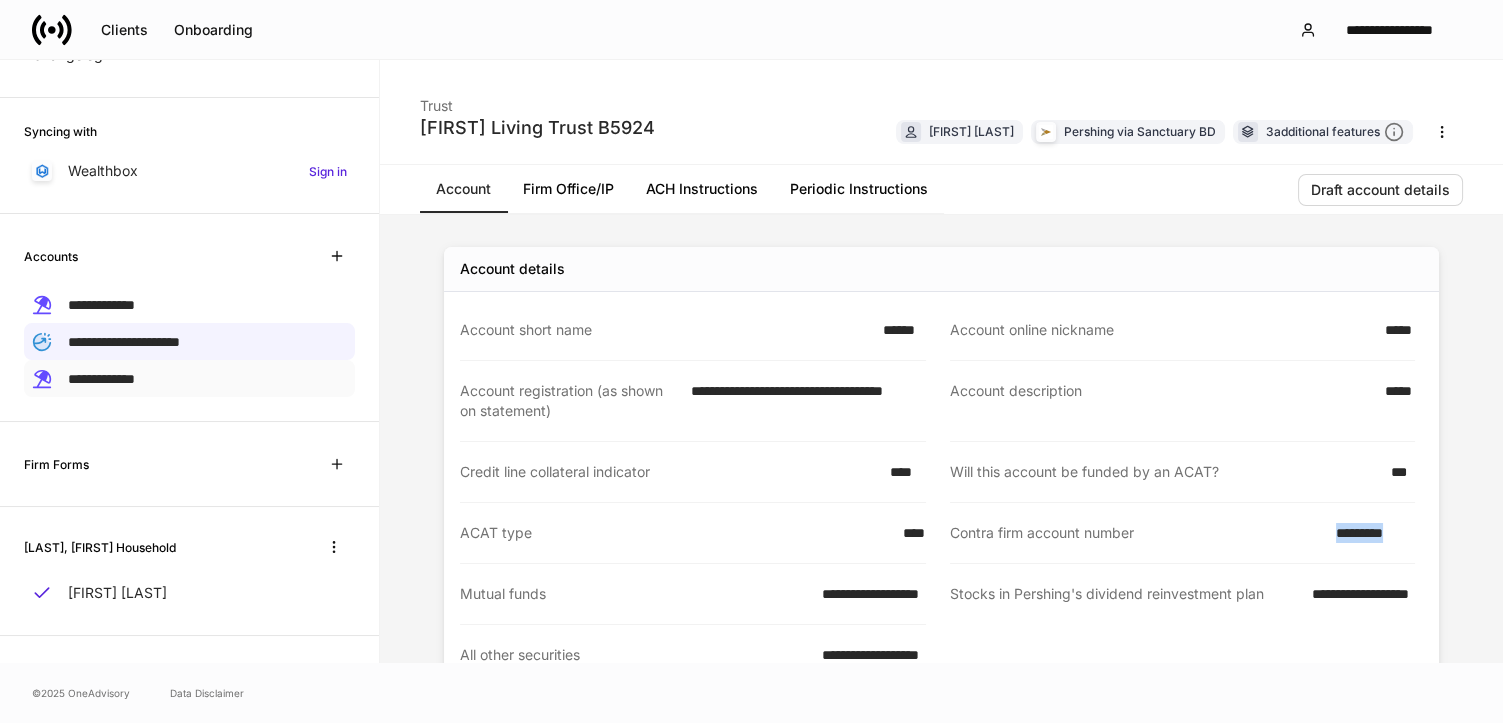 click on "**********" at bounding box center [101, 379] 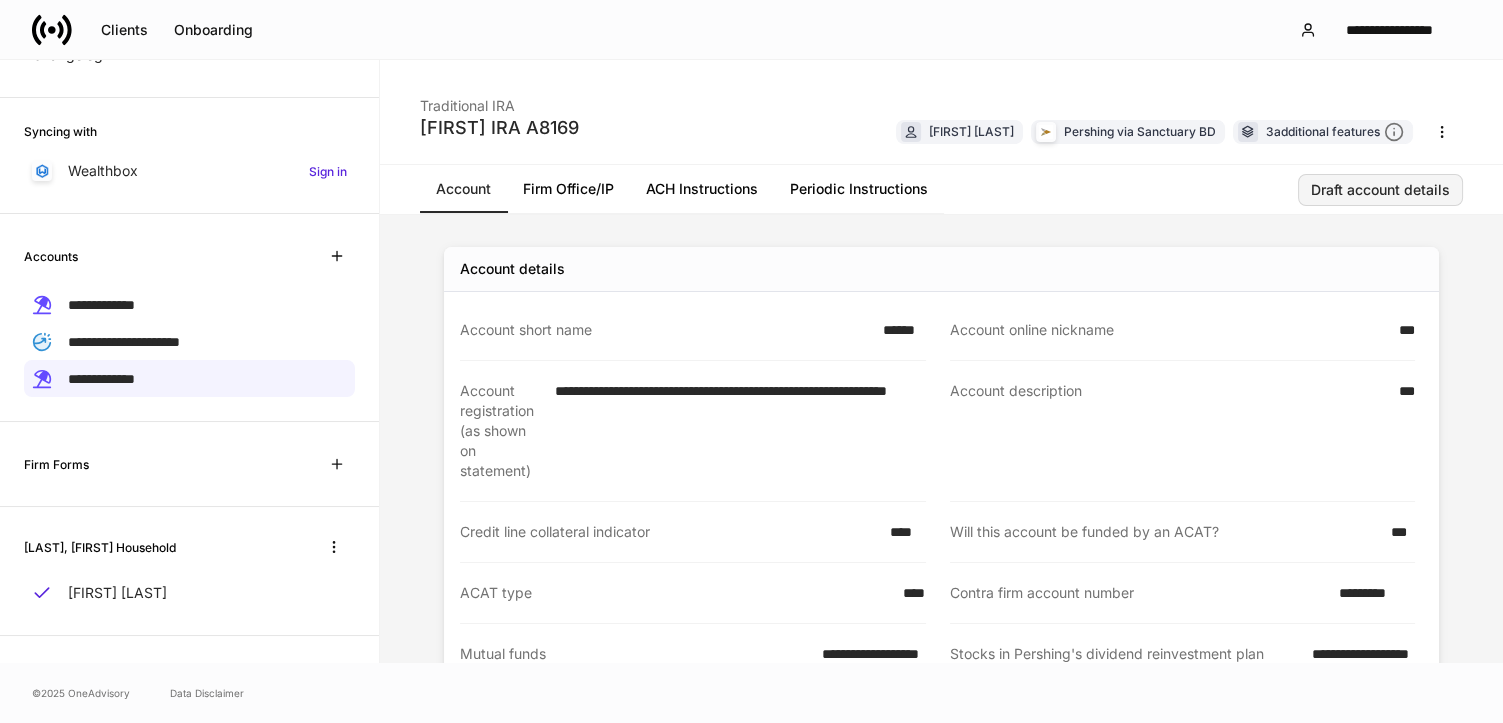 click on "Draft account details" at bounding box center (1380, 190) 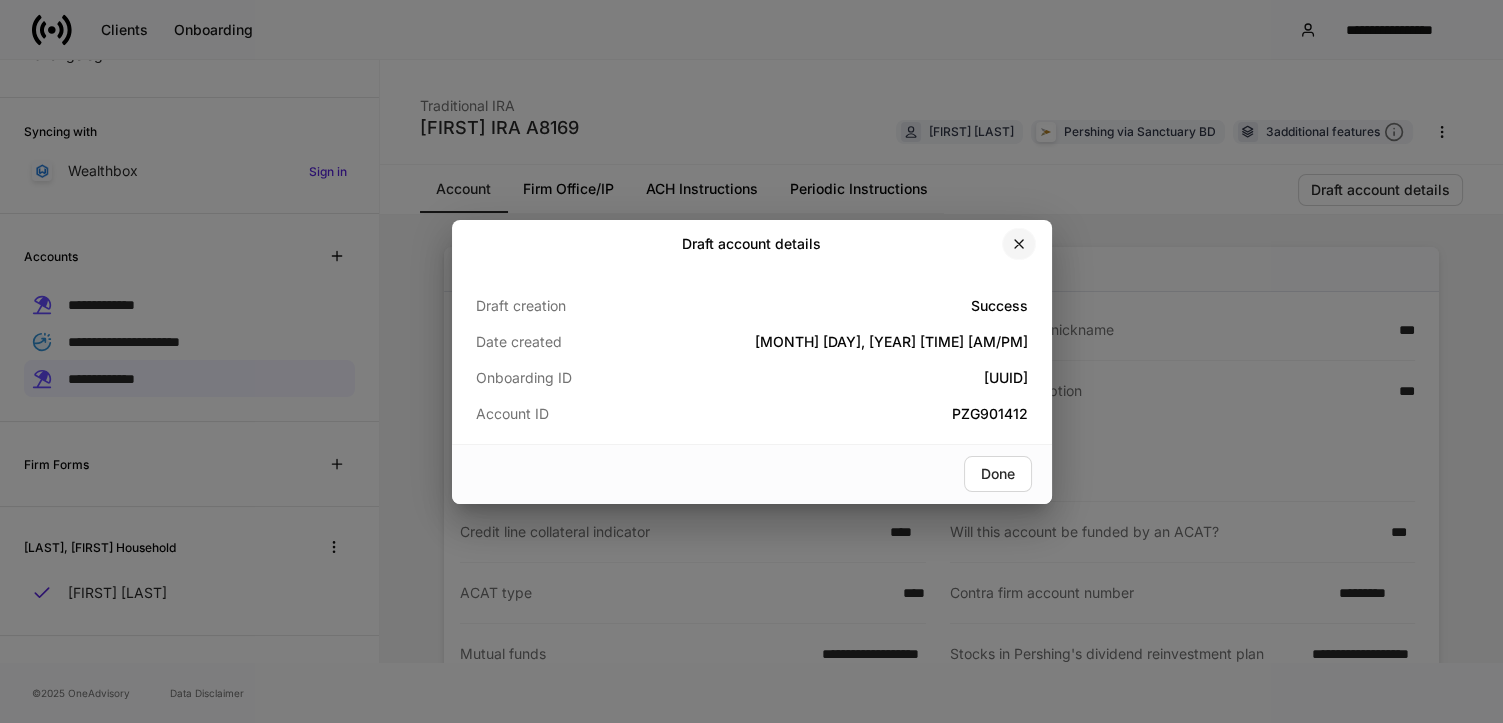 click 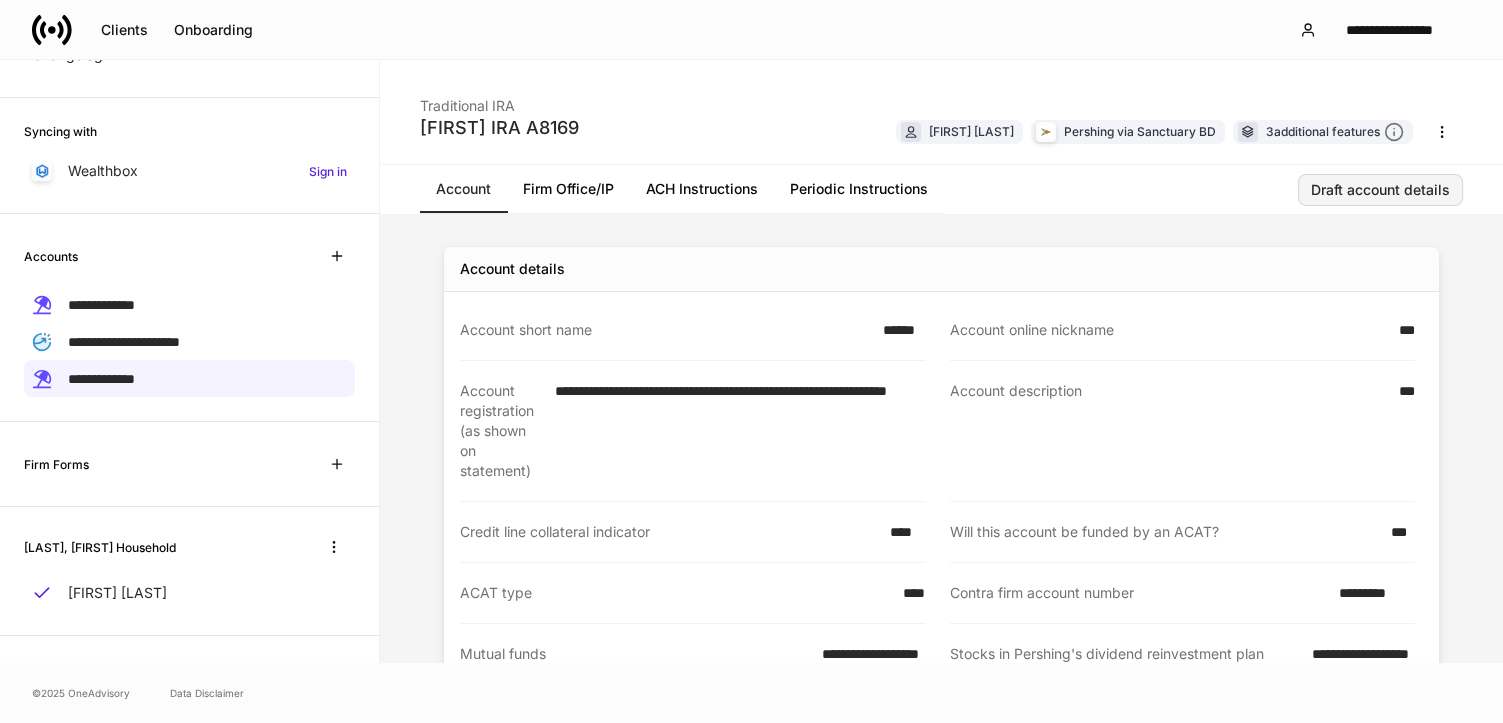 click on "Draft account details" at bounding box center [1380, 190] 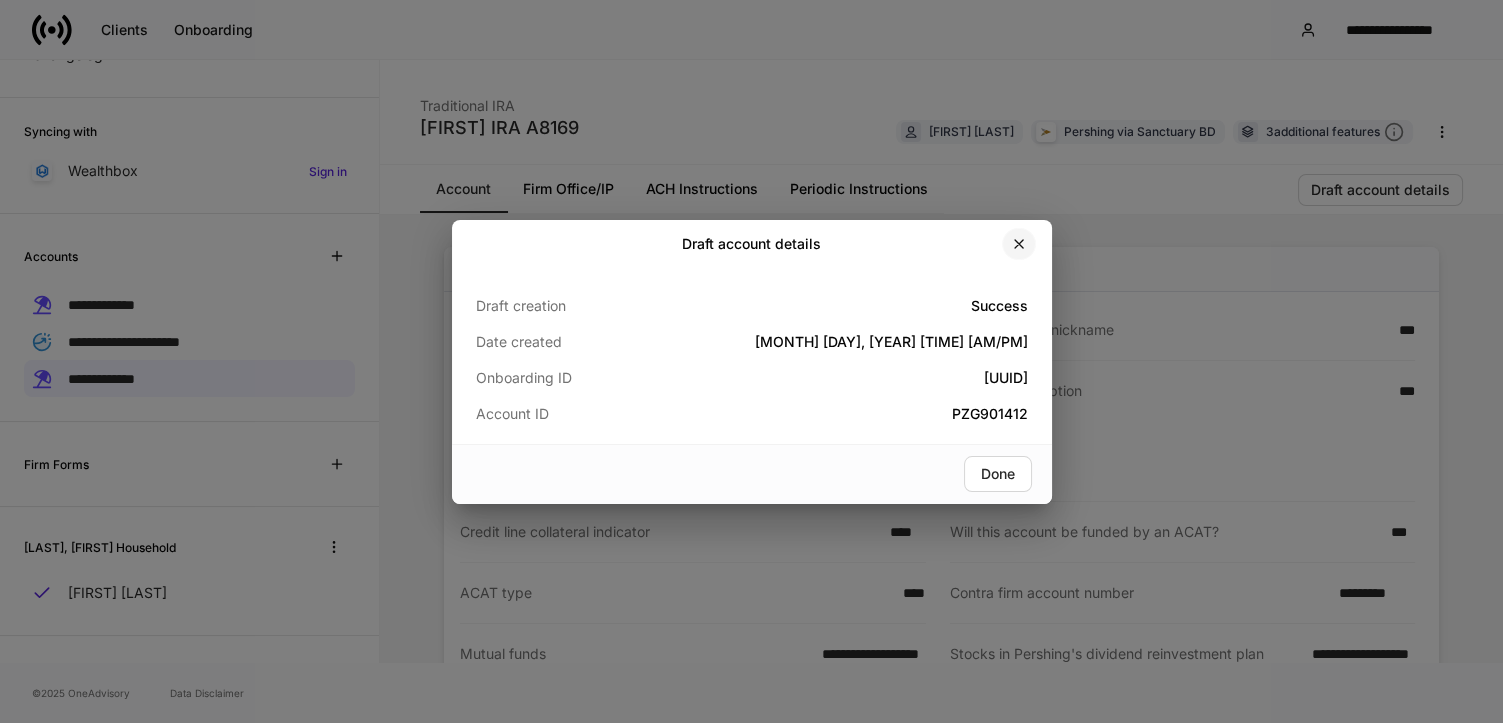 click 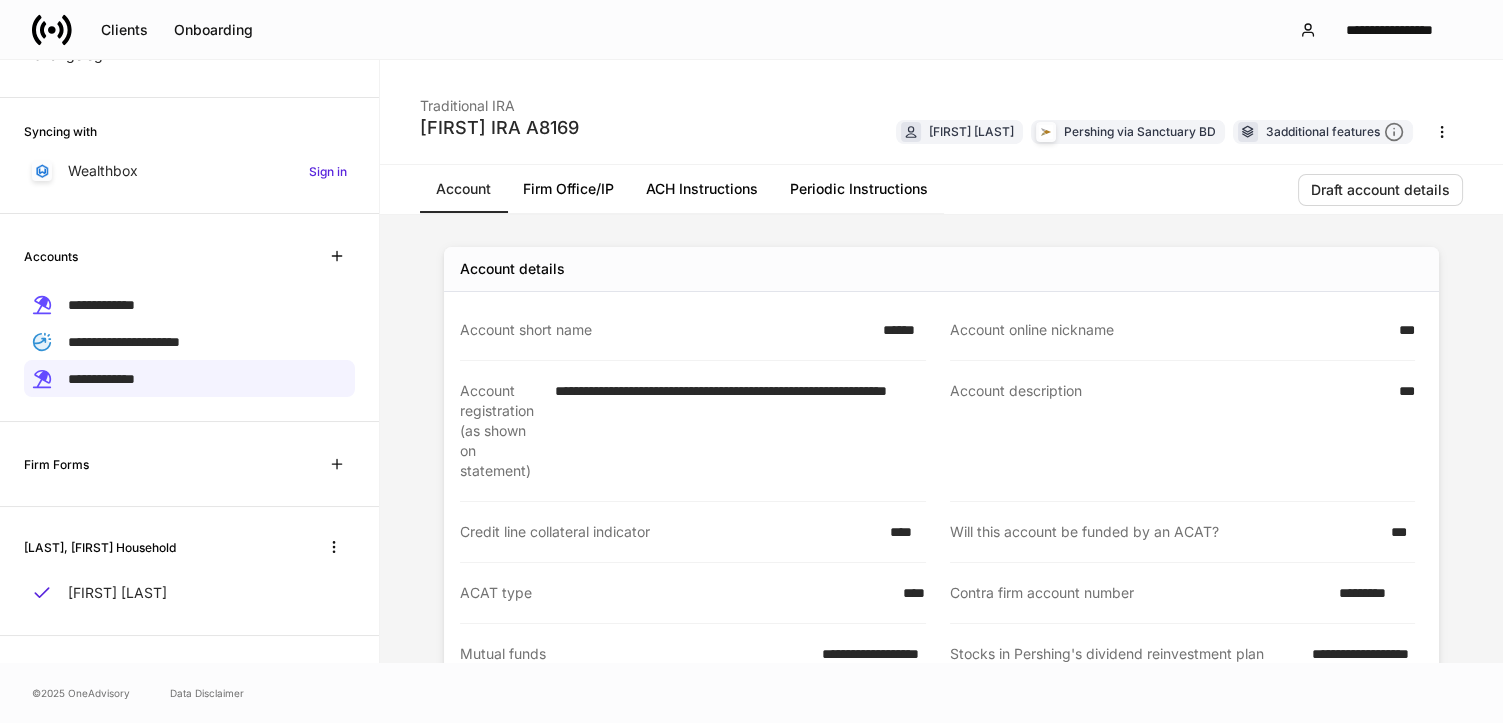 click on "*********" at bounding box center (1371, 593) 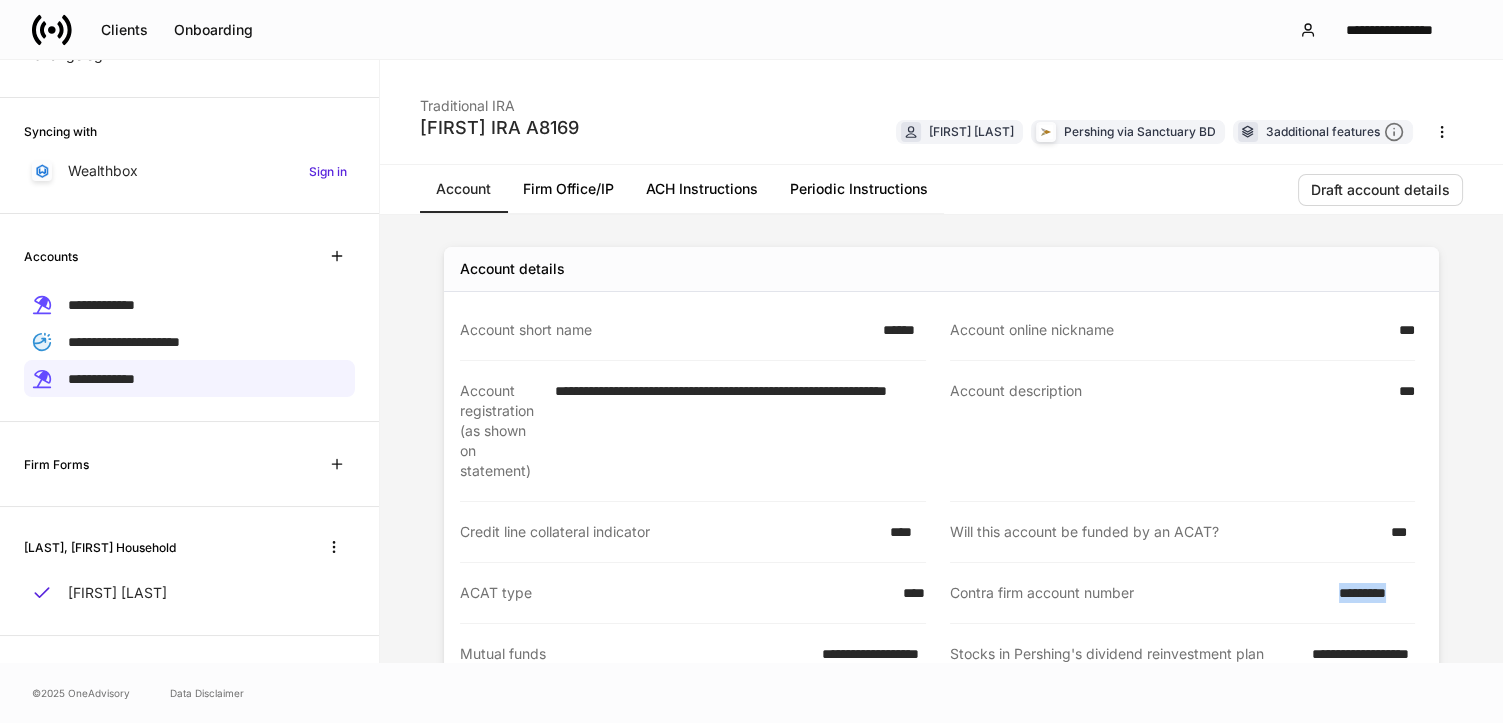 click on "*********" at bounding box center [1371, 593] 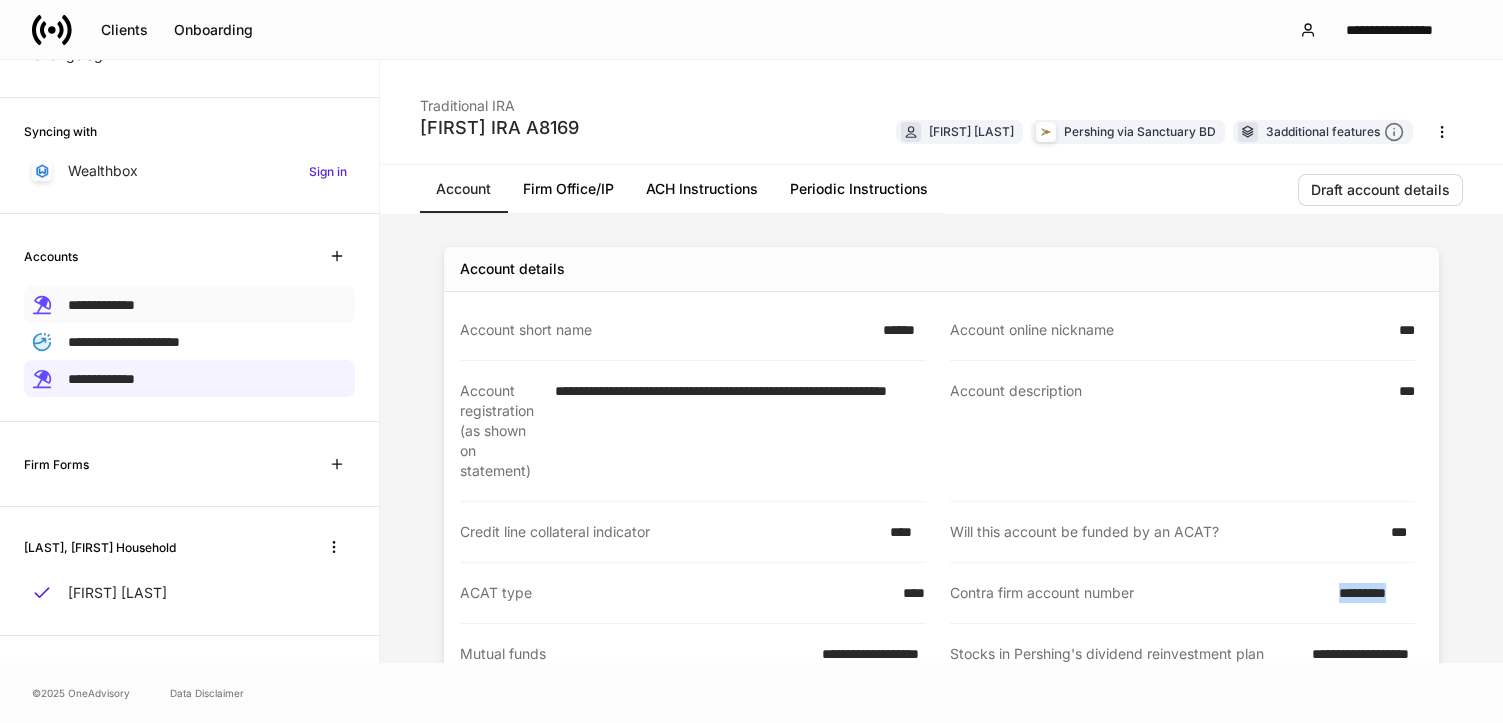 click on "**********" at bounding box center [101, 305] 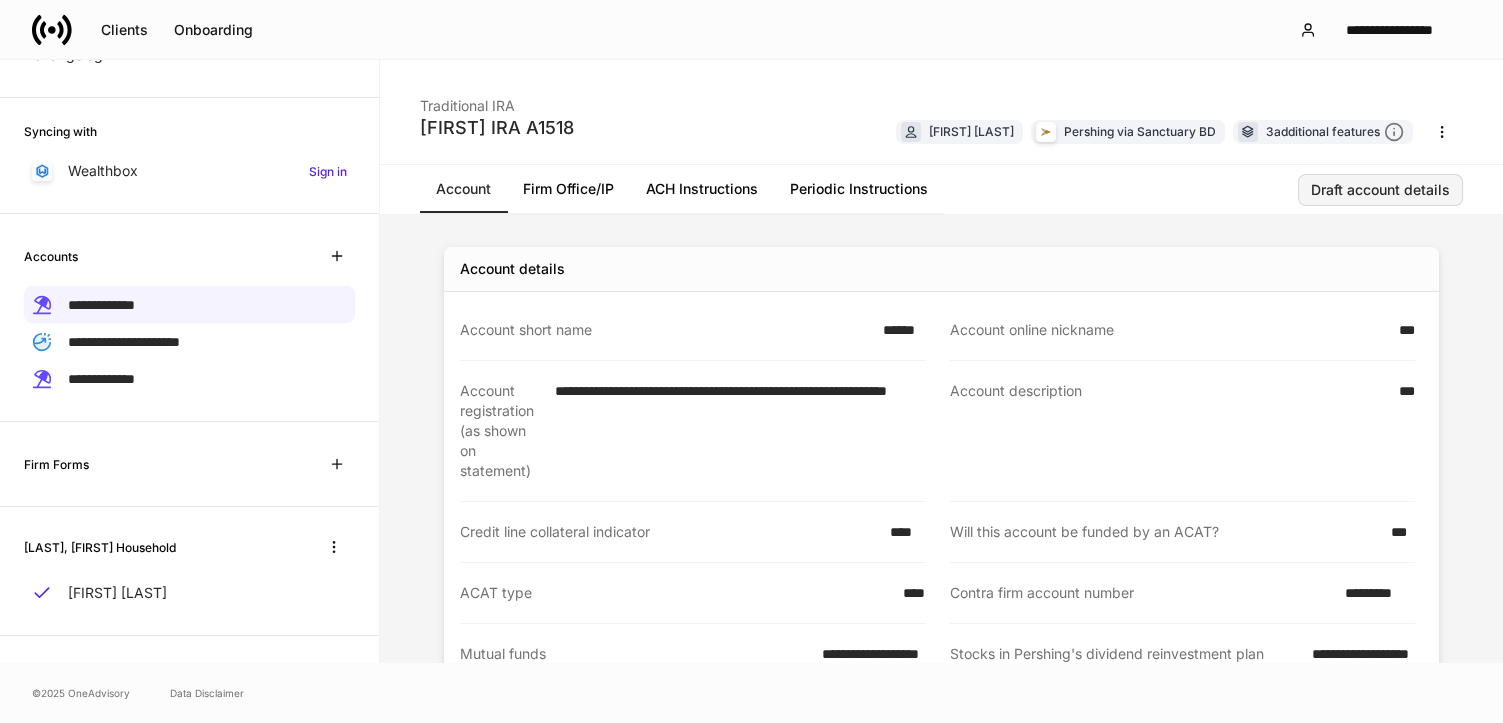 click on "Draft account details" at bounding box center (1380, 190) 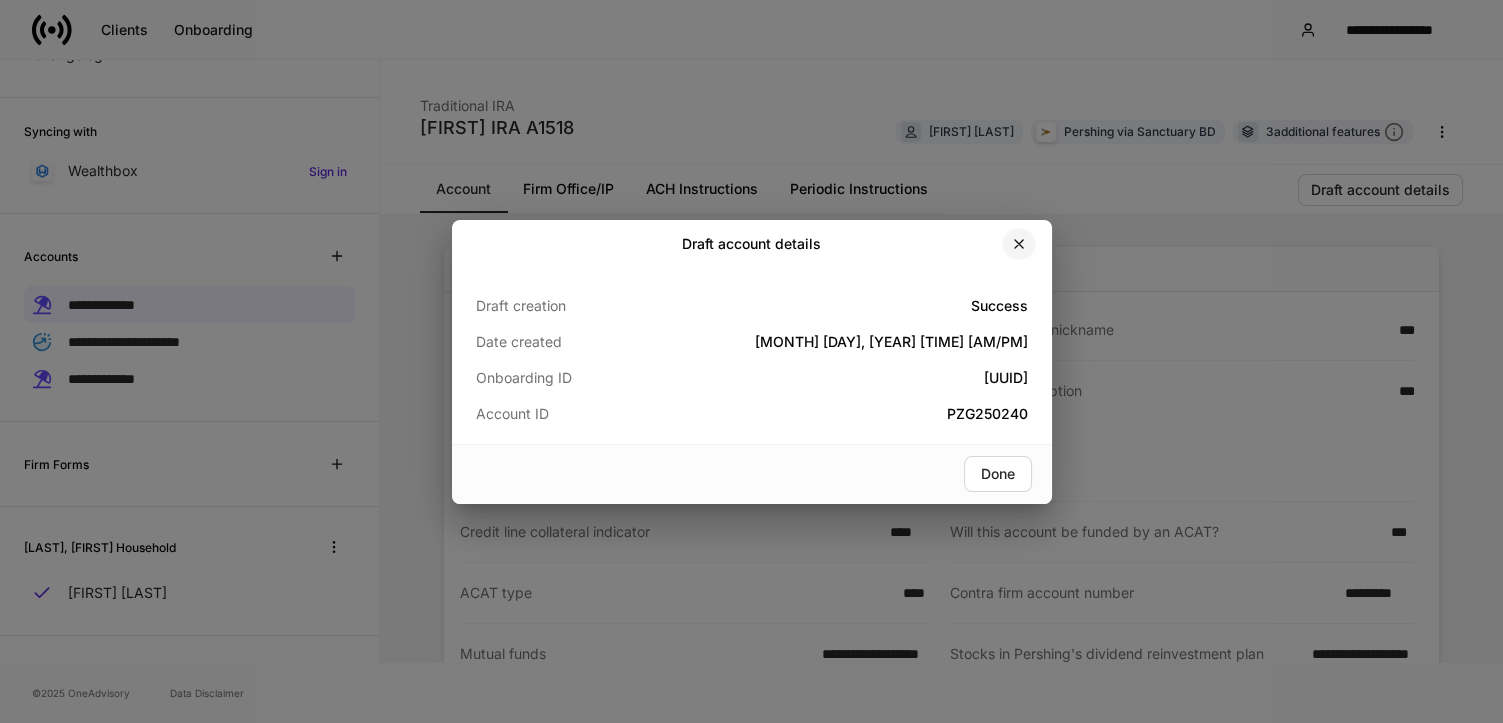 click 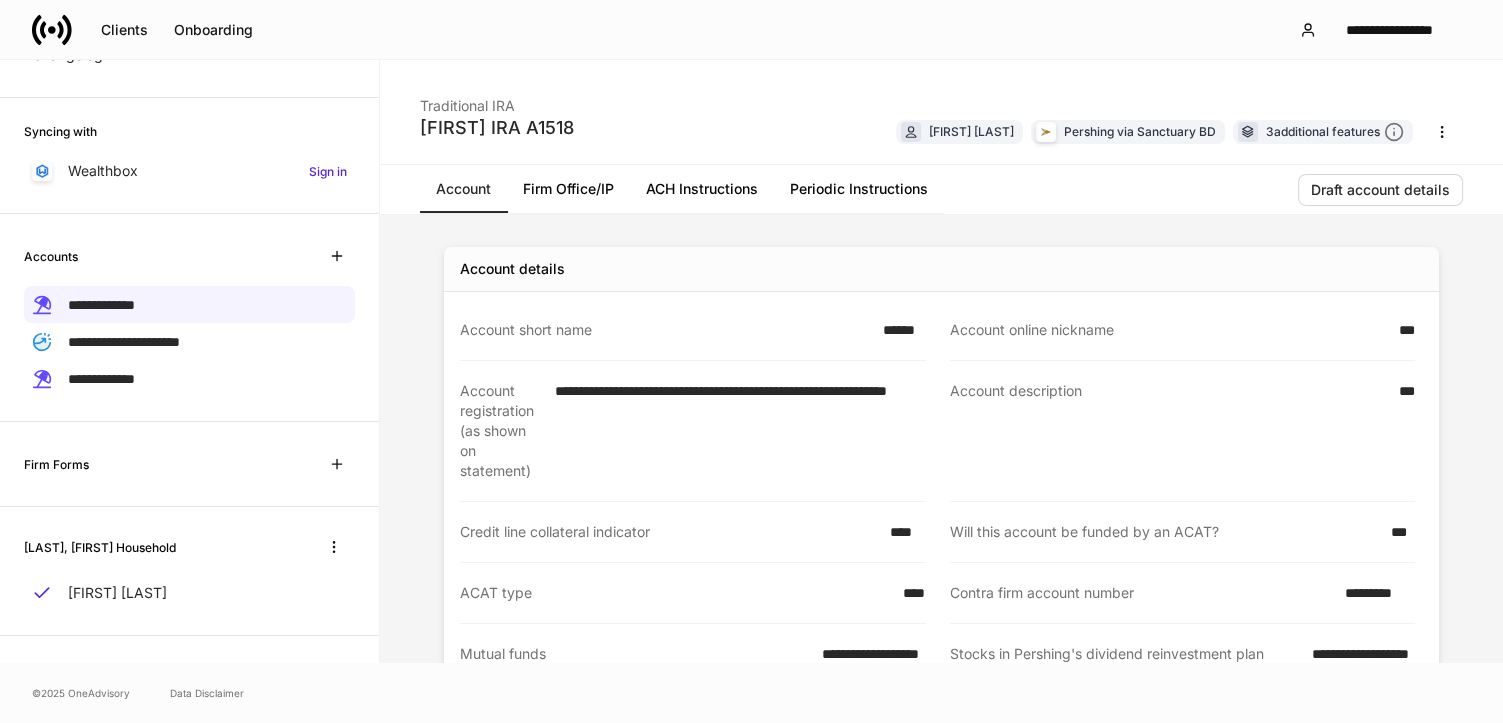 click on "*********" at bounding box center (1374, 593) 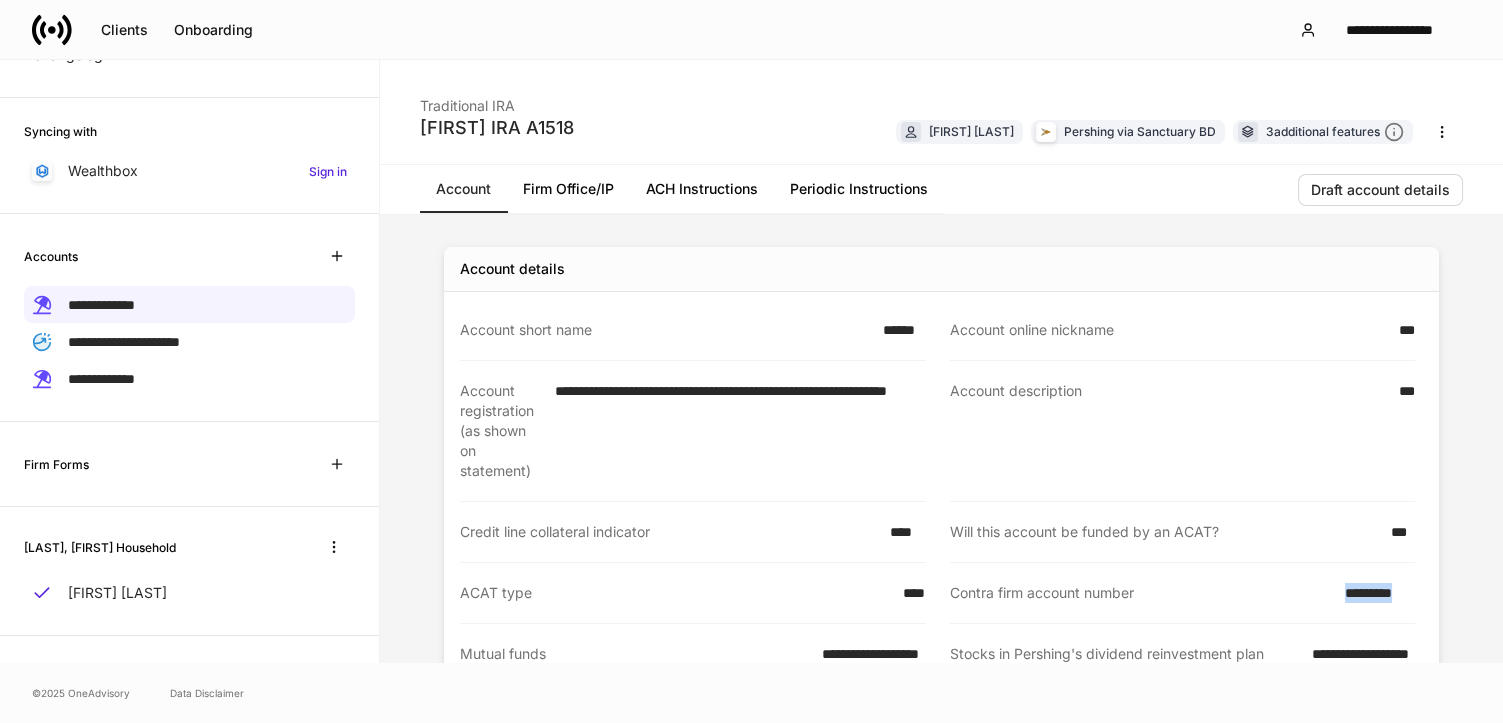 click on "*********" at bounding box center (1374, 593) 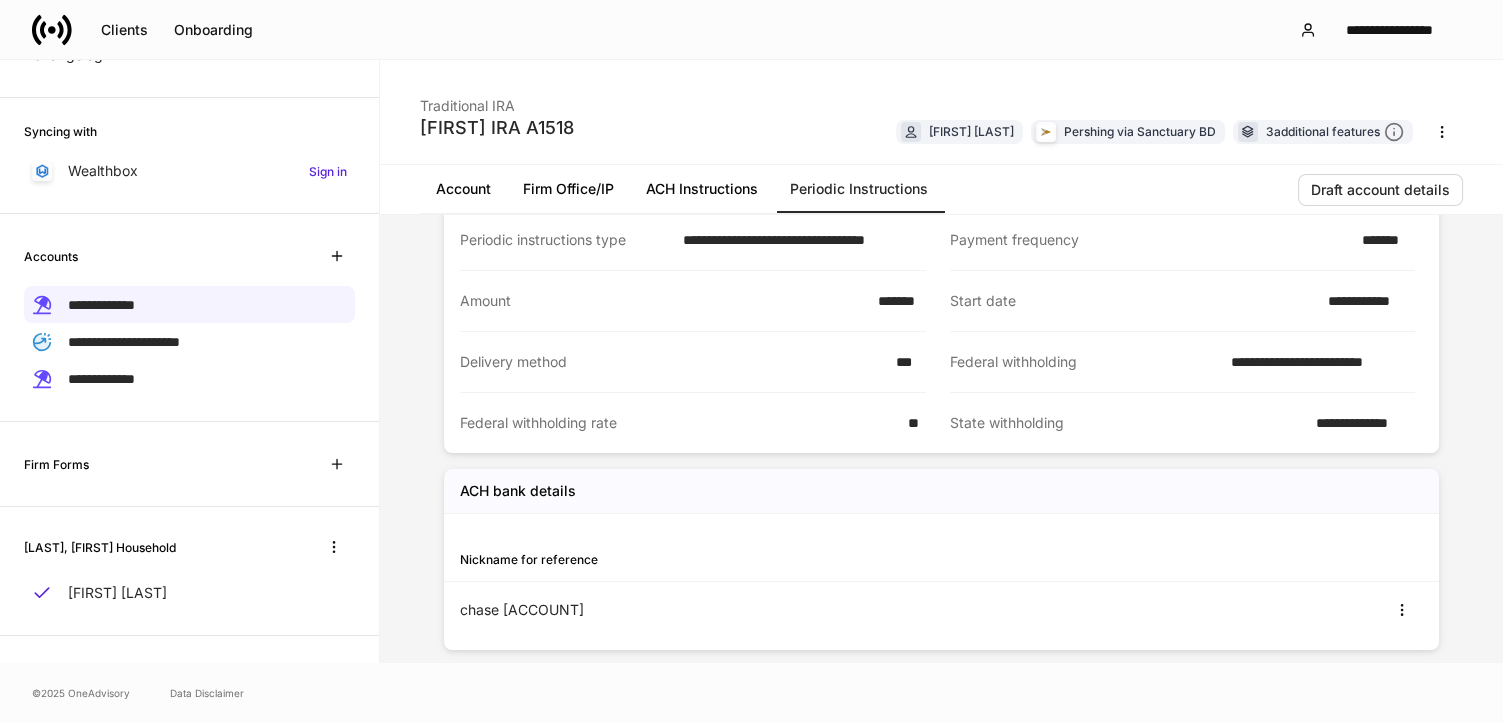 scroll, scrollTop: 106, scrollLeft: 0, axis: vertical 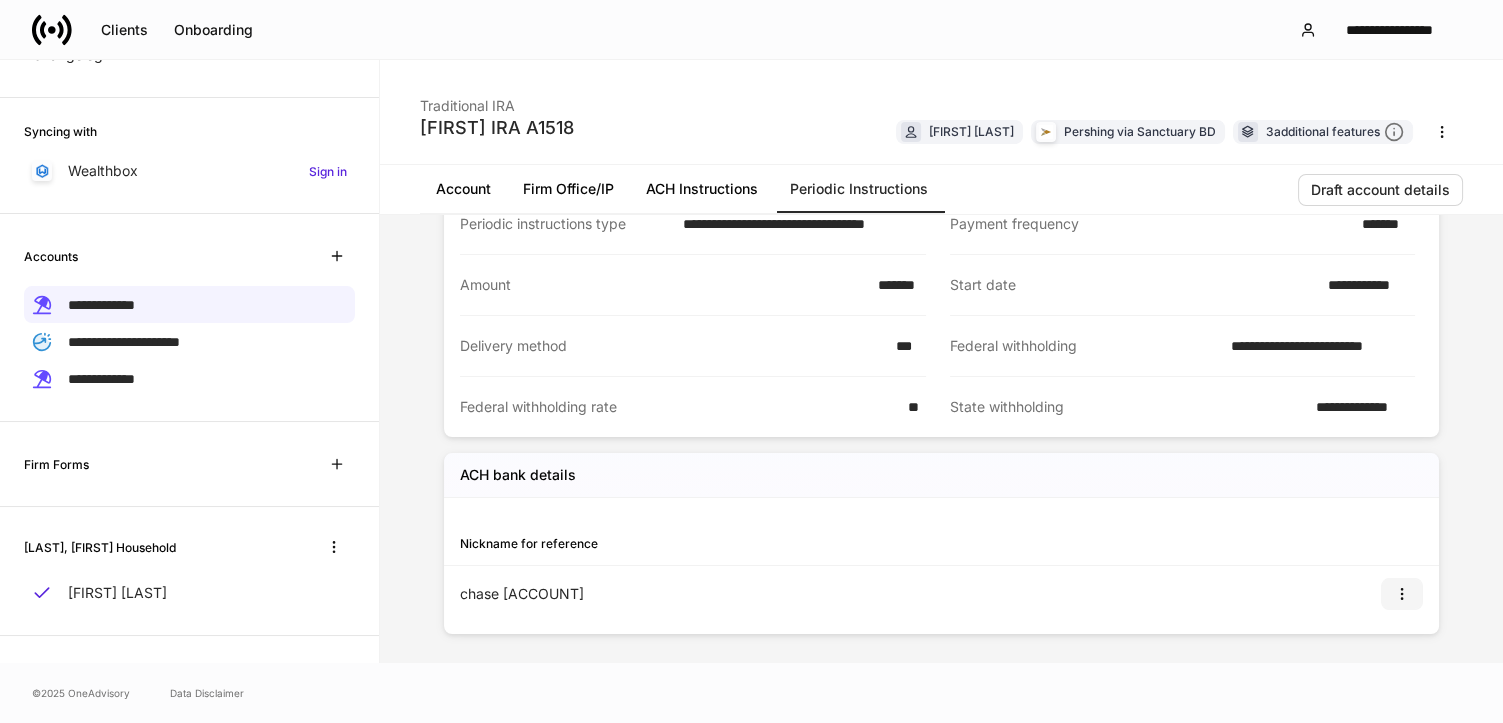 click 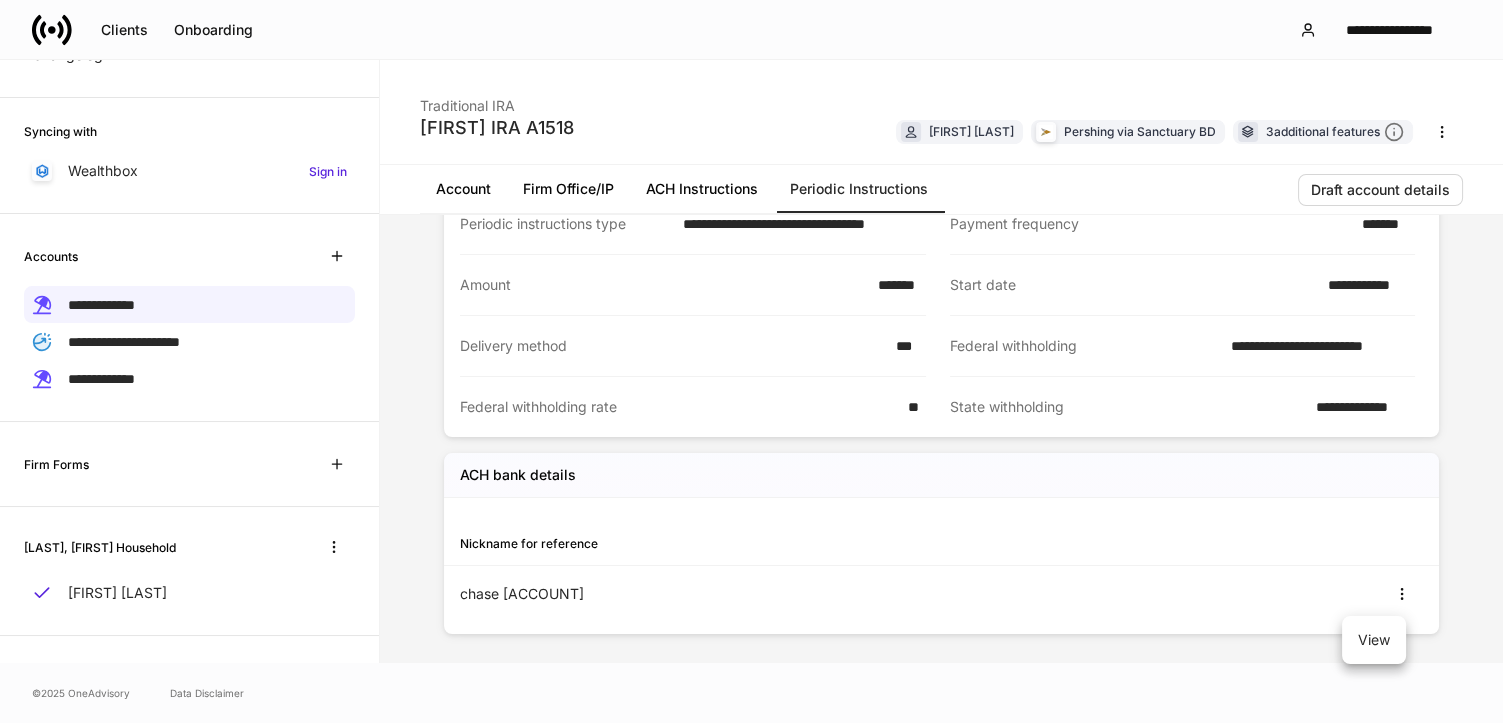 click on "View" at bounding box center (1374, 640) 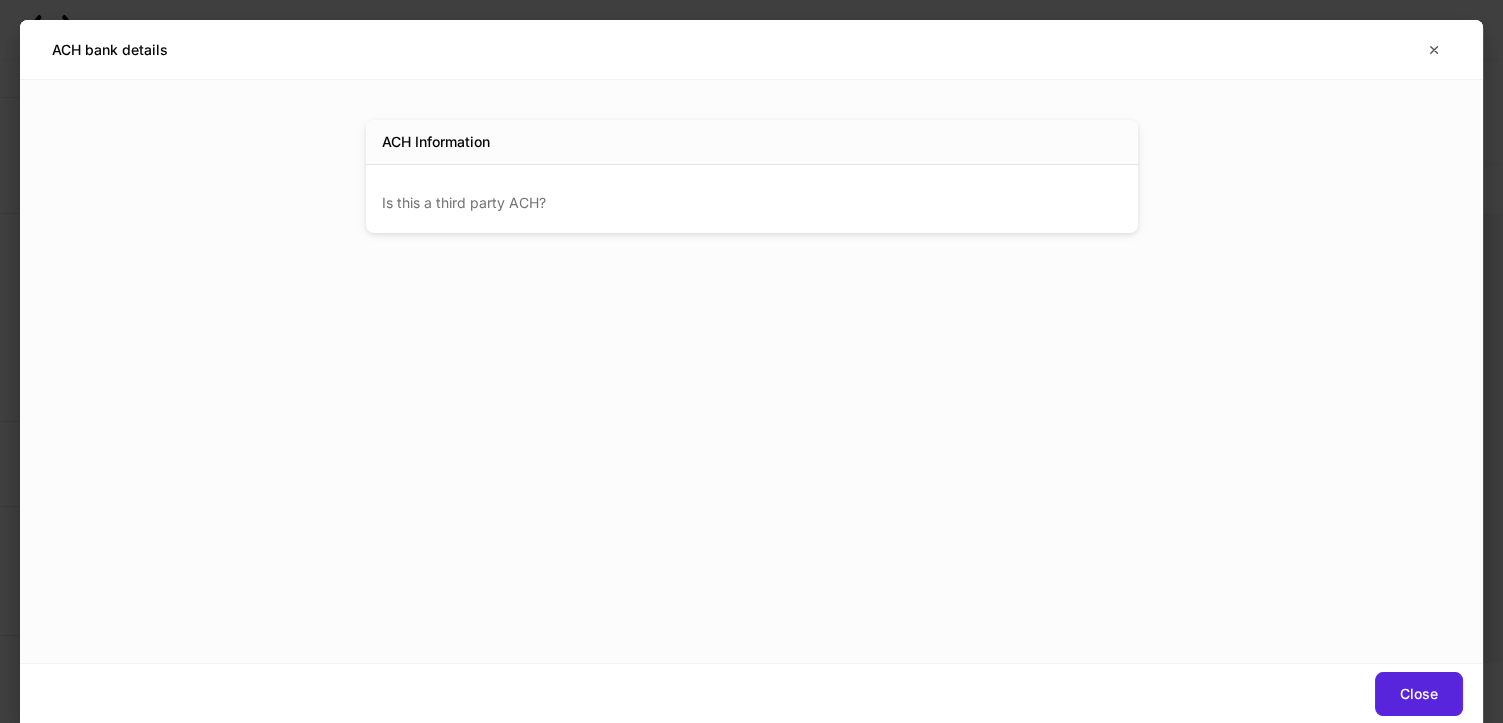 scroll, scrollTop: 0, scrollLeft: 0, axis: both 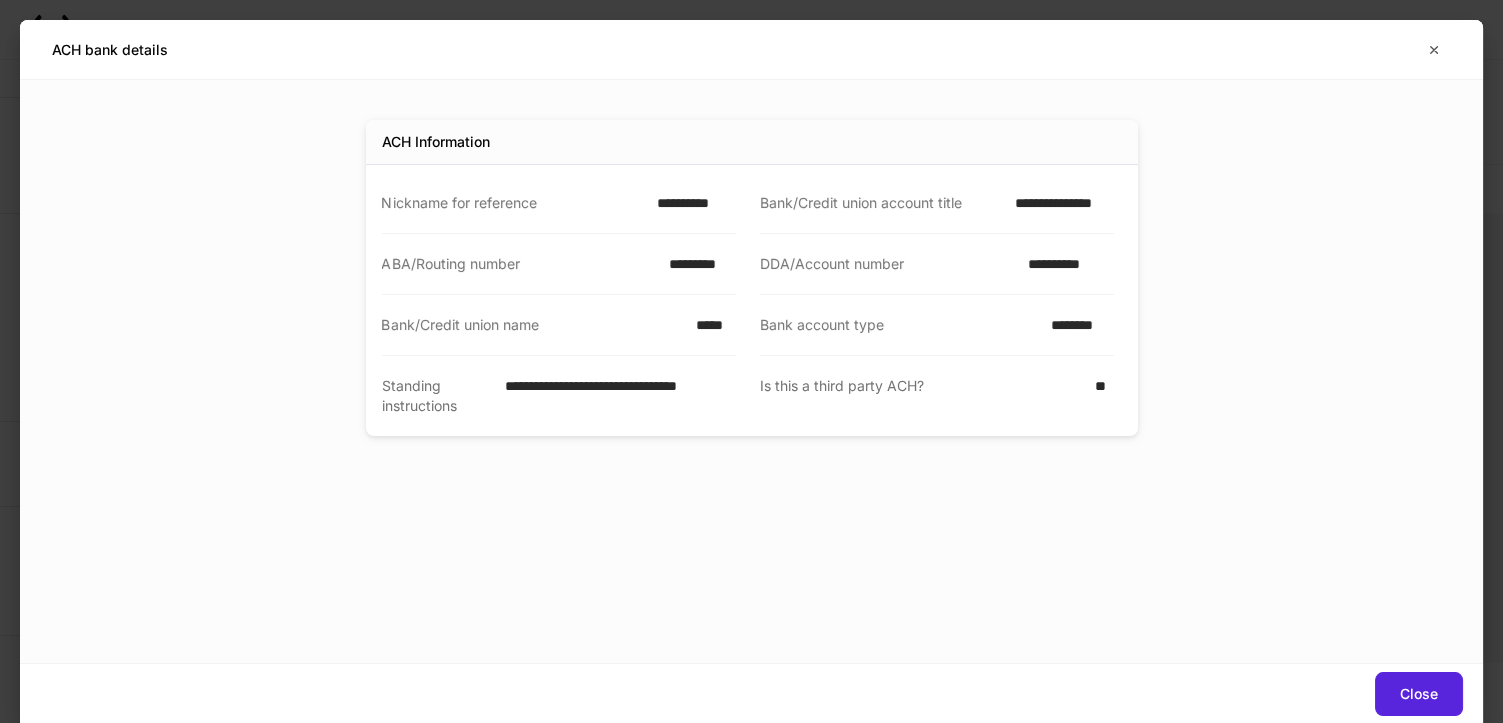 click on "**********" at bounding box center (690, 203) 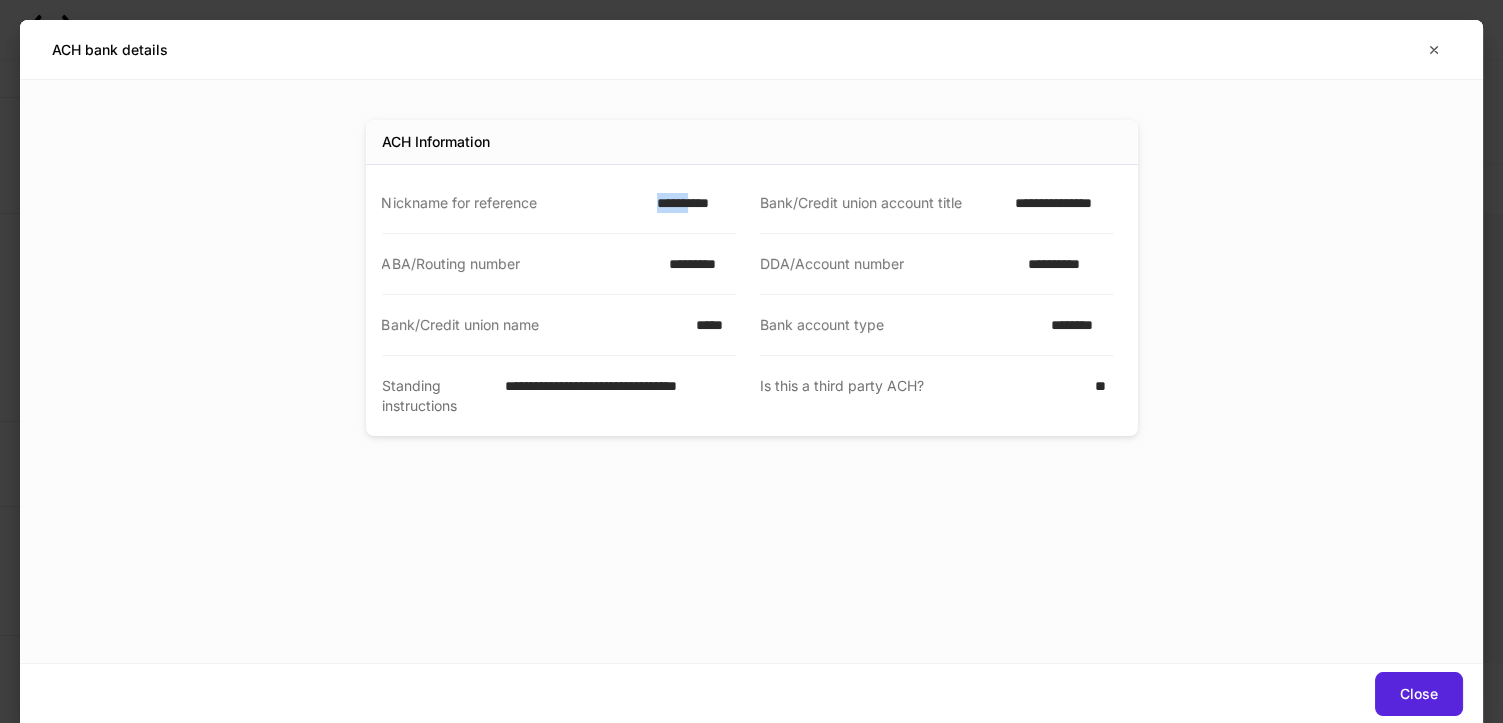 click on "**********" at bounding box center [690, 203] 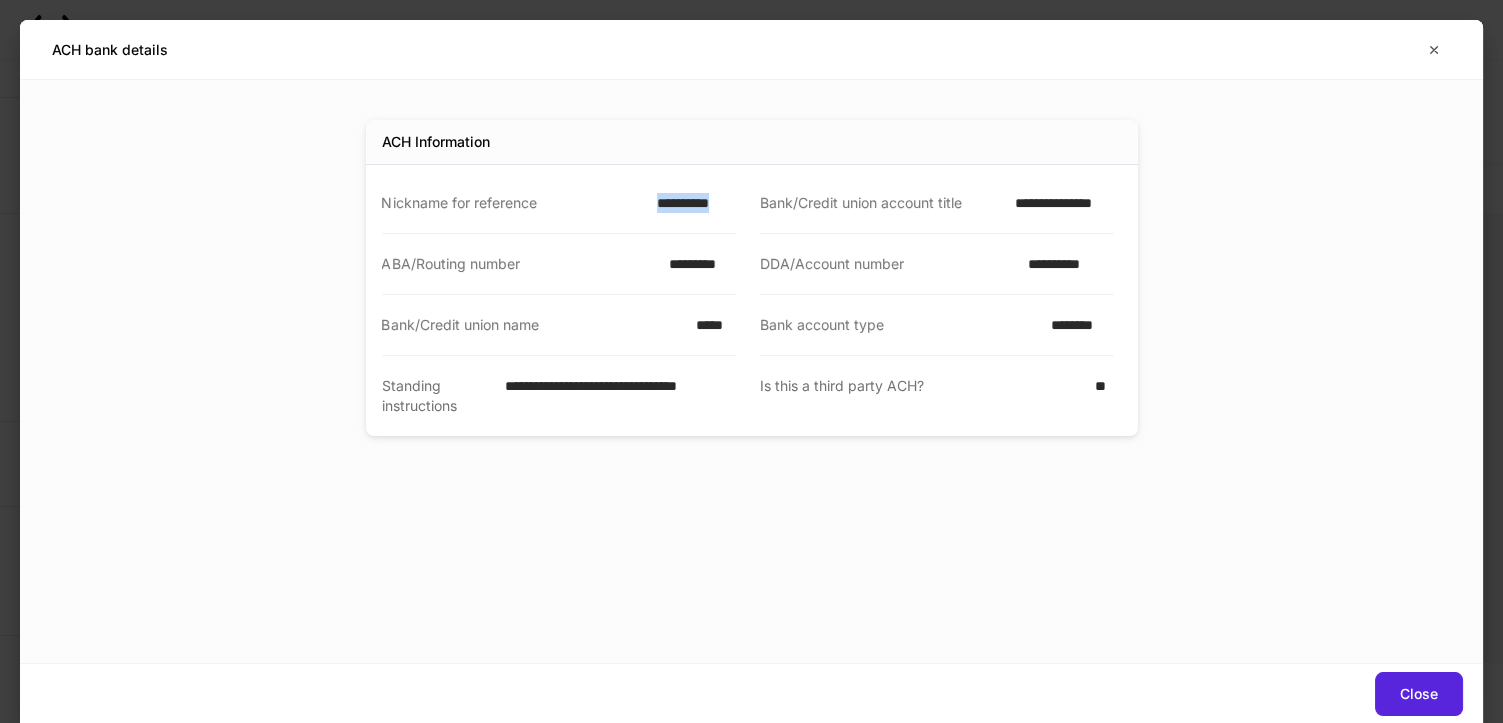 click on "**********" at bounding box center (690, 203) 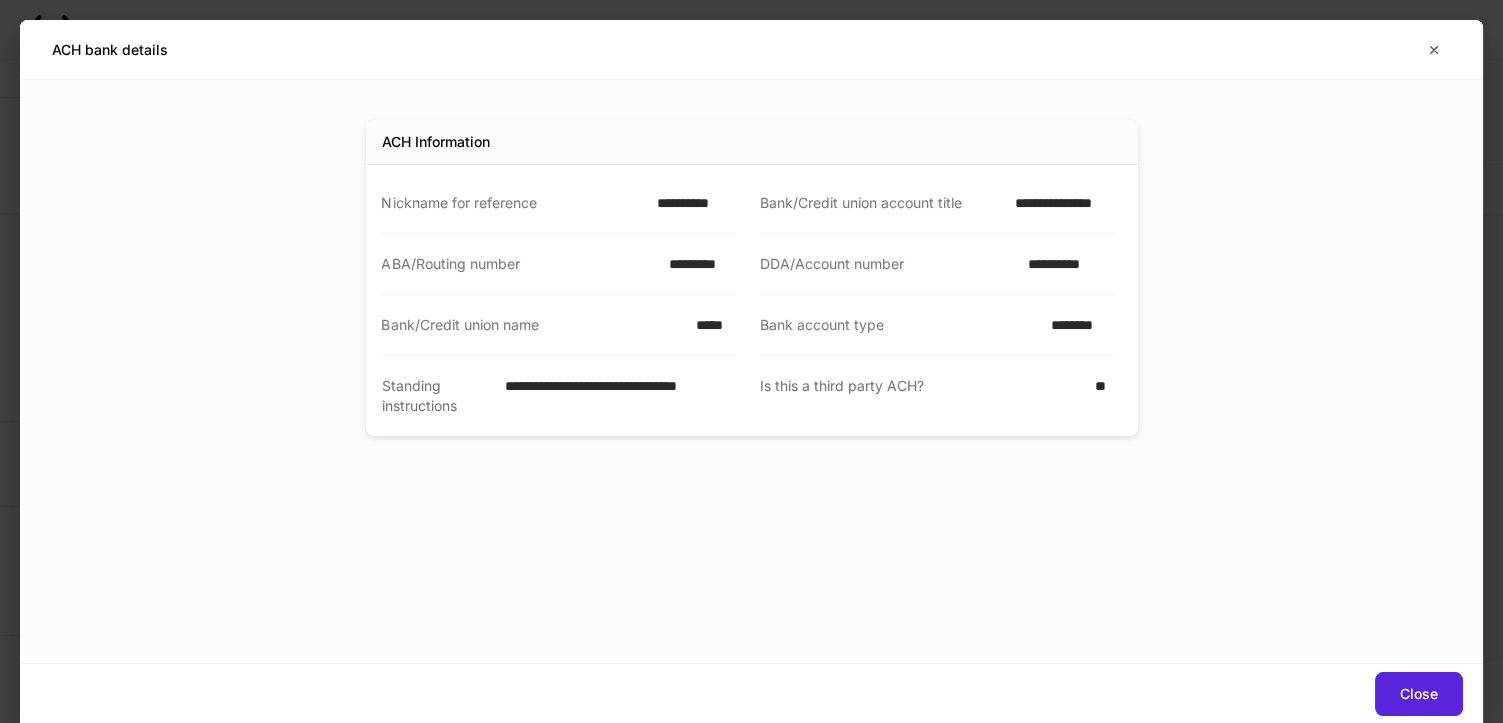 click on "**********" at bounding box center [1058, 203] 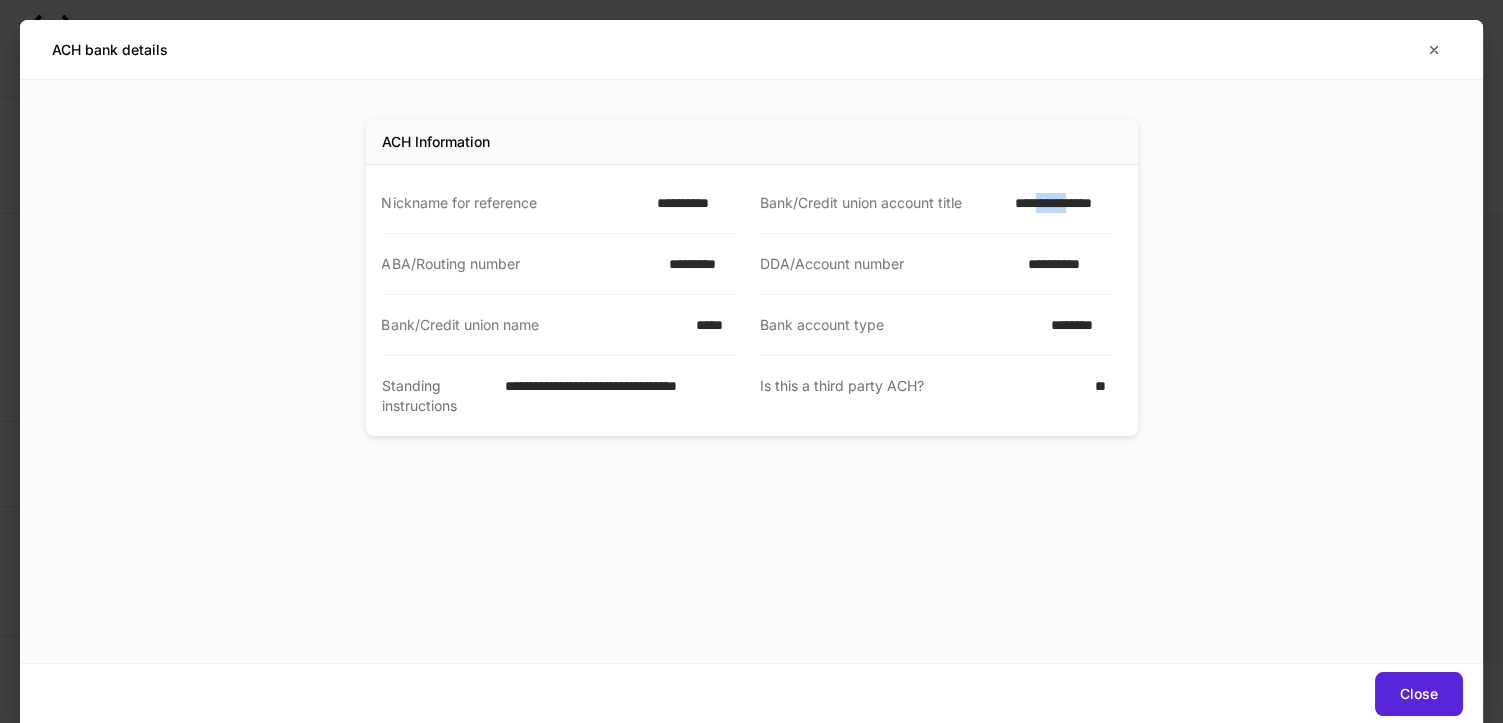 click on "**********" at bounding box center (1058, 203) 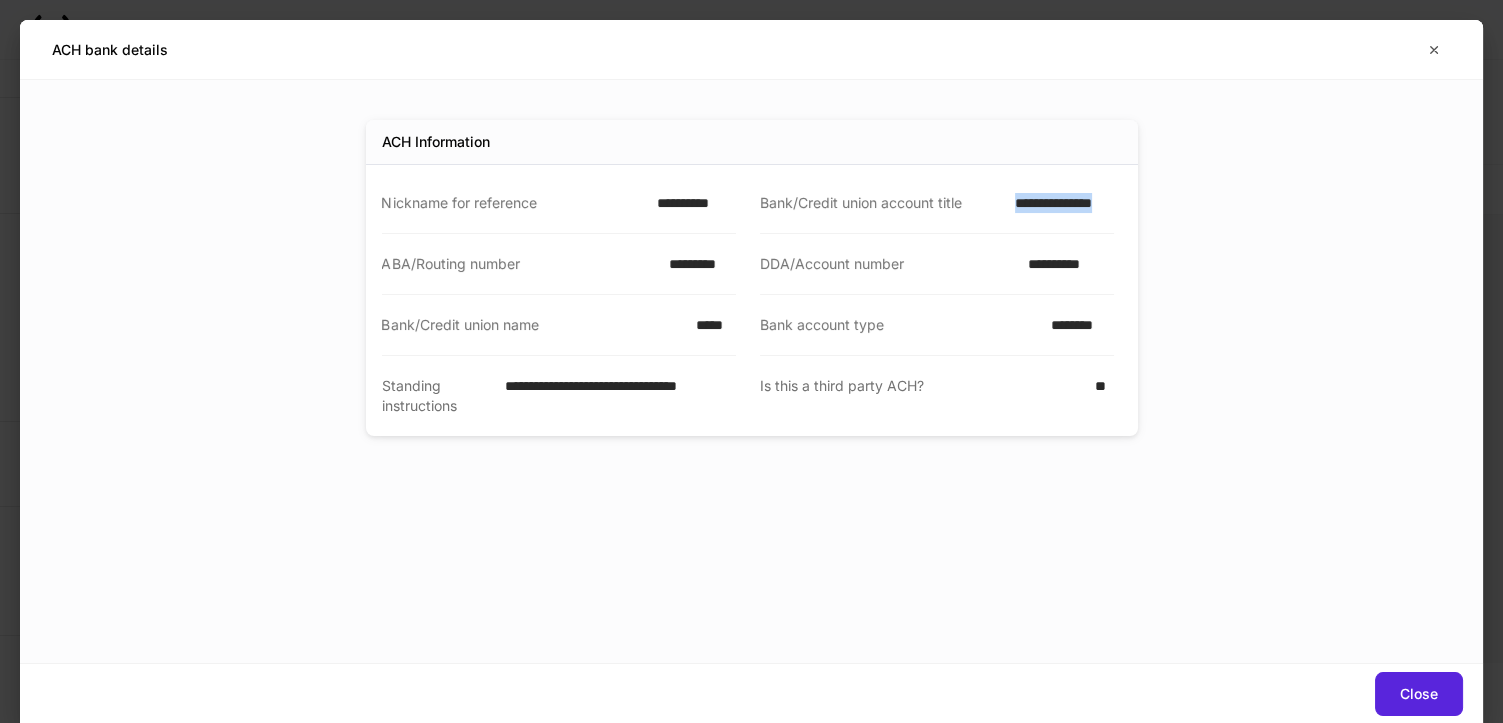 click on "**********" at bounding box center [1058, 203] 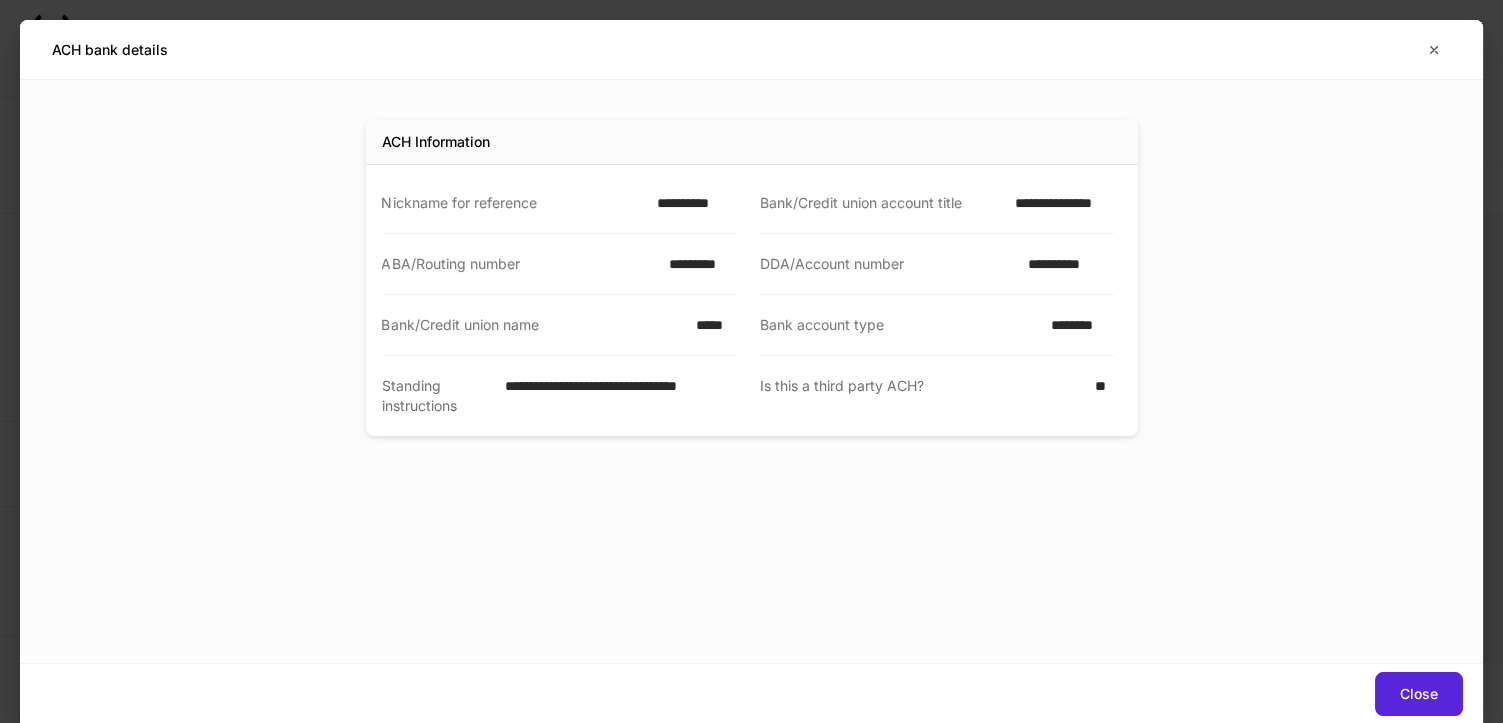 click on "**********" at bounding box center (1058, 203) 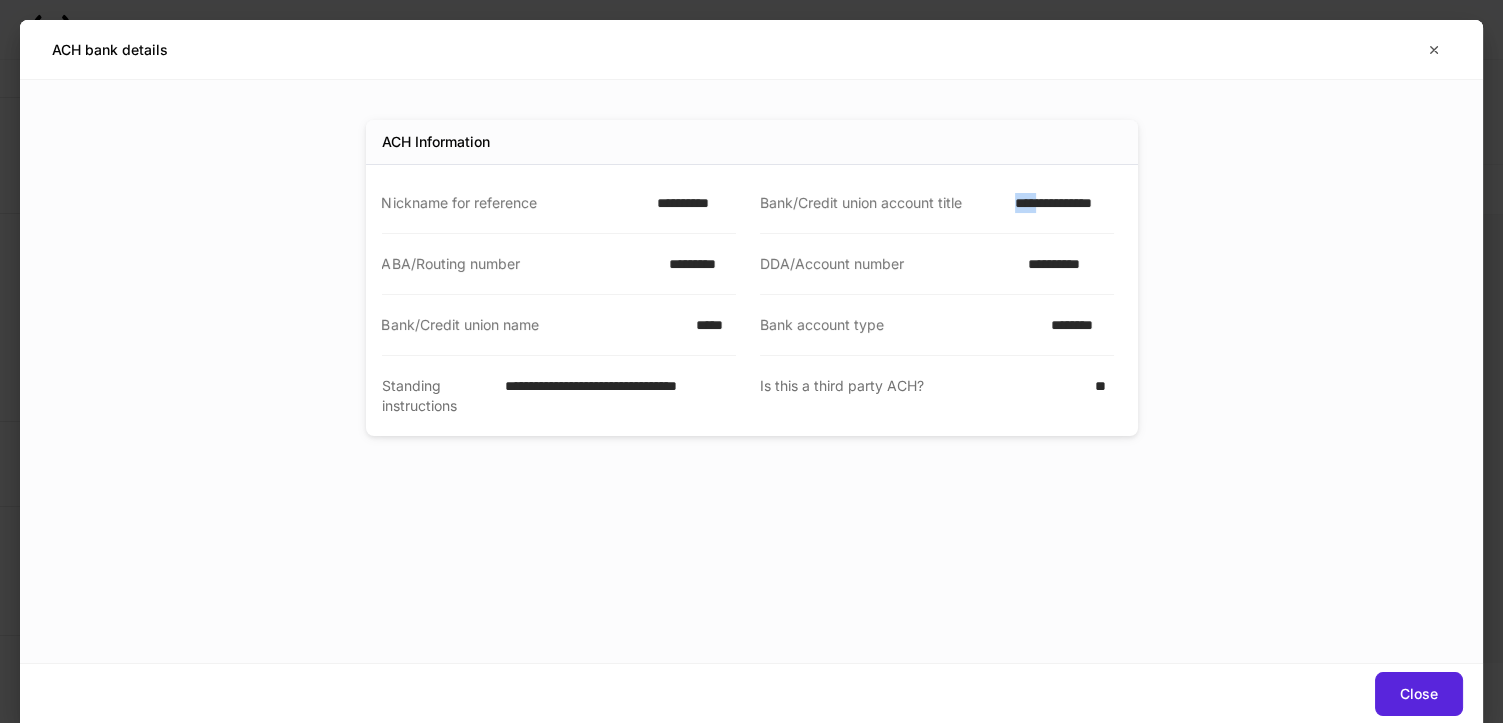click on "**********" at bounding box center [1058, 203] 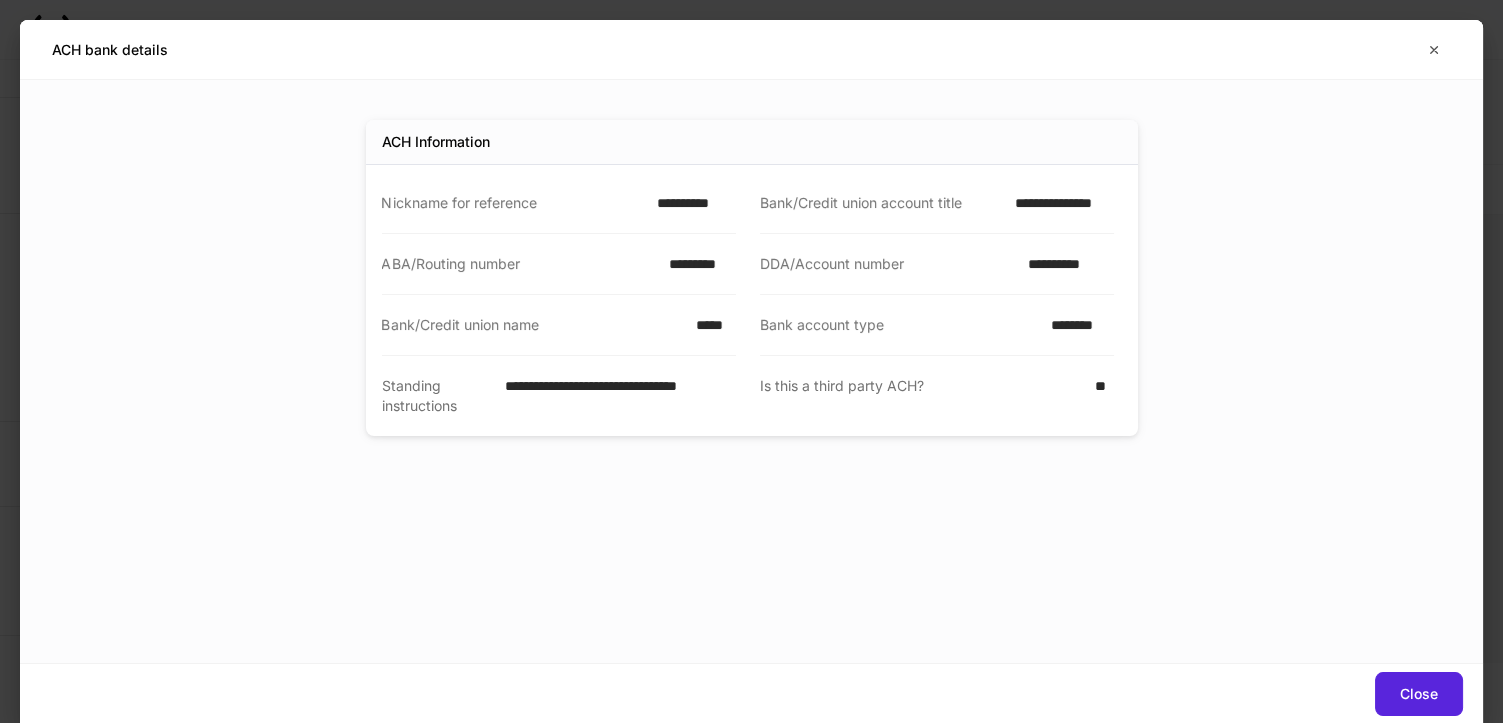 click on "**********" at bounding box center [1058, 203] 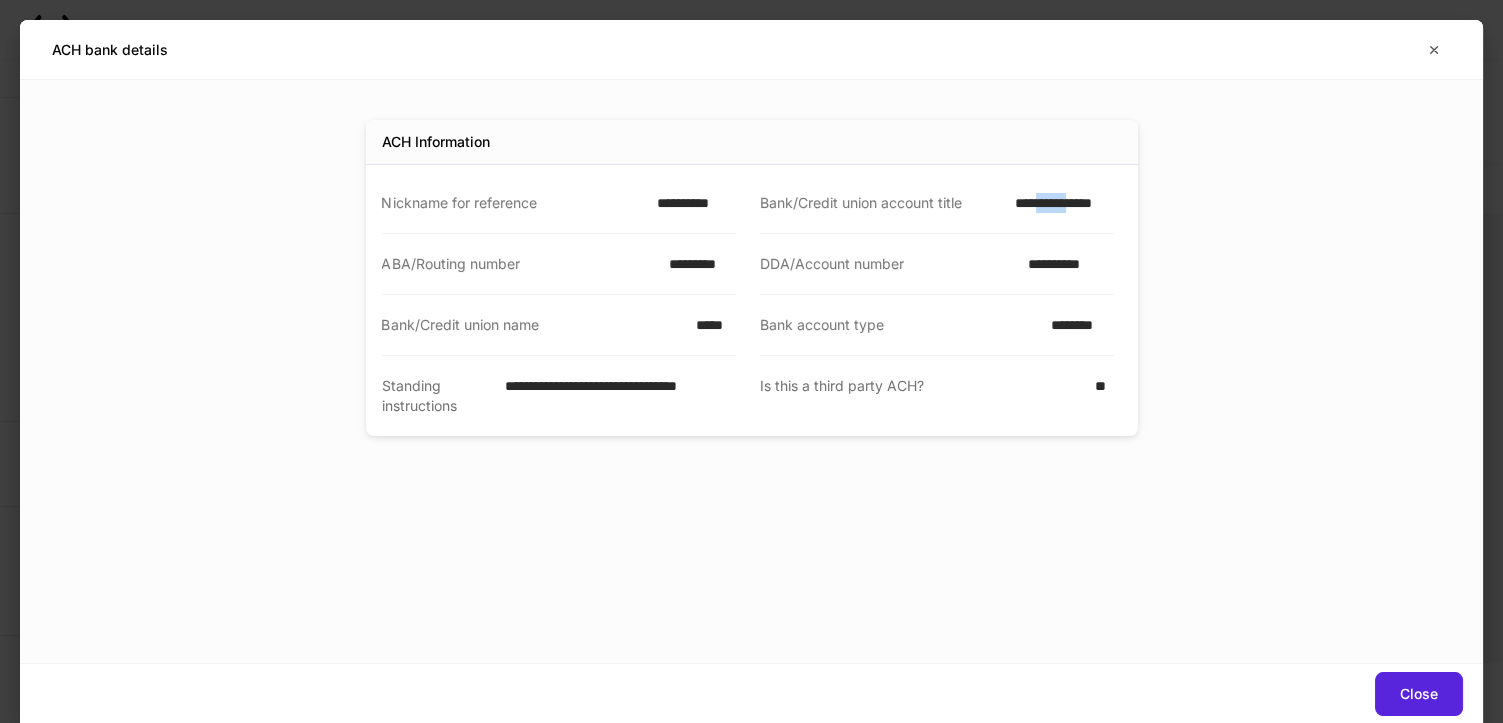 click on "**********" at bounding box center (1058, 203) 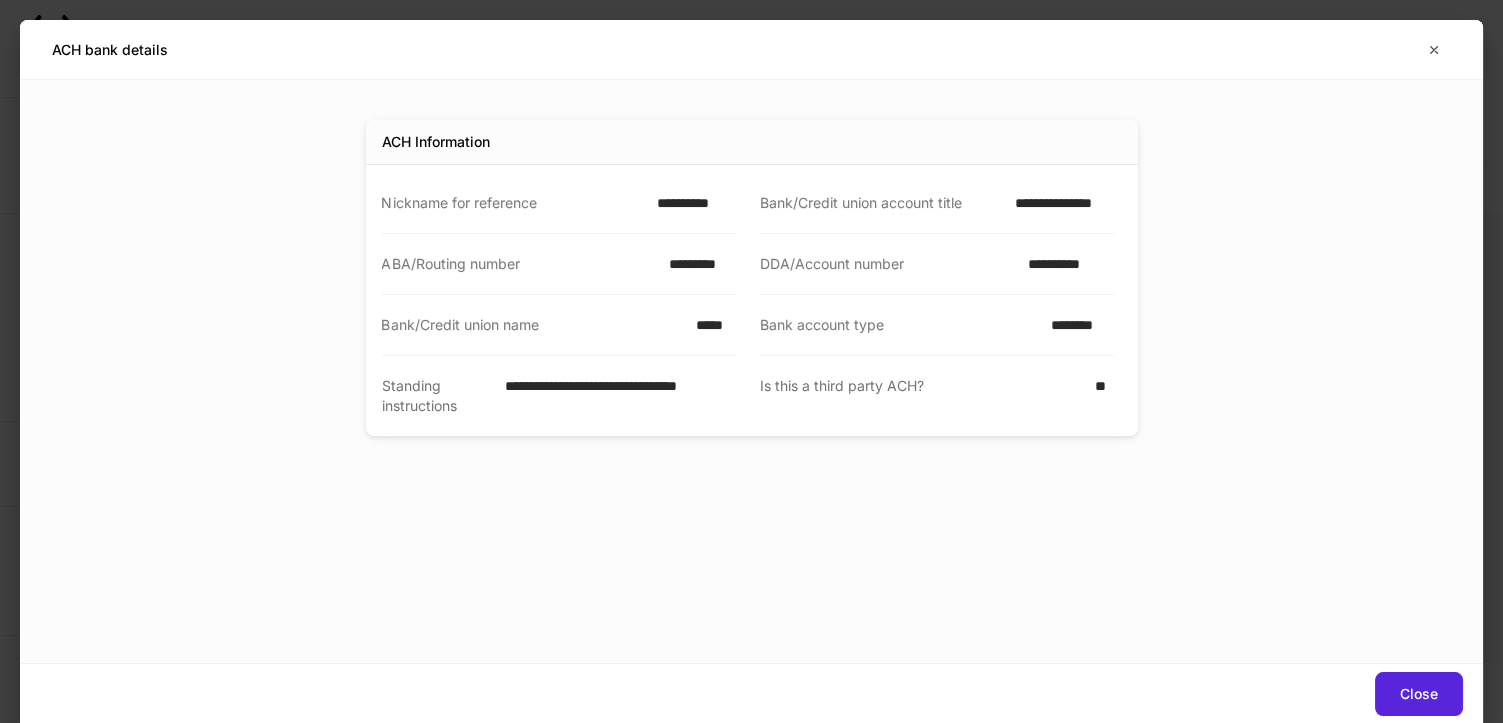 click on "**********" at bounding box center (1058, 203) 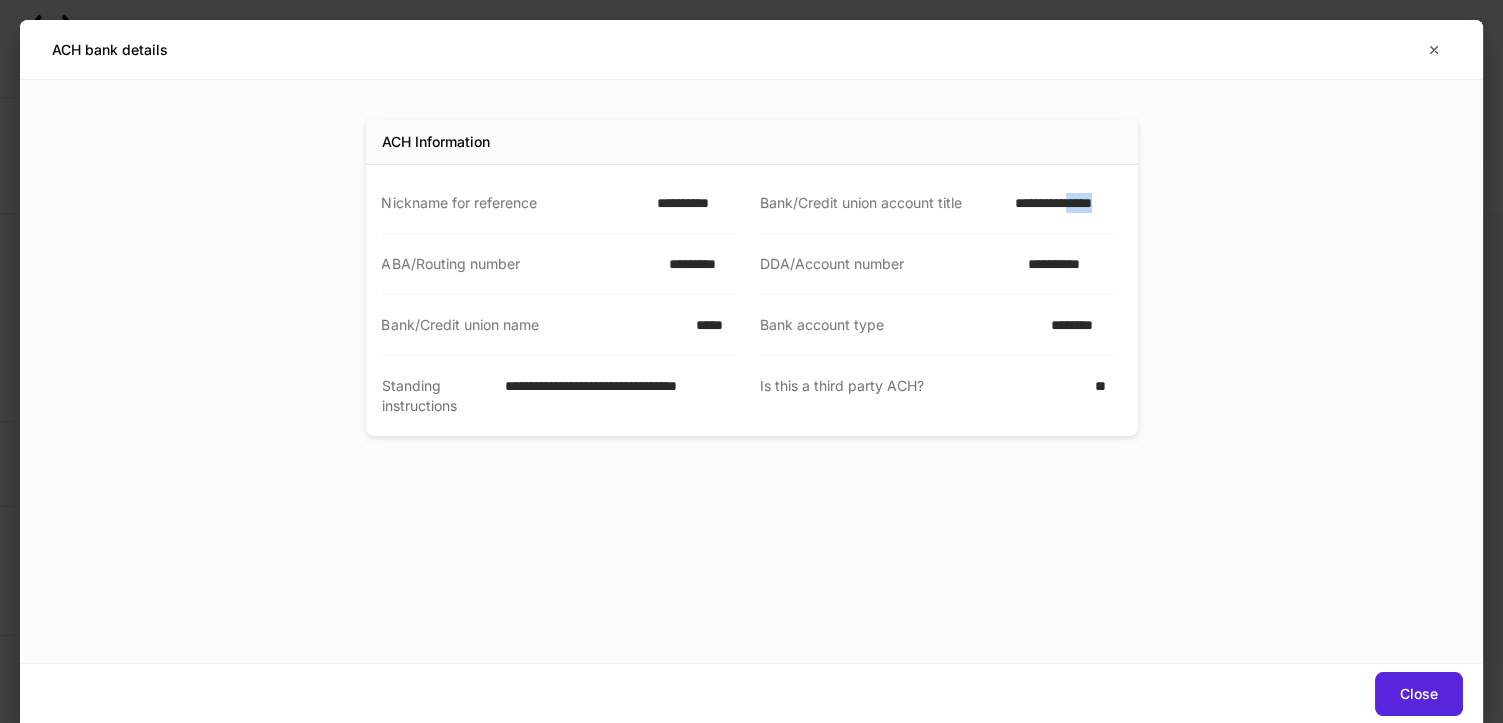 click on "**********" at bounding box center (1058, 203) 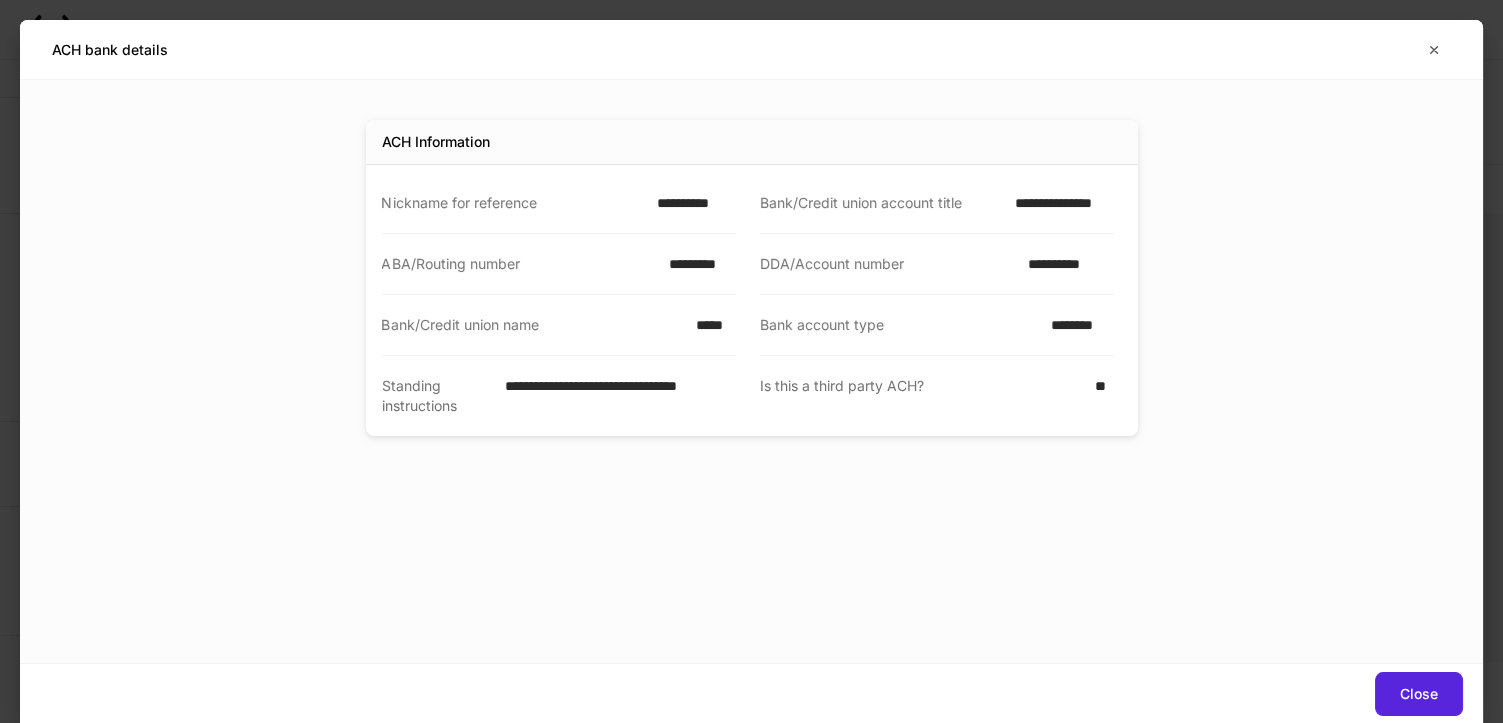 click on "*********" at bounding box center [696, 264] 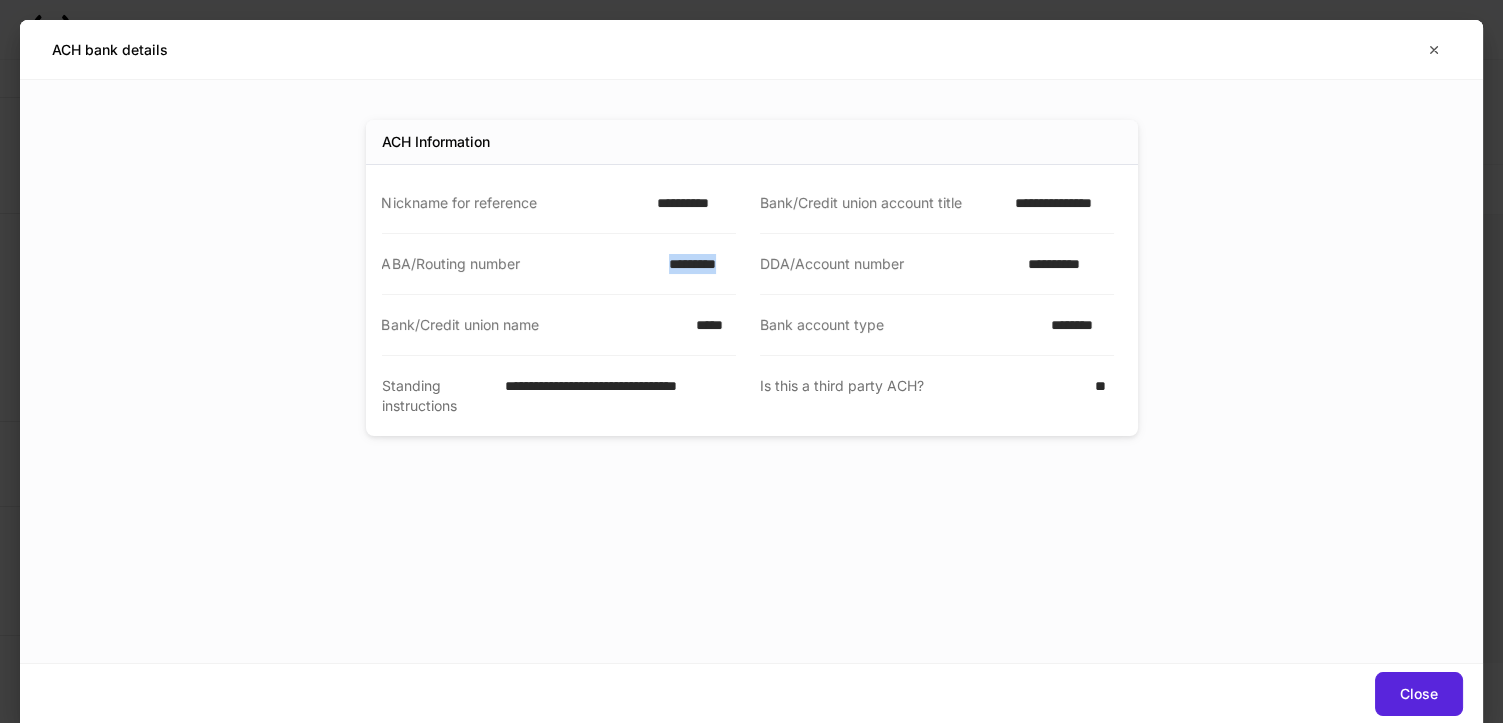 click on "*********" at bounding box center (696, 264) 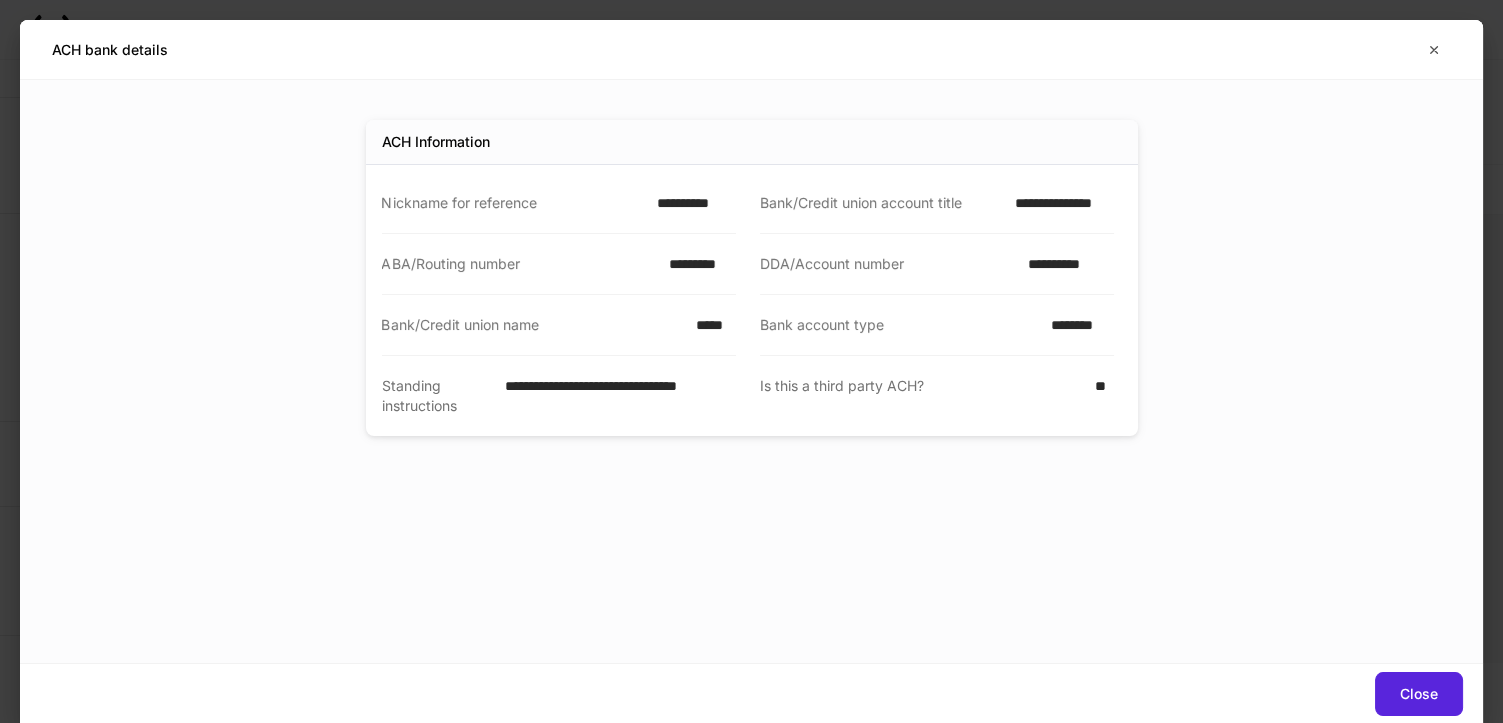 click on "**********" at bounding box center [1065, 264] 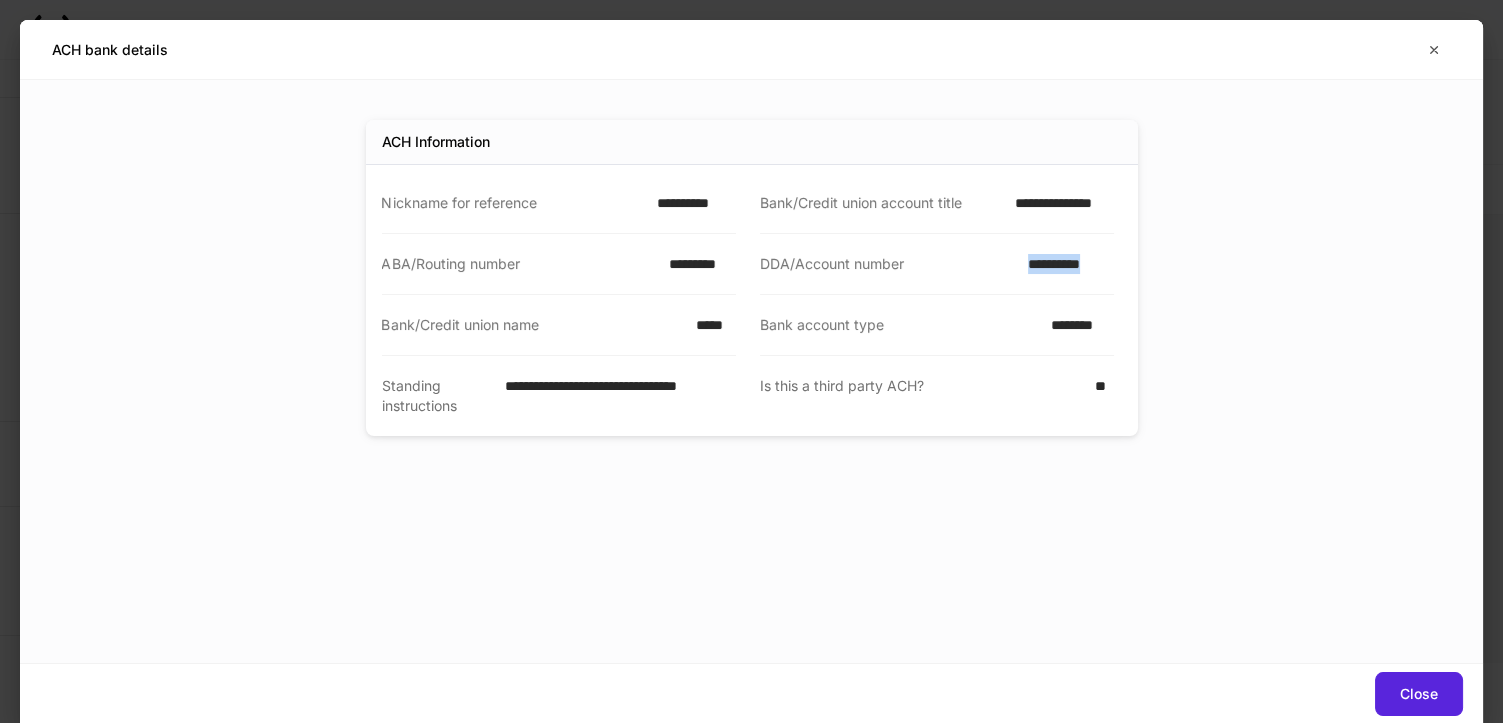 click on "**********" at bounding box center (1065, 264) 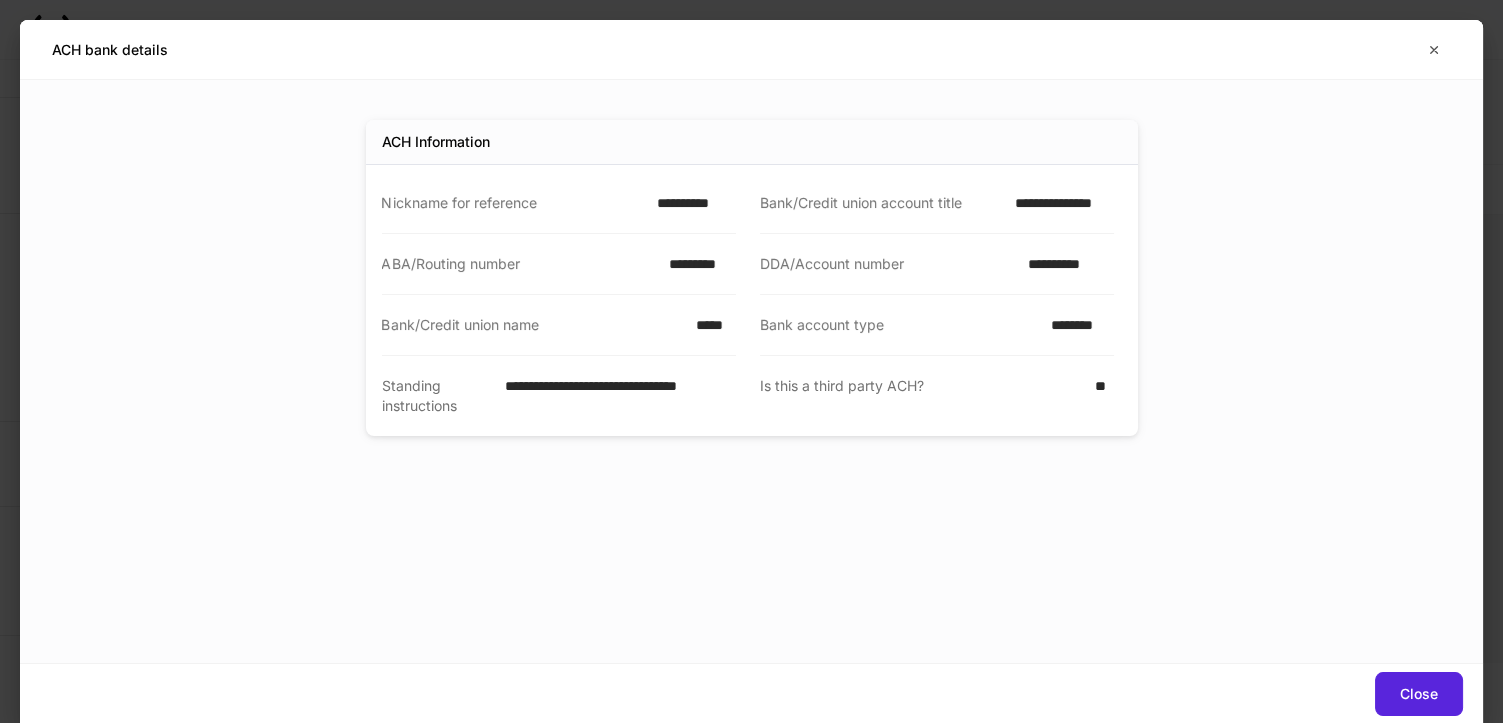 click on "**********" at bounding box center (690, 203) 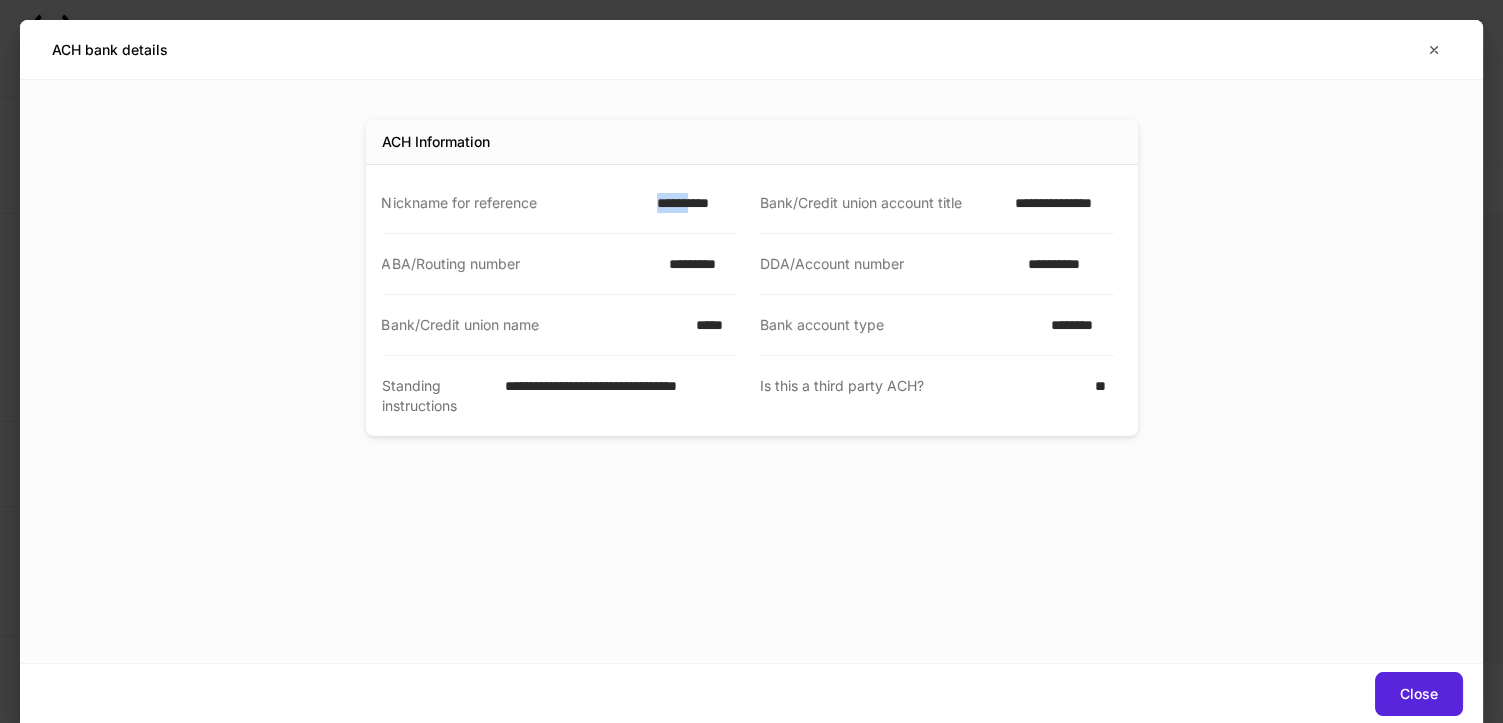 click on "**********" at bounding box center [690, 203] 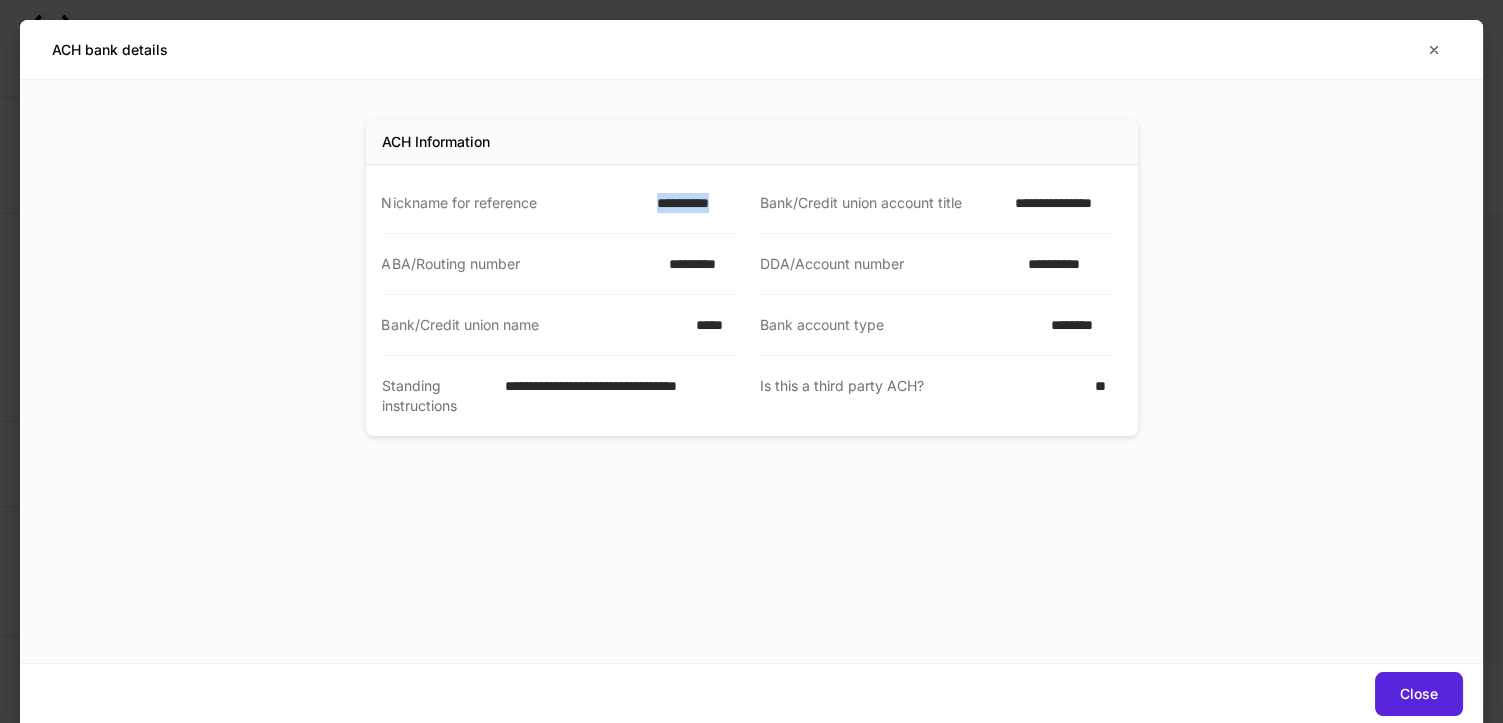 click on "**********" at bounding box center [690, 203] 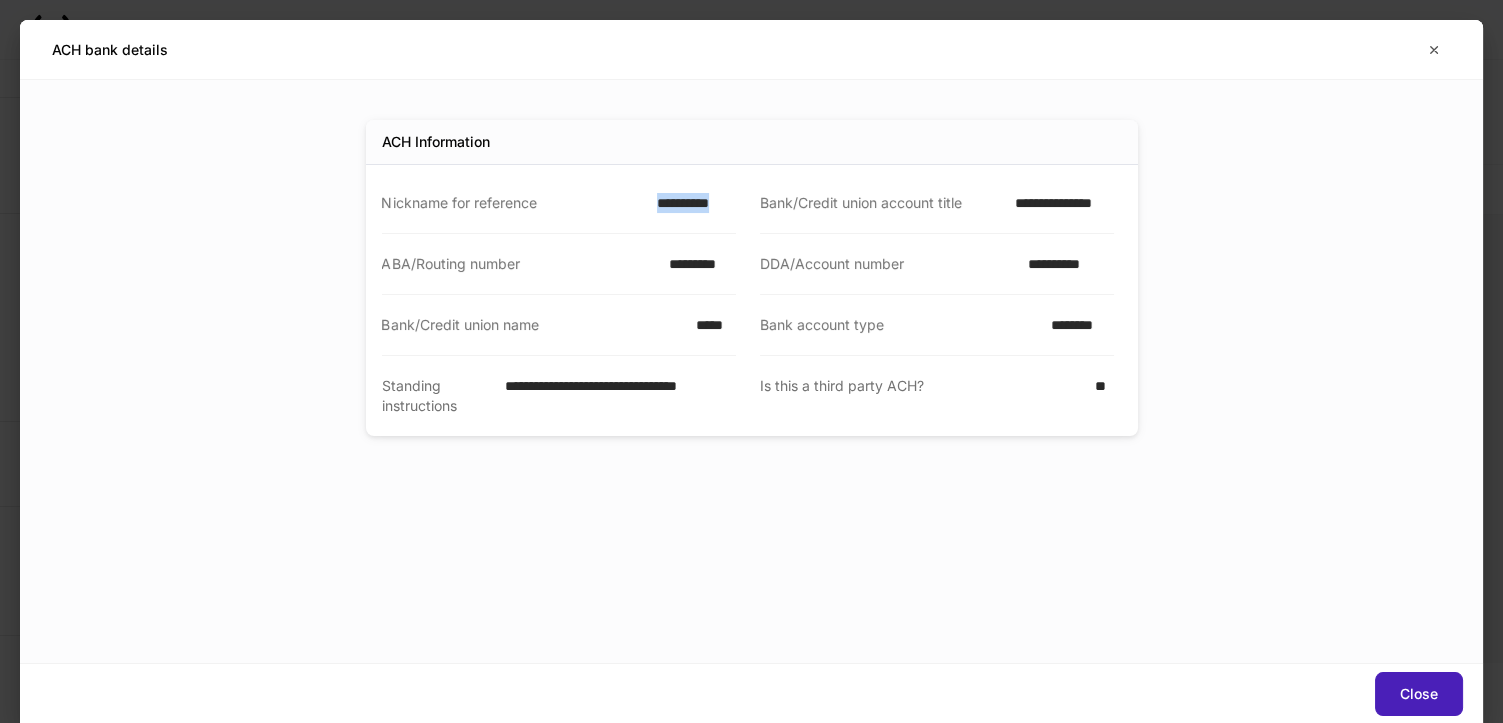 click on "Close" at bounding box center [1419, 694] 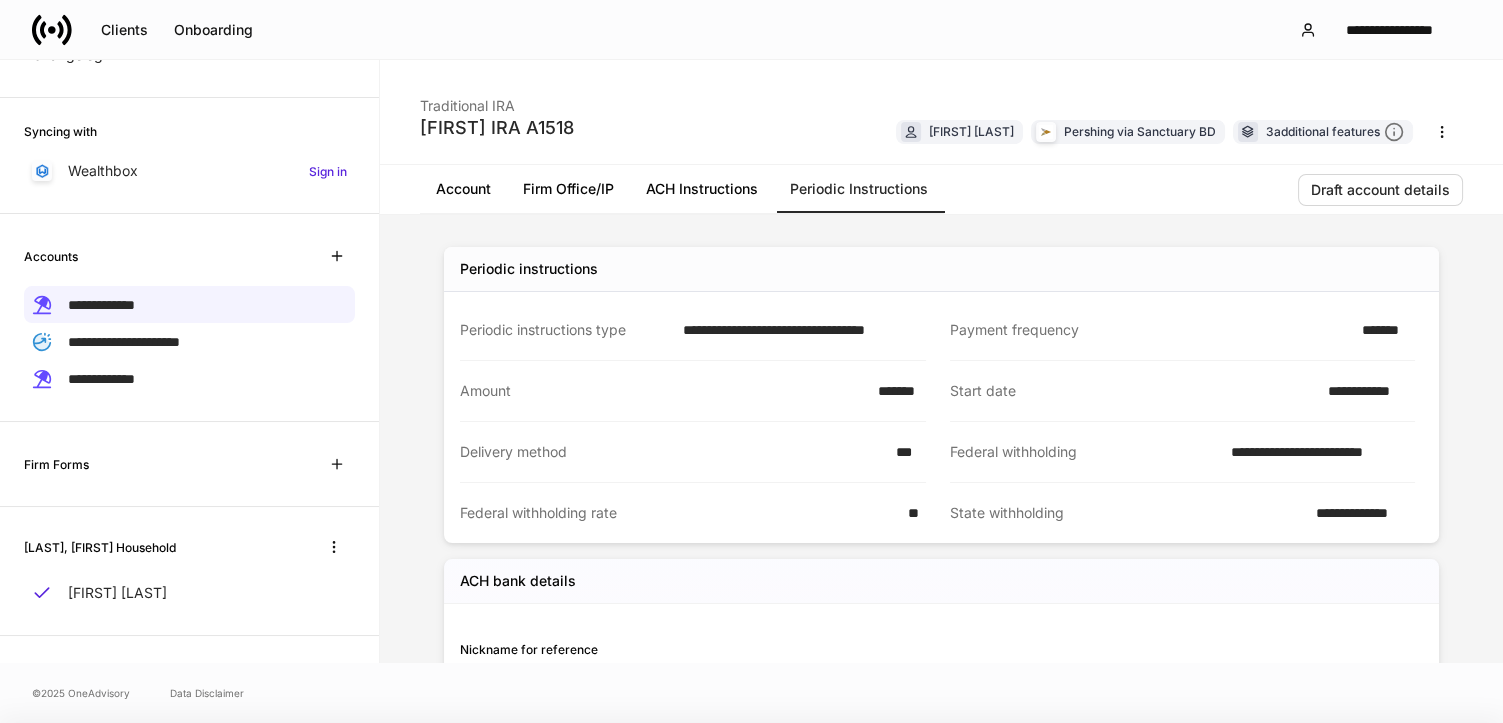 scroll, scrollTop: 106, scrollLeft: 0, axis: vertical 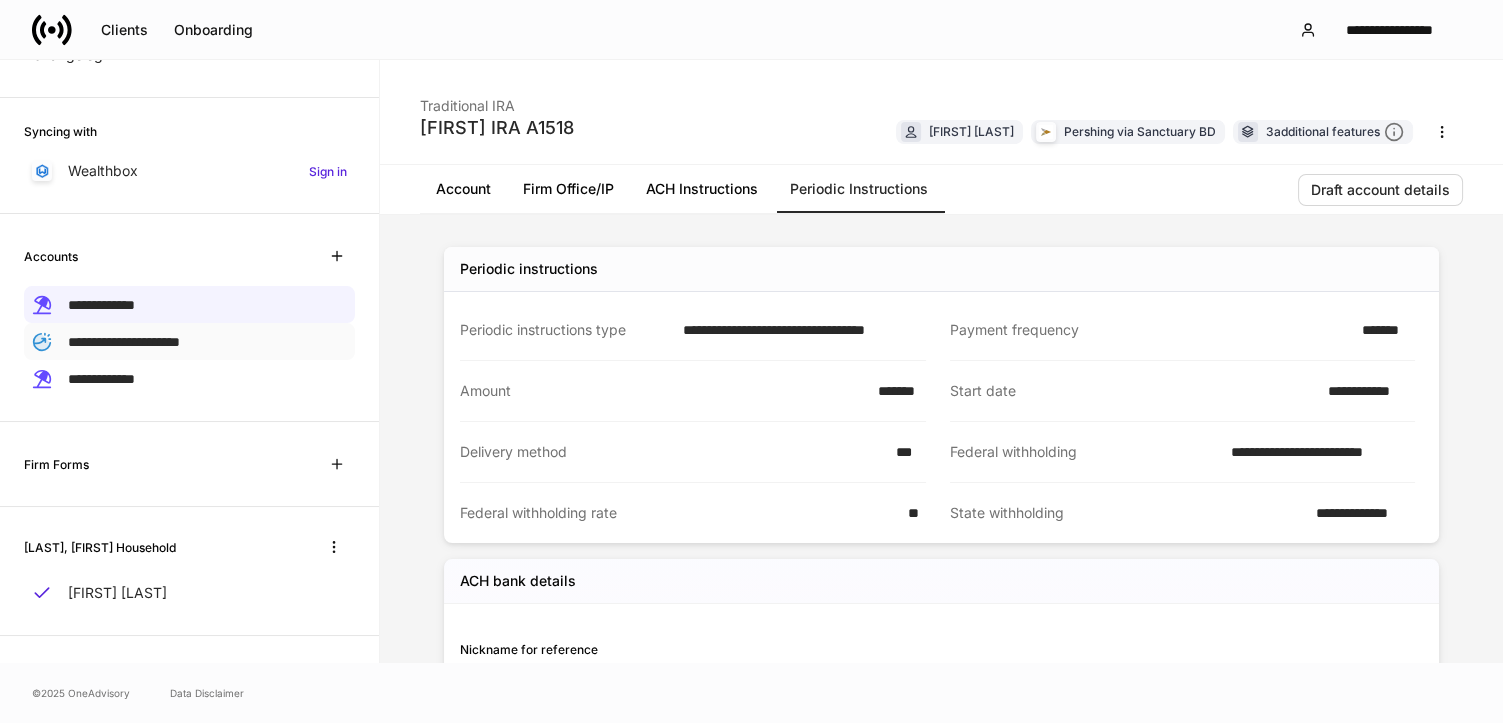 click on "**********" at bounding box center (124, 342) 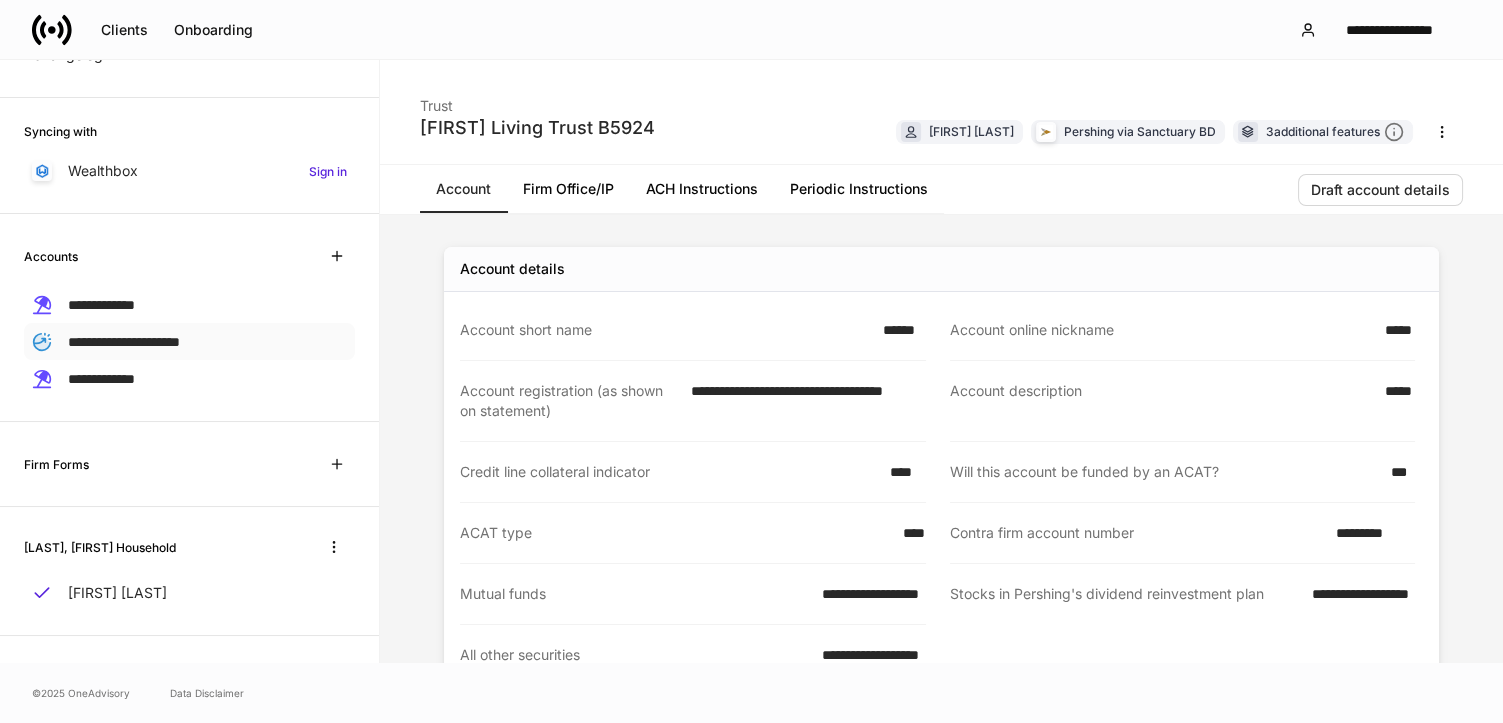 click on "**********" at bounding box center [124, 341] 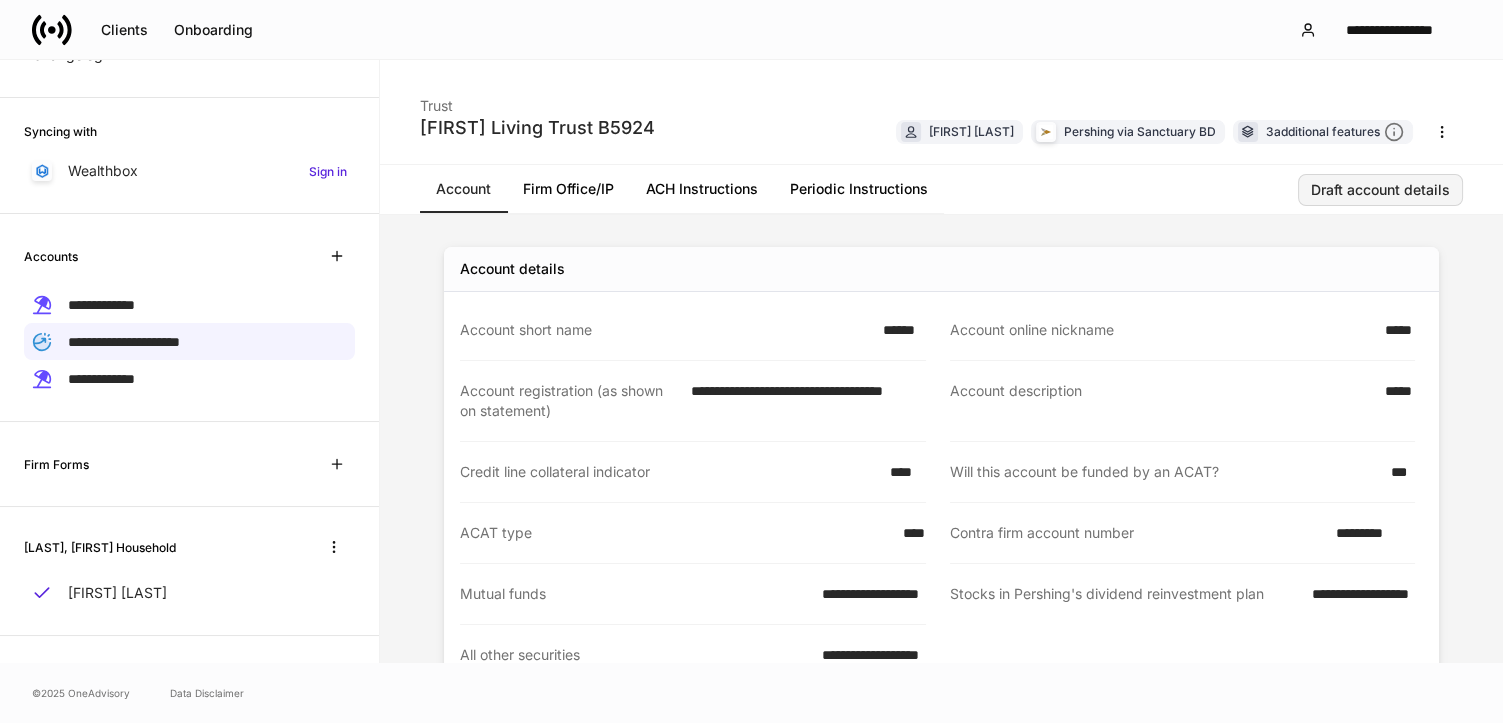 click on "Draft account details" at bounding box center [1380, 190] 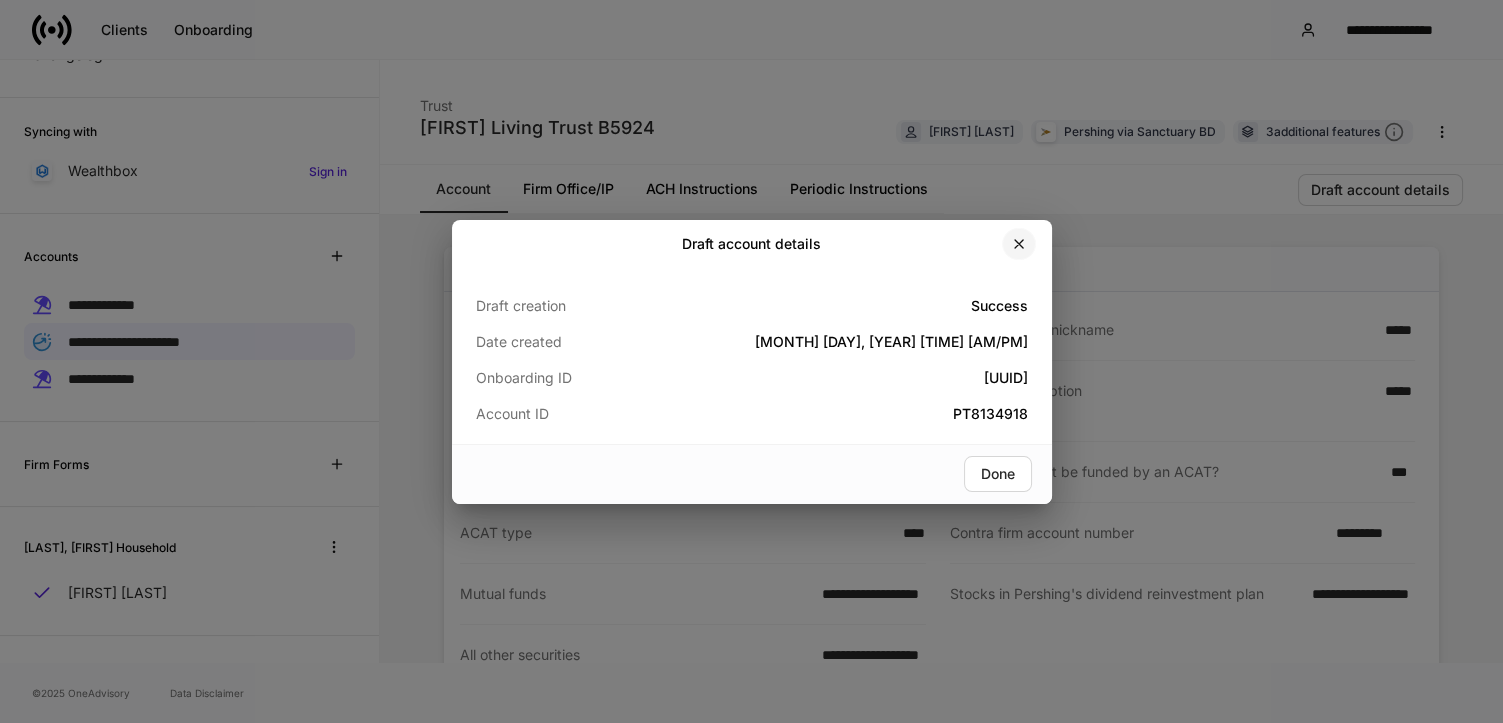 click 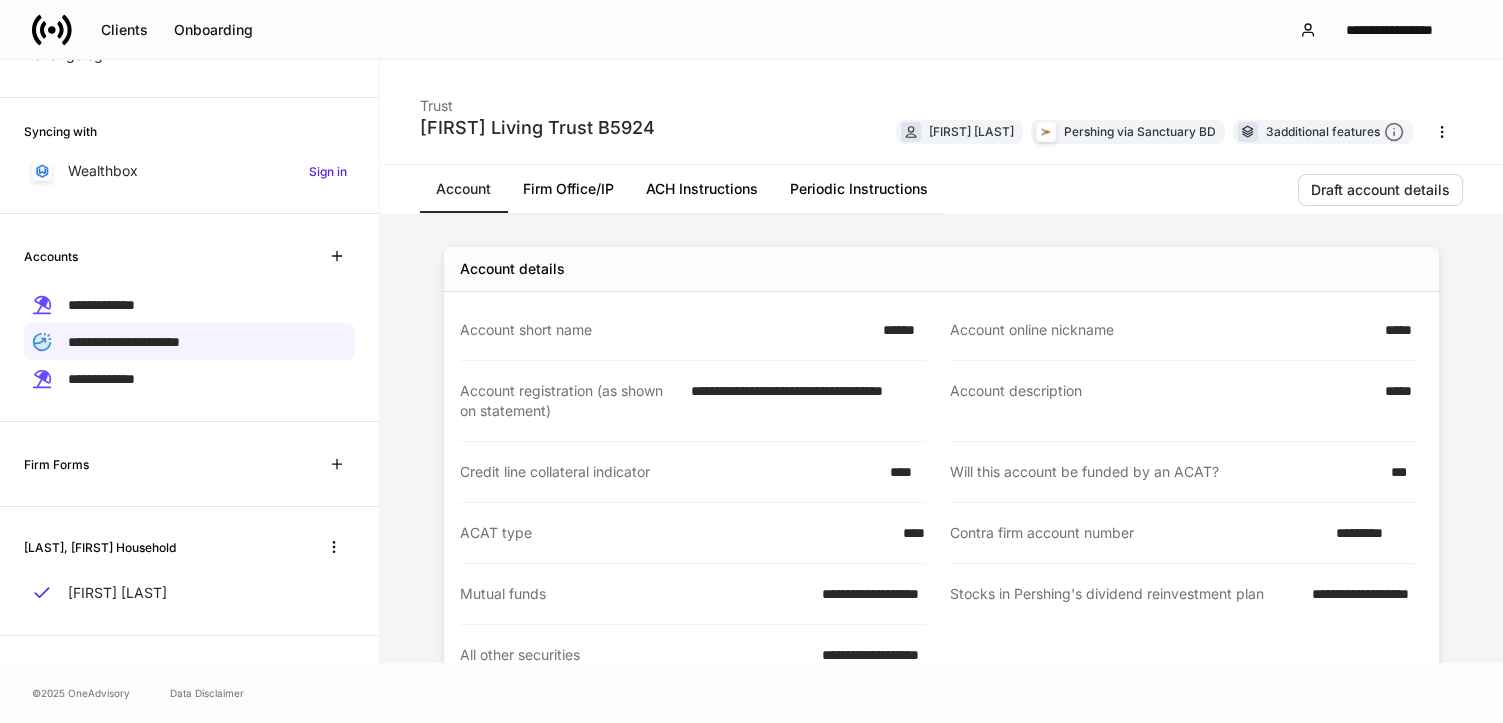 click on "Periodic Instructions" at bounding box center (859, 189) 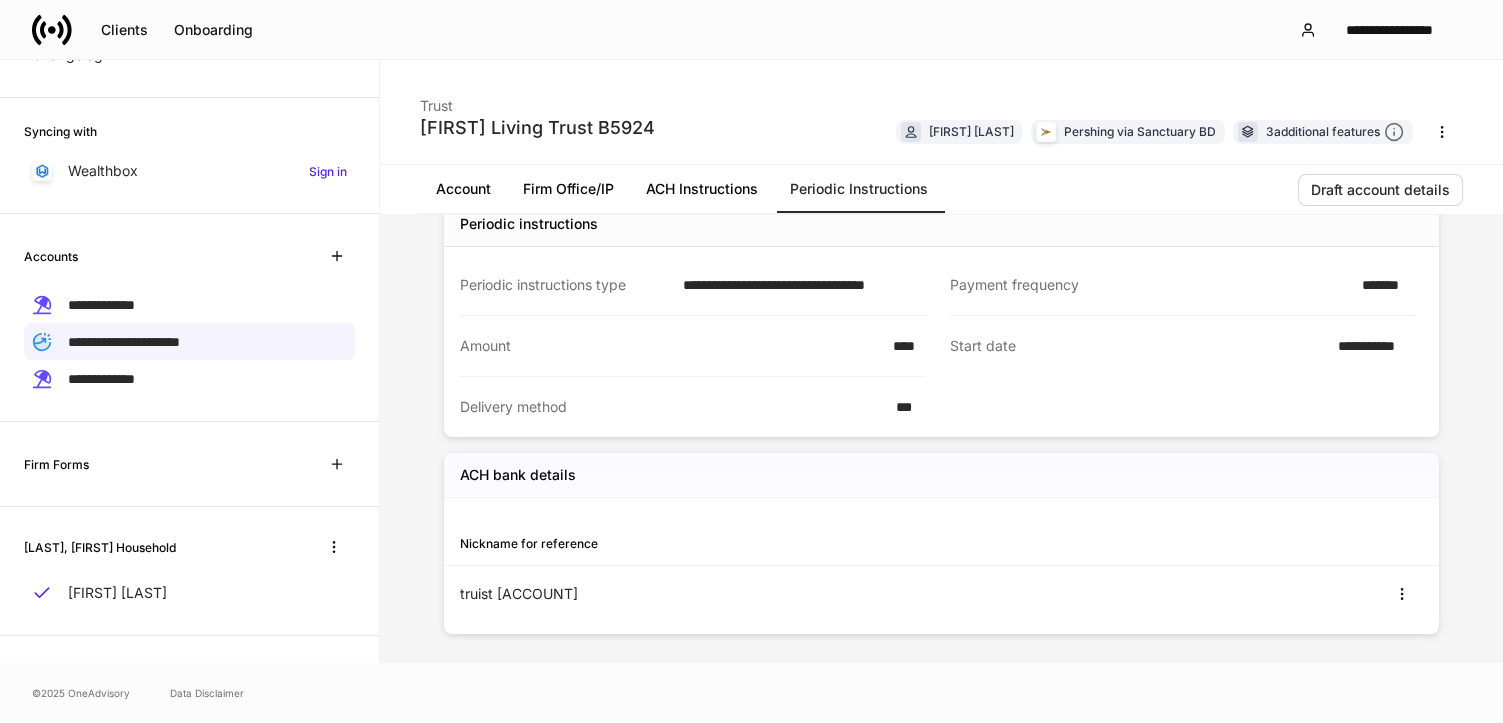 scroll, scrollTop: 46, scrollLeft: 0, axis: vertical 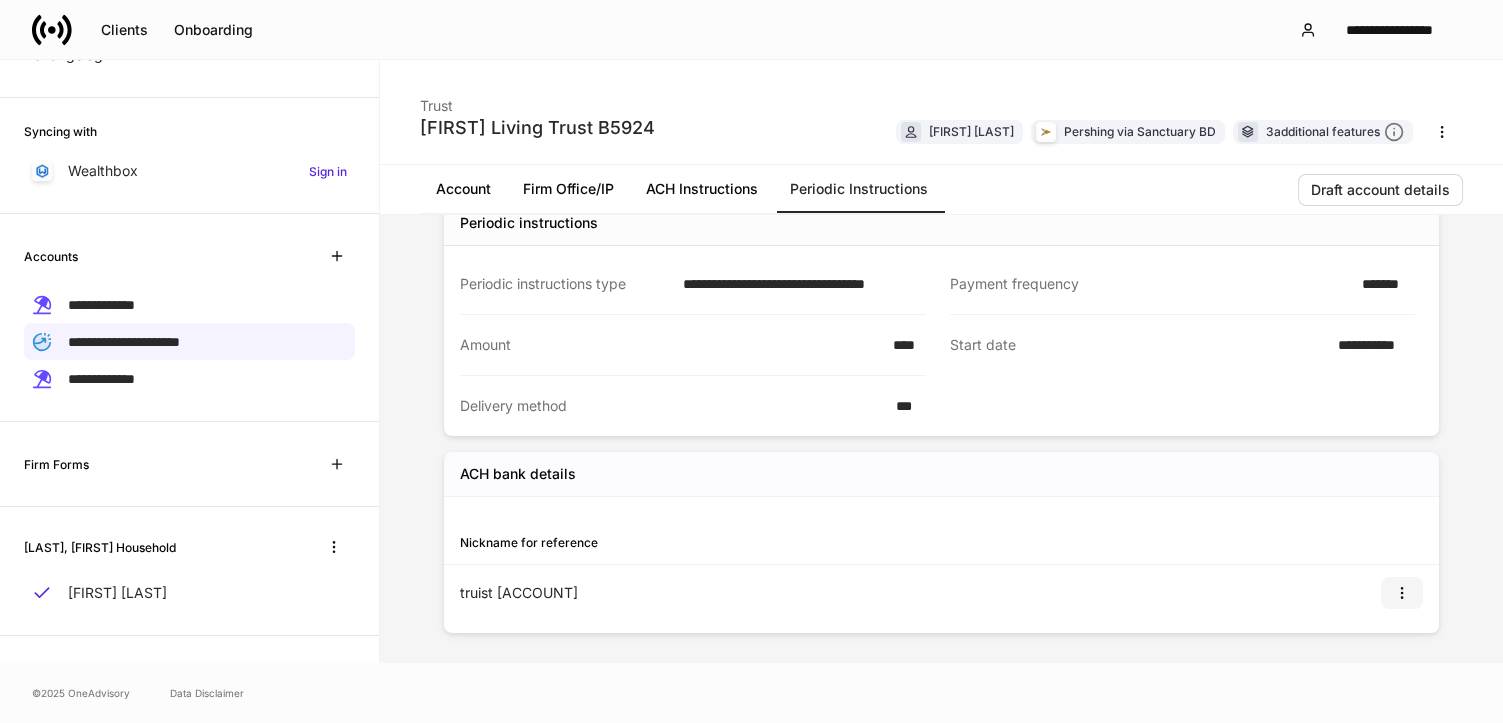 click 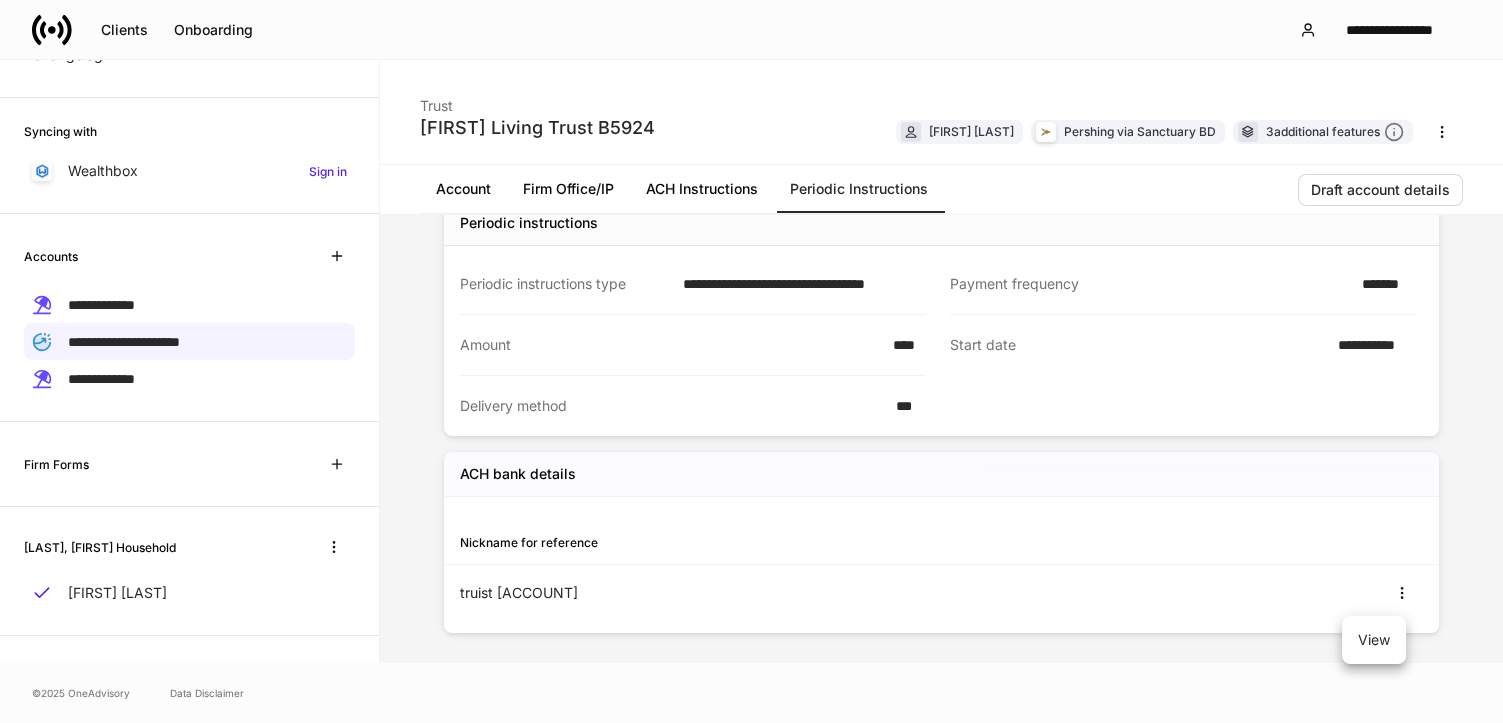 drag, startPoint x: 1371, startPoint y: 640, endPoint x: 1236, endPoint y: 632, distance: 135.23683 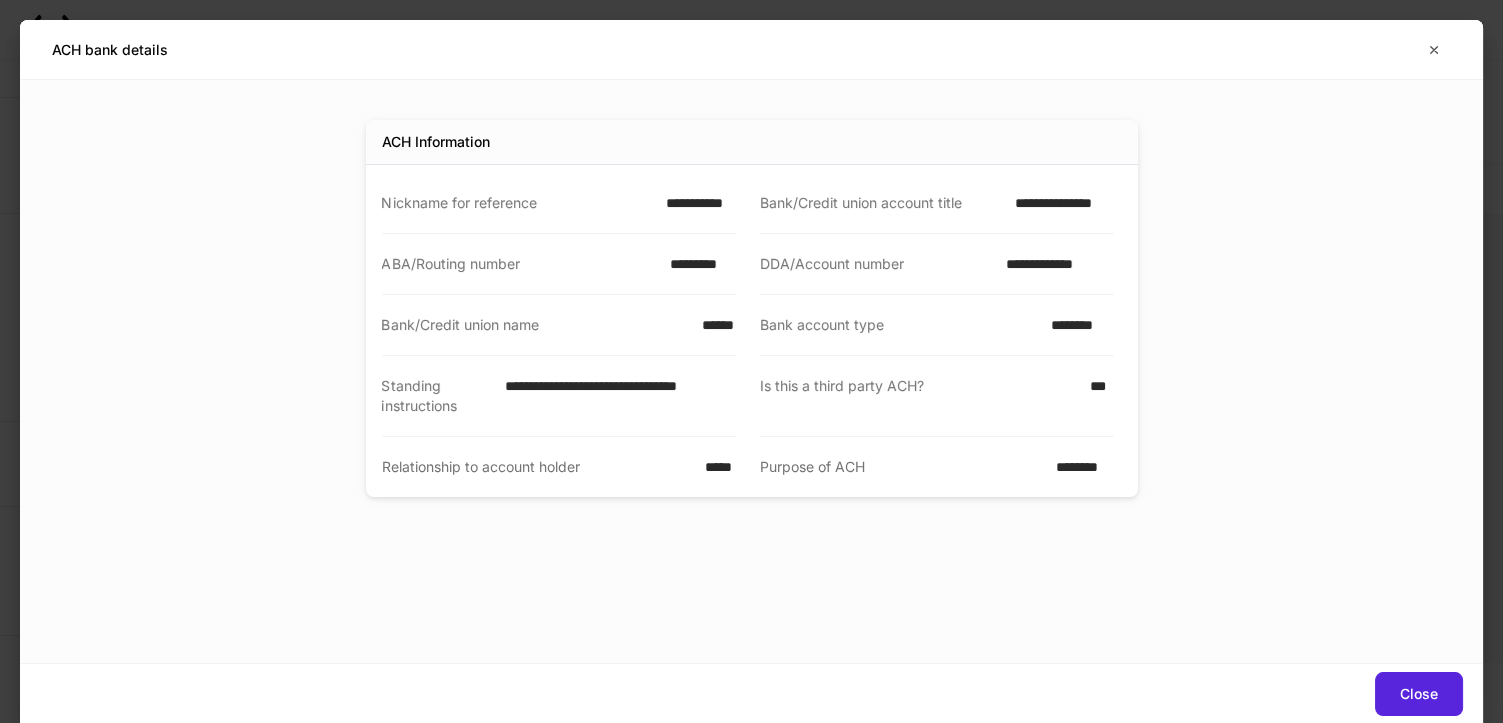 click on "*********" at bounding box center [697, 264] 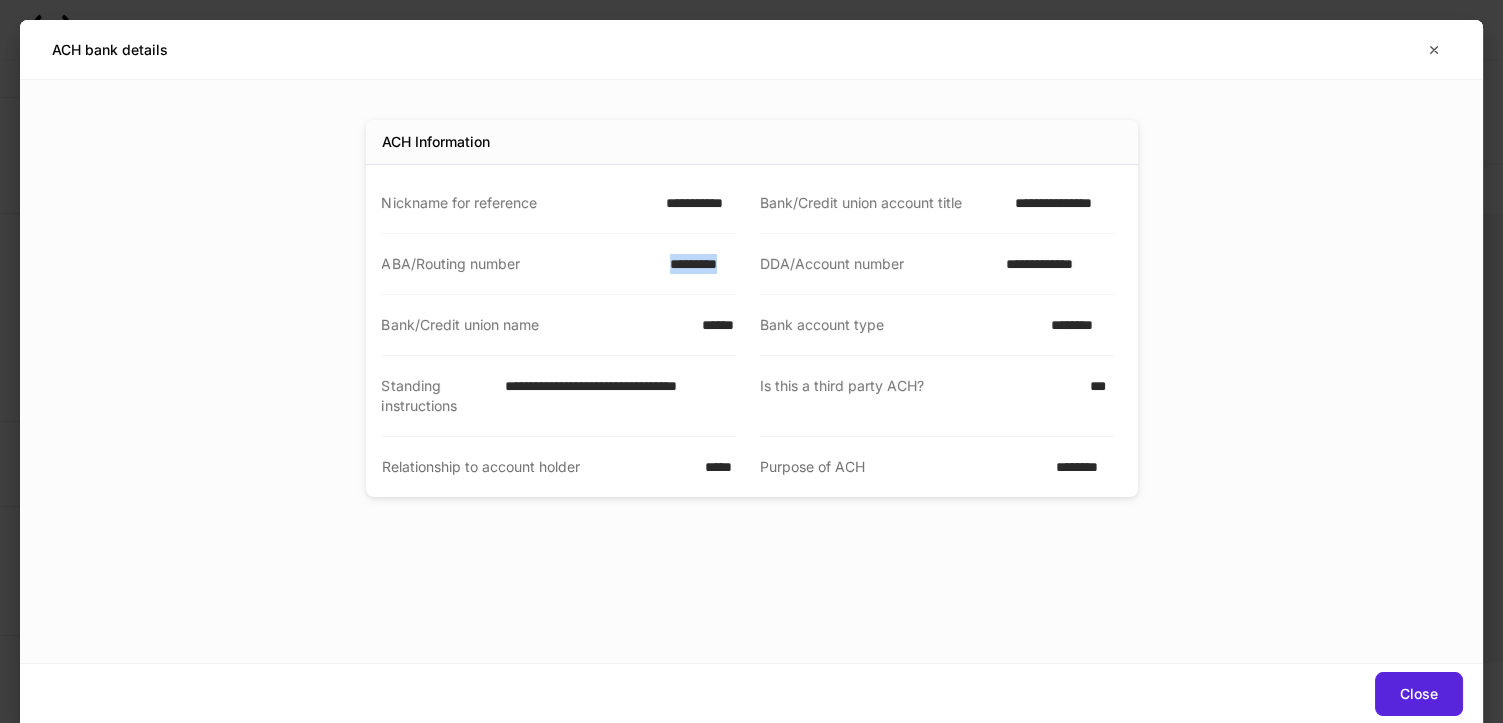 click on "*********" at bounding box center (697, 264) 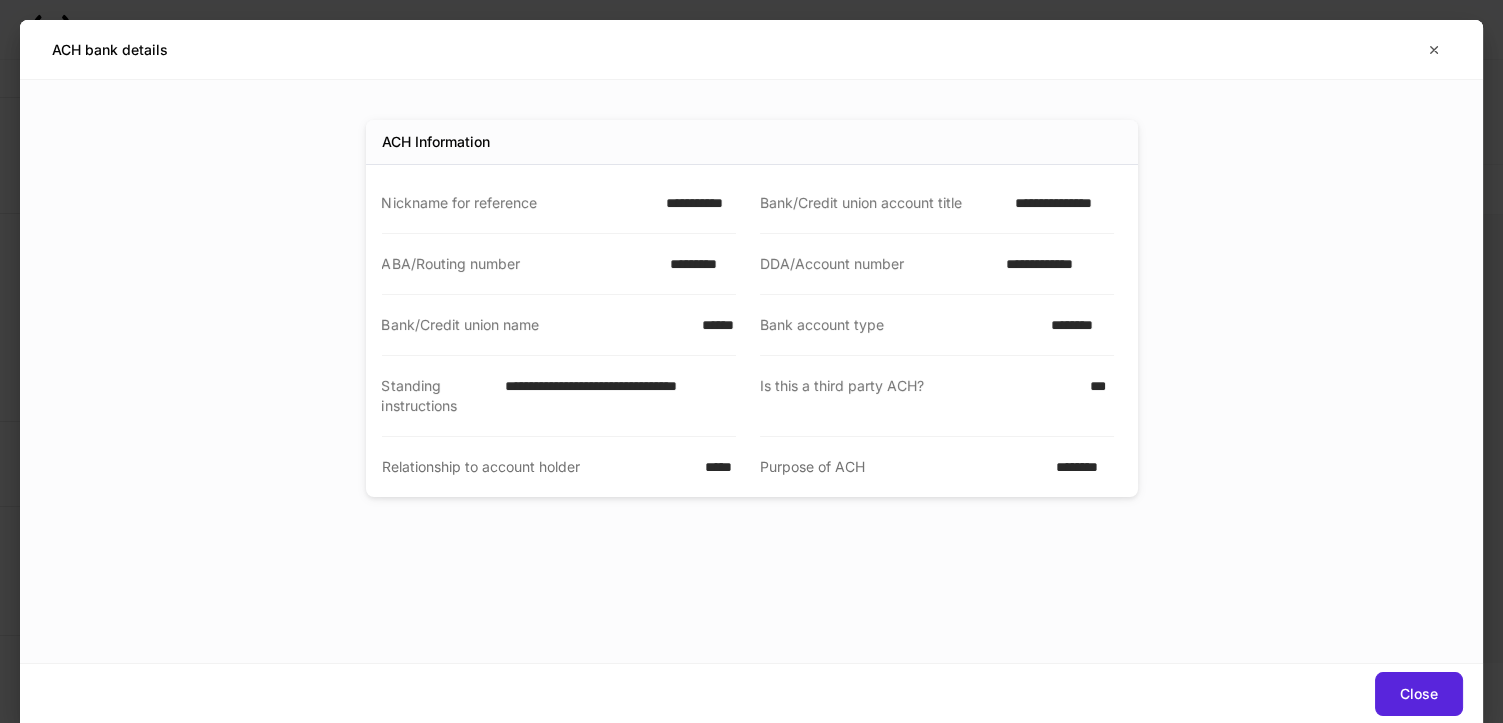 click on "**********" at bounding box center [1054, 264] 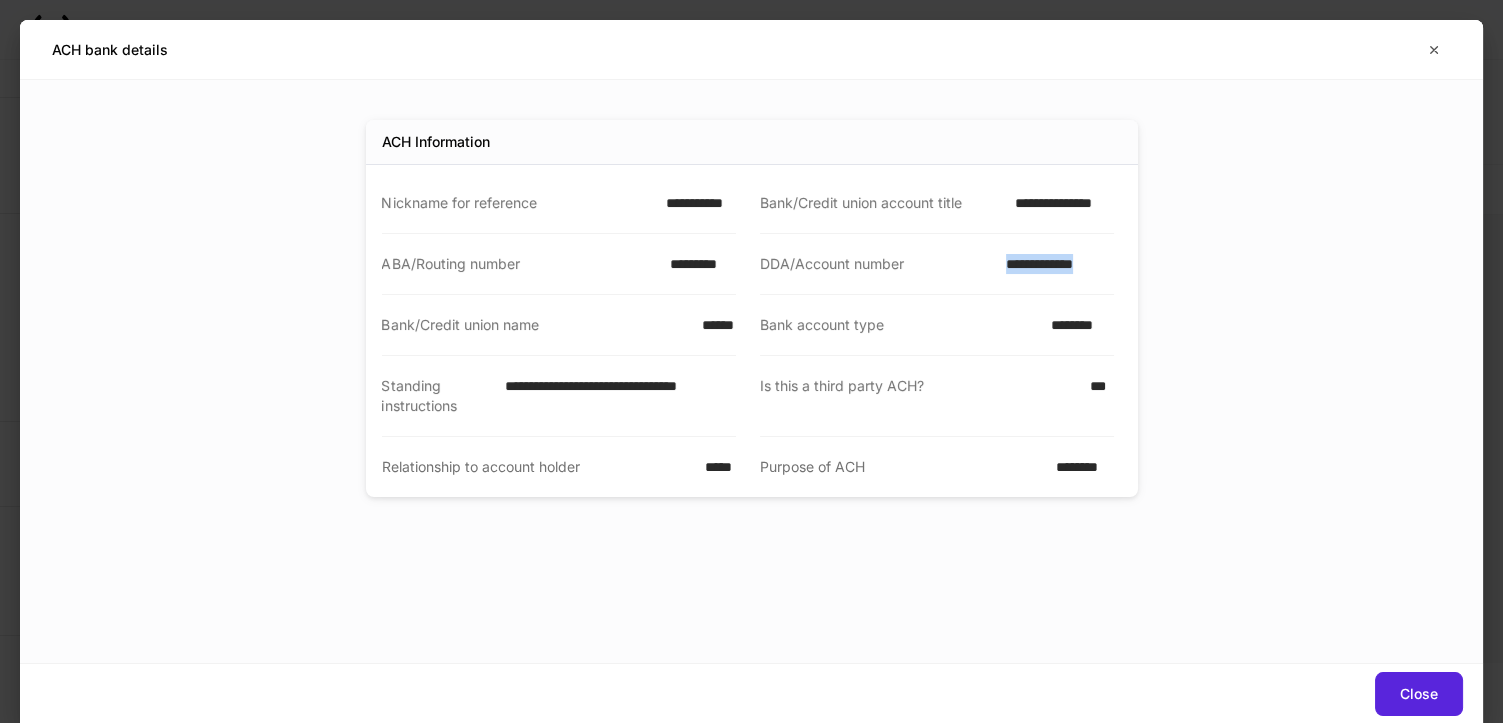 click on "**********" at bounding box center (1054, 264) 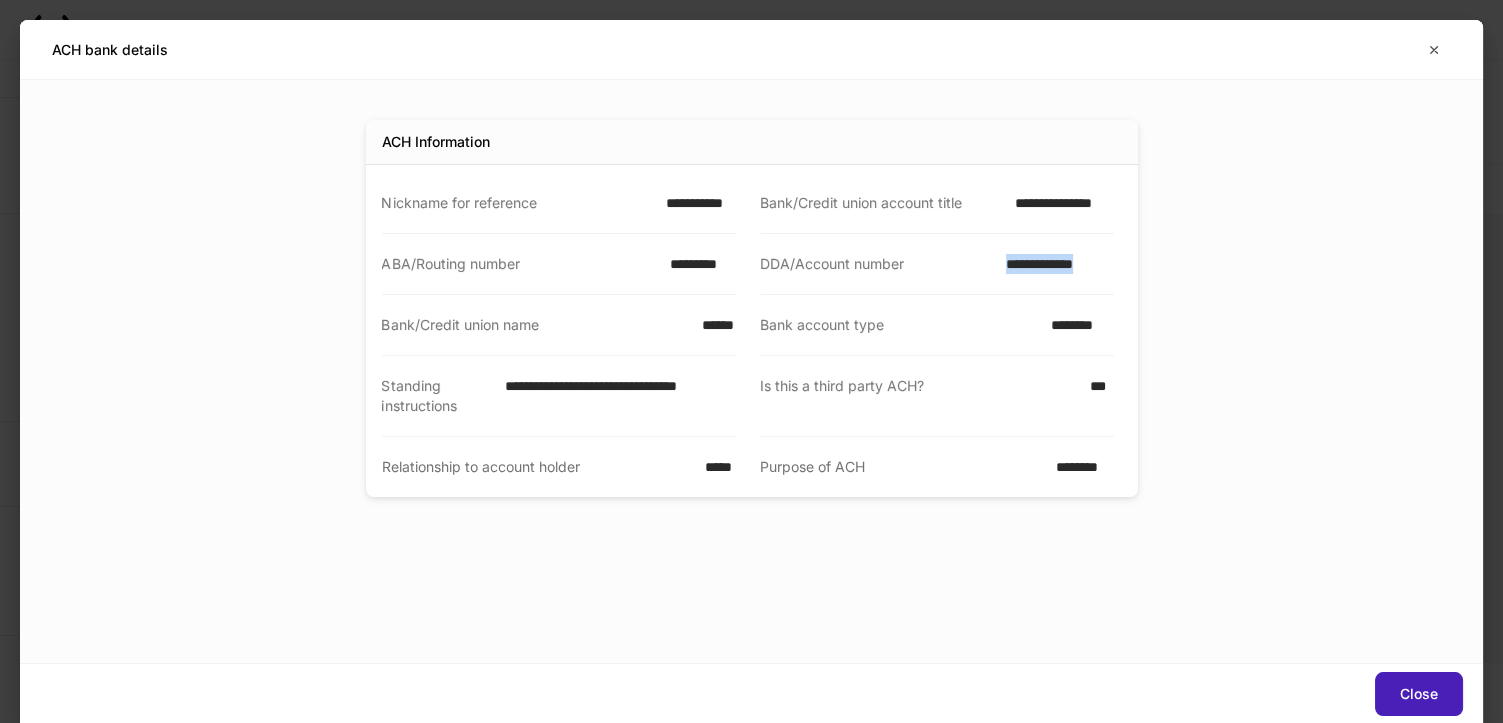 drag, startPoint x: 1396, startPoint y: 679, endPoint x: 1357, endPoint y: 663, distance: 42.154476 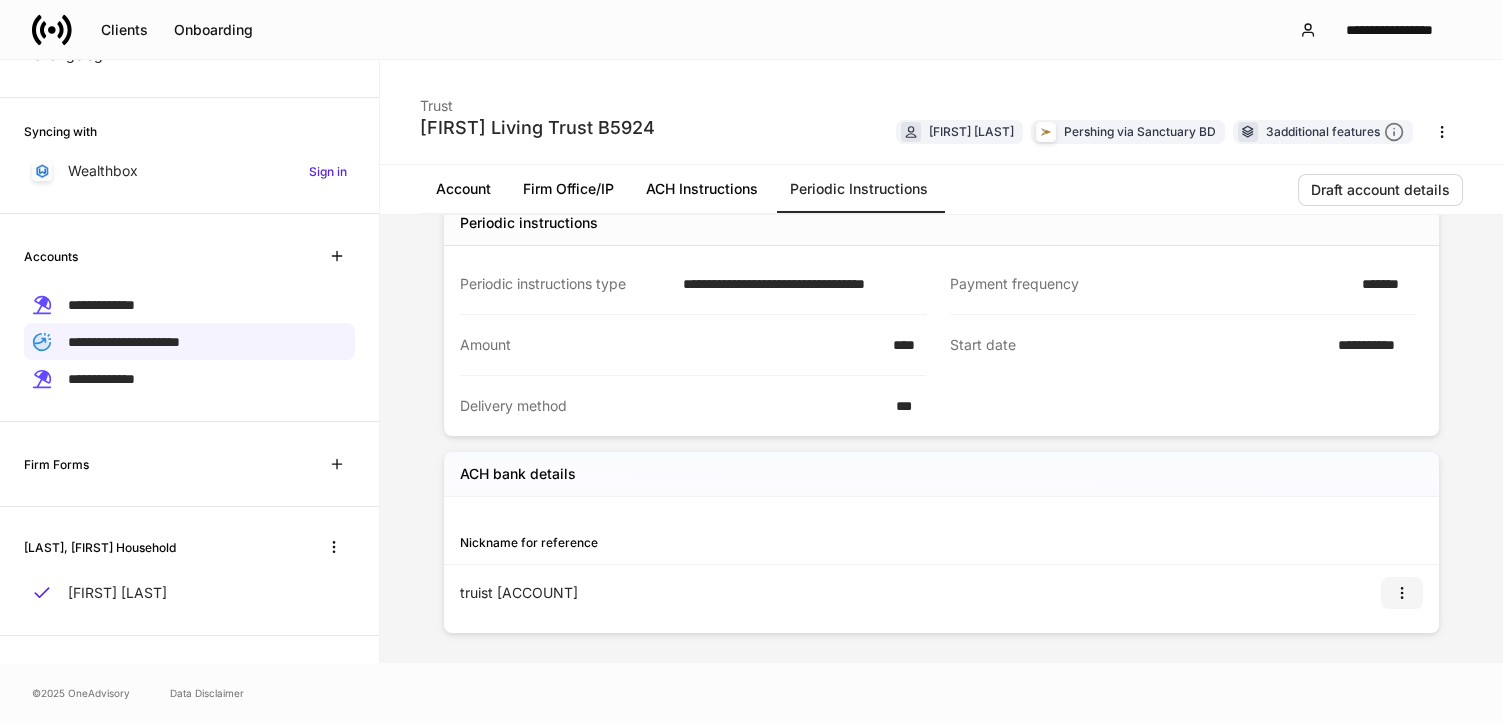 click 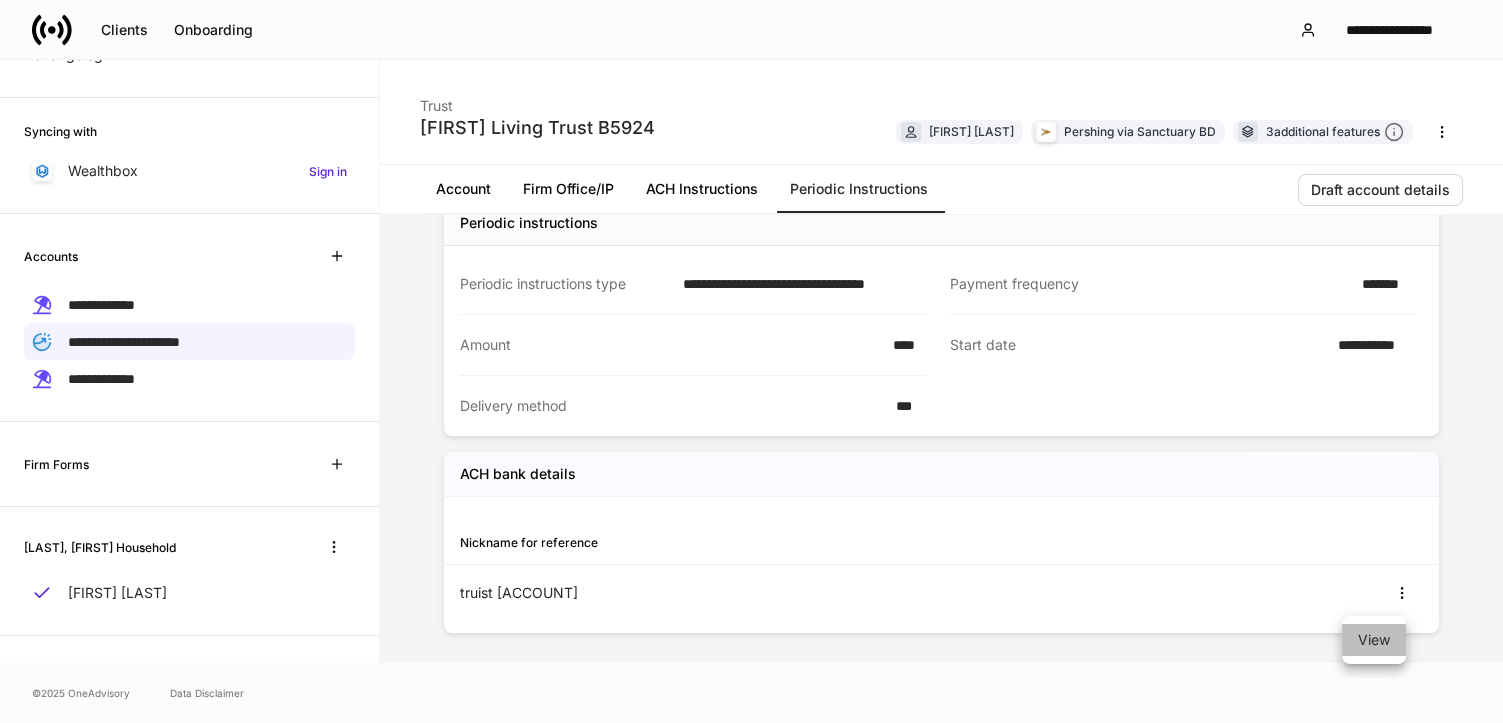 click on "View" at bounding box center [1374, 640] 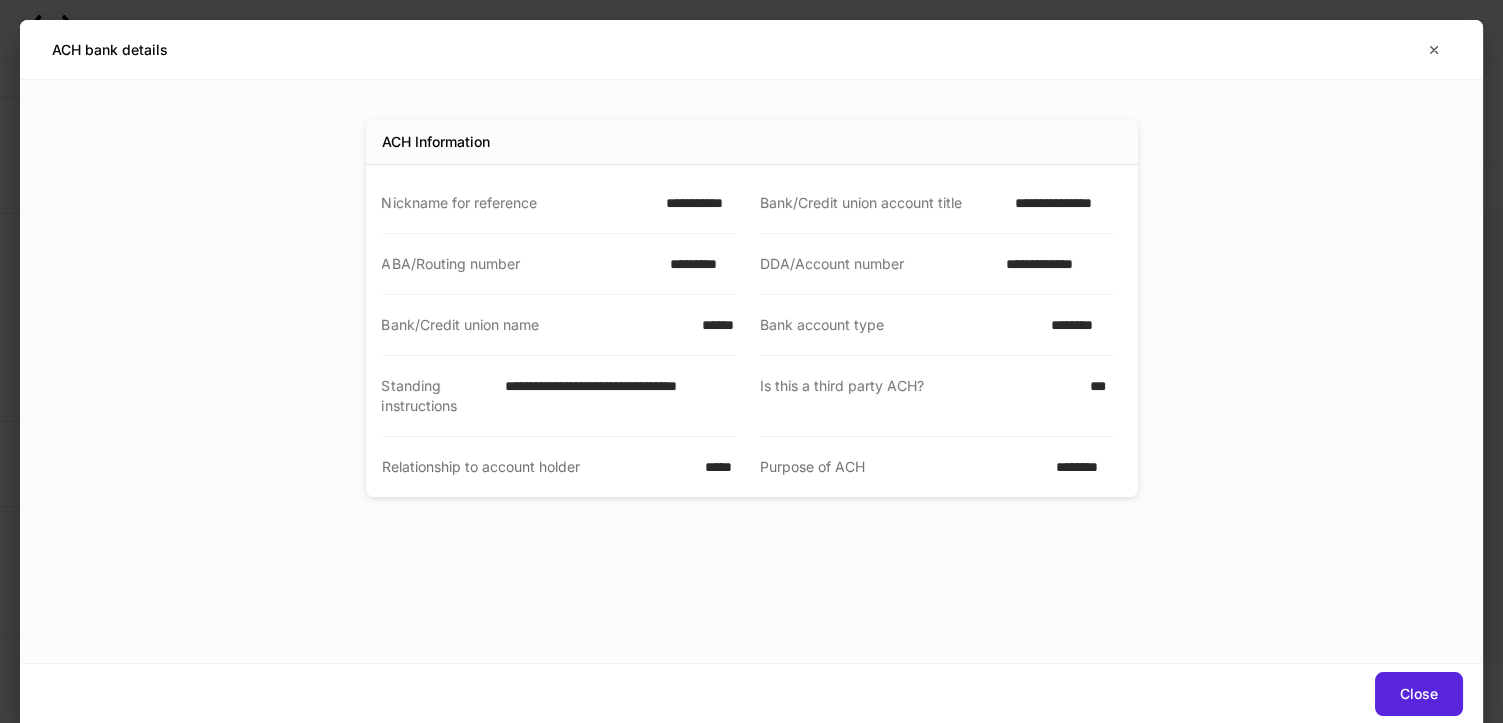 click on "**********" at bounding box center [751, 371] 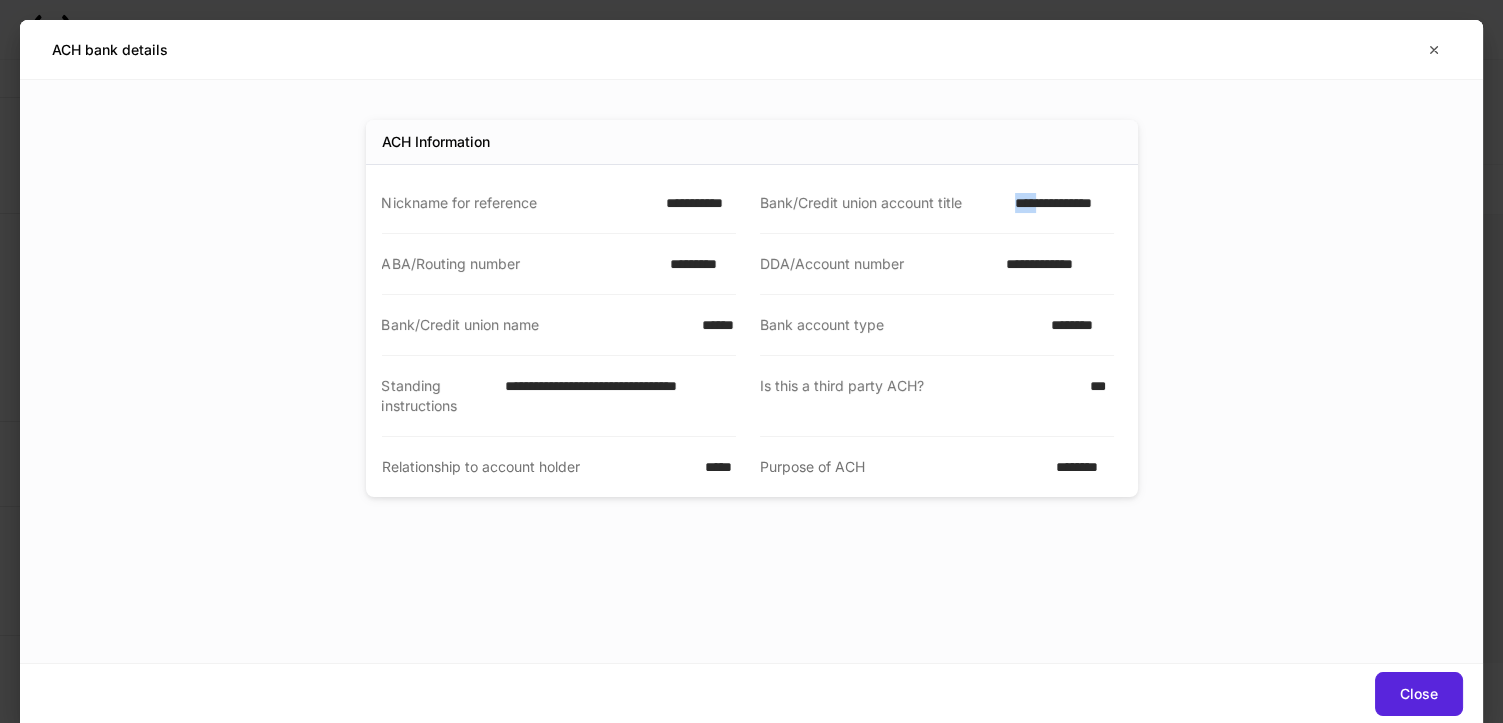 click on "**********" at bounding box center (1058, 203) 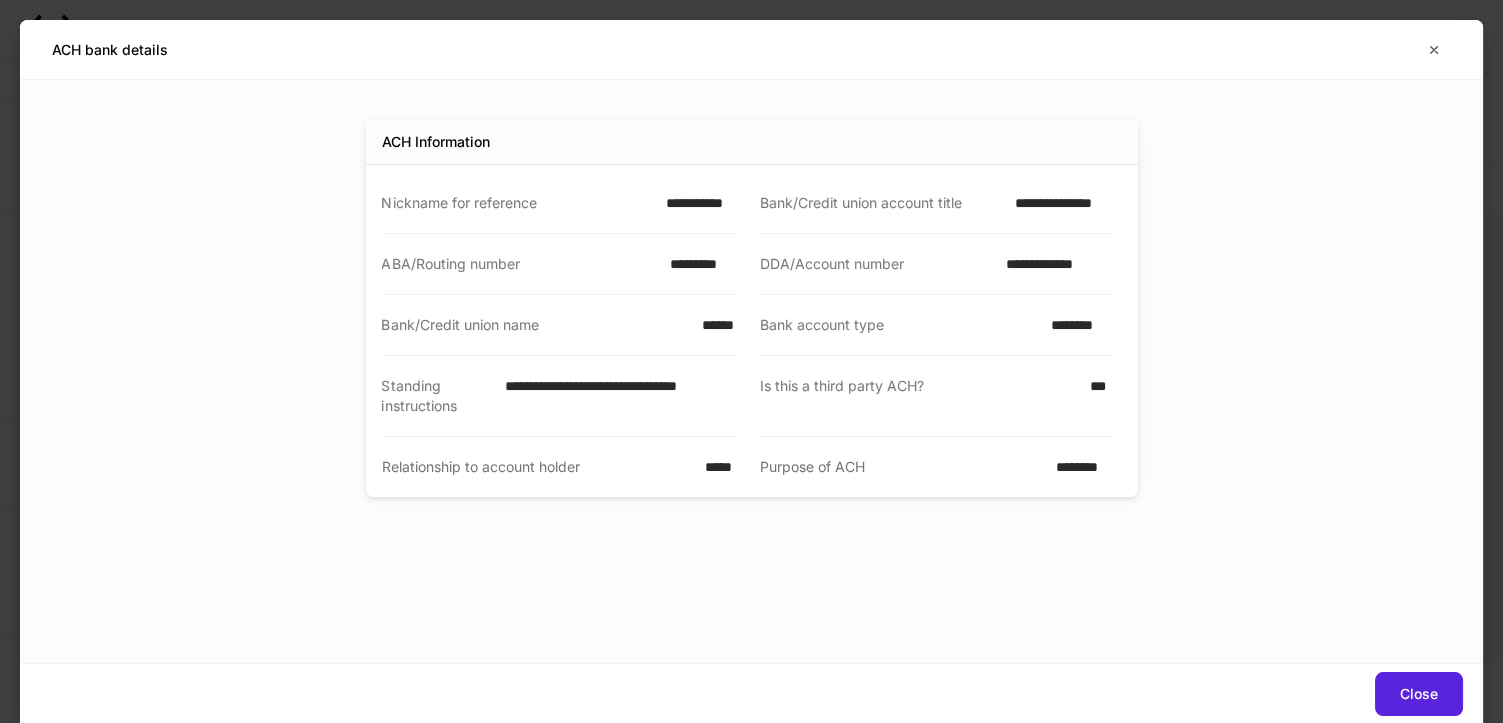 click on "**********" at bounding box center [1058, 203] 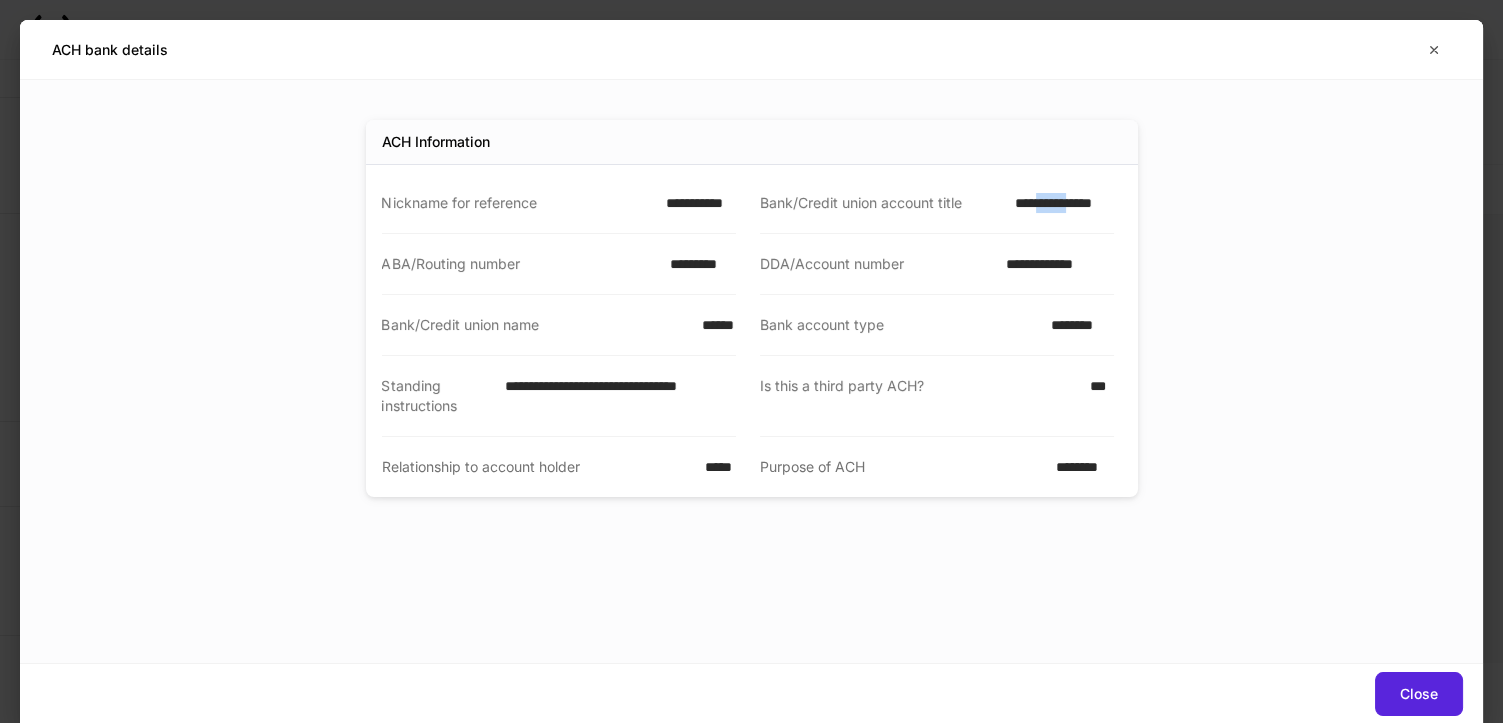 click on "**********" at bounding box center [1058, 203] 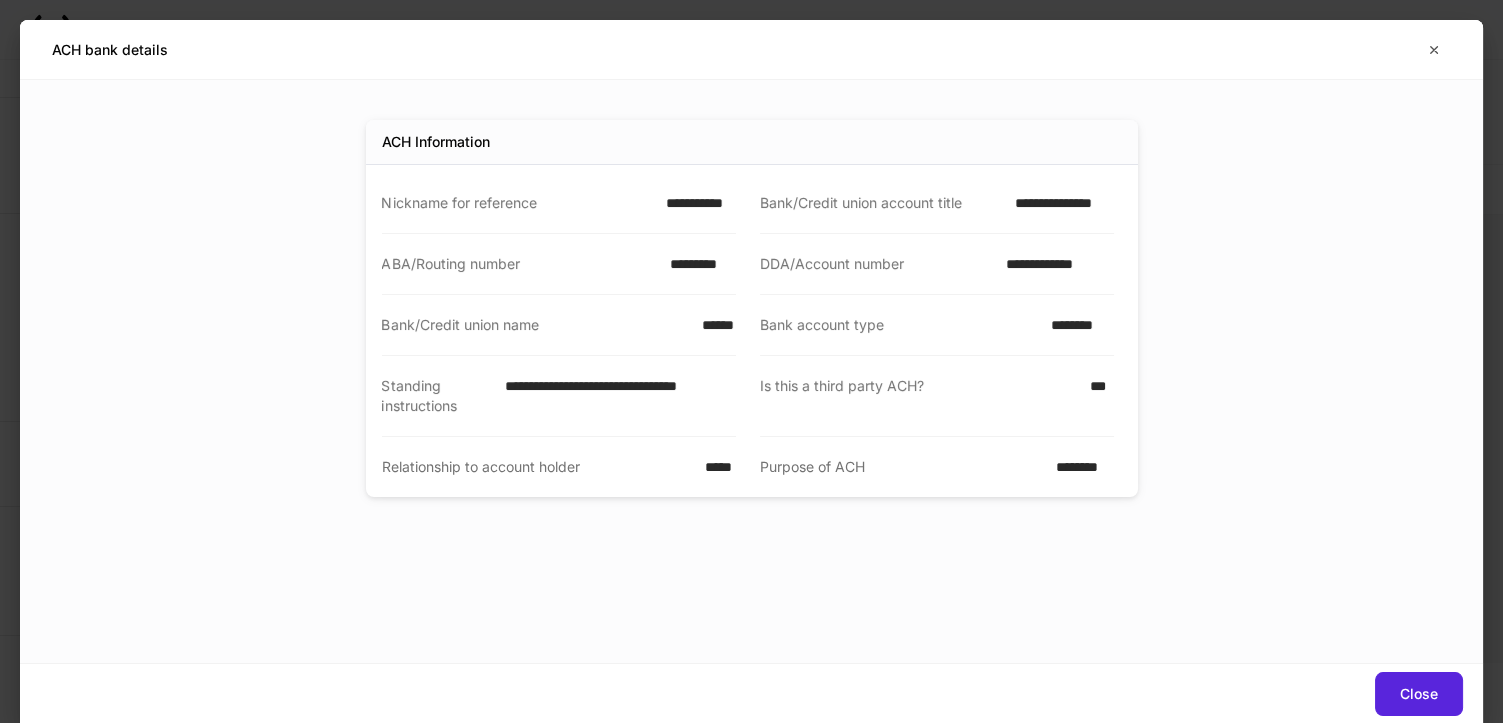 click on "**********" at bounding box center (1058, 203) 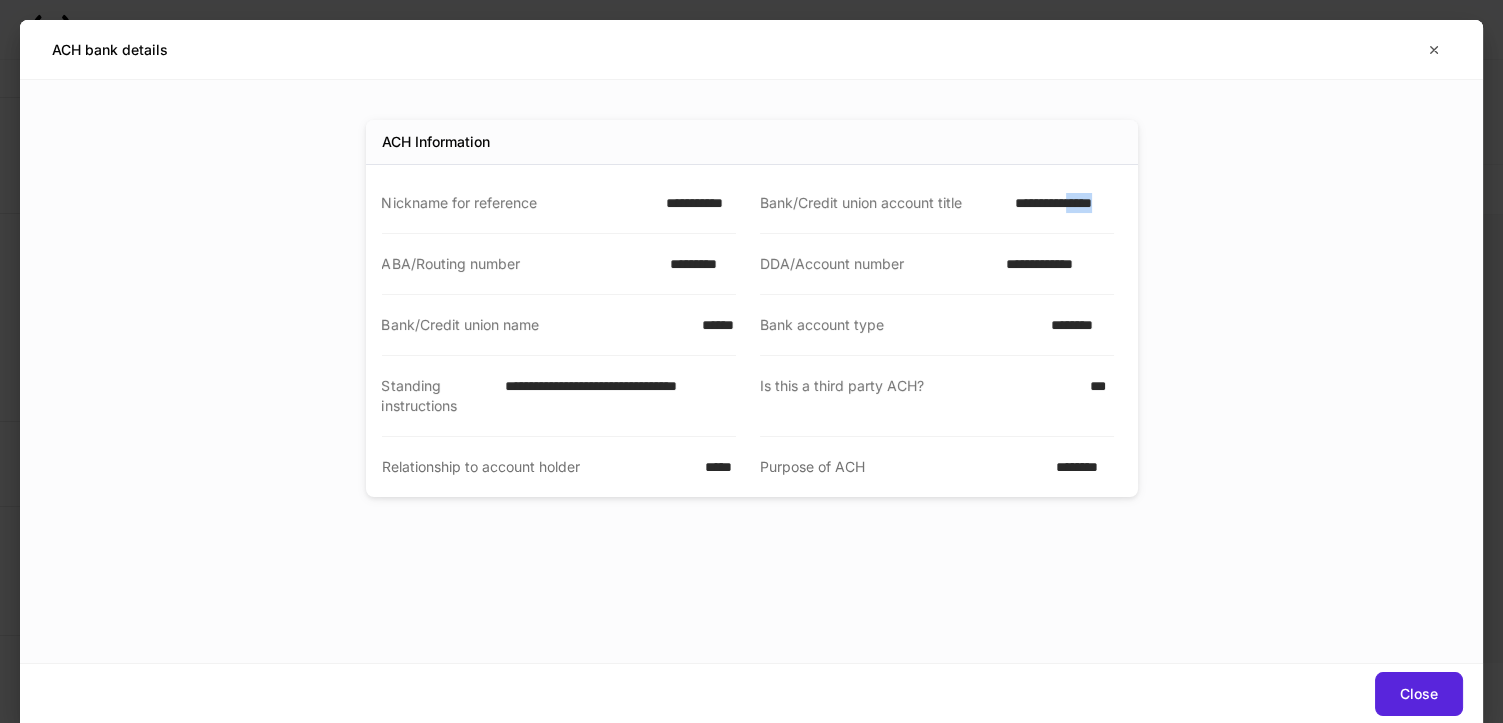 click on "**********" at bounding box center [1058, 203] 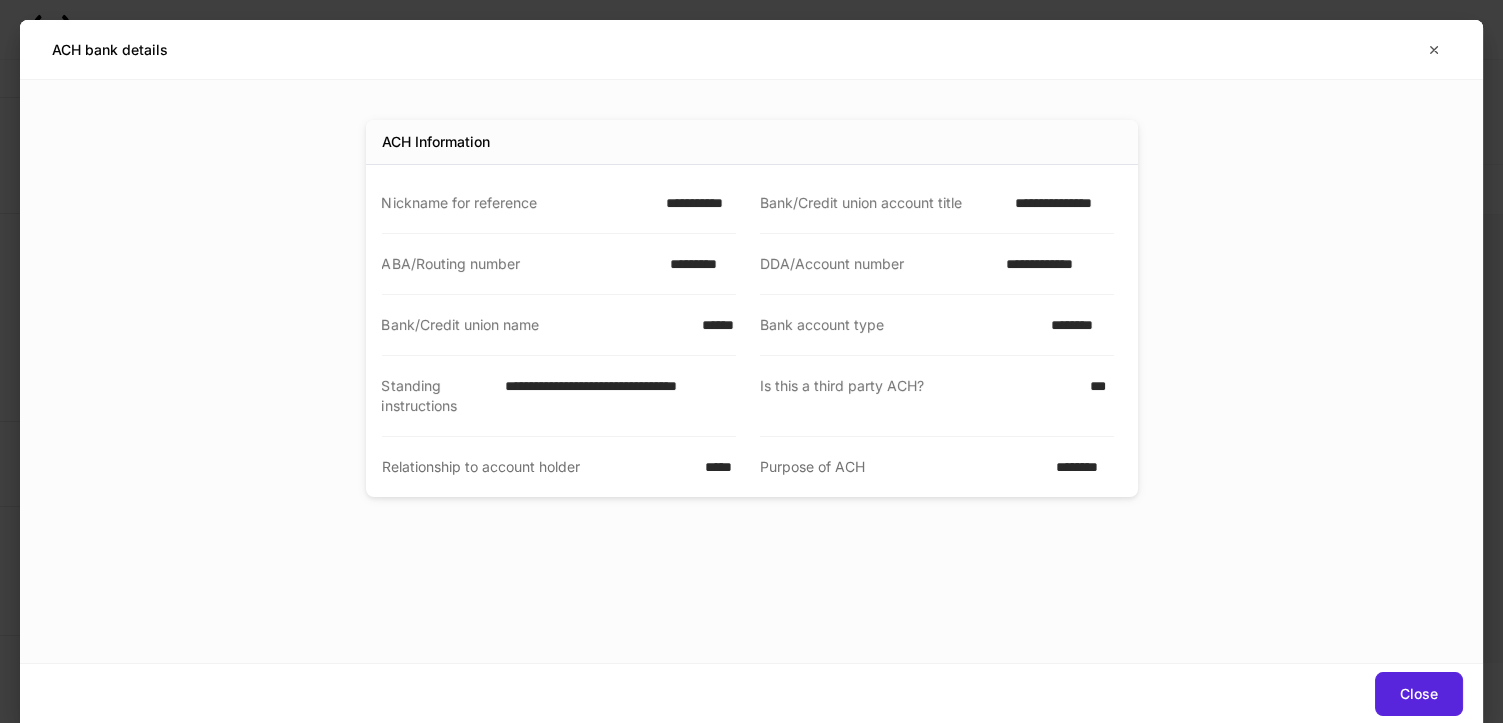 click on "**********" at bounding box center (1054, 264) 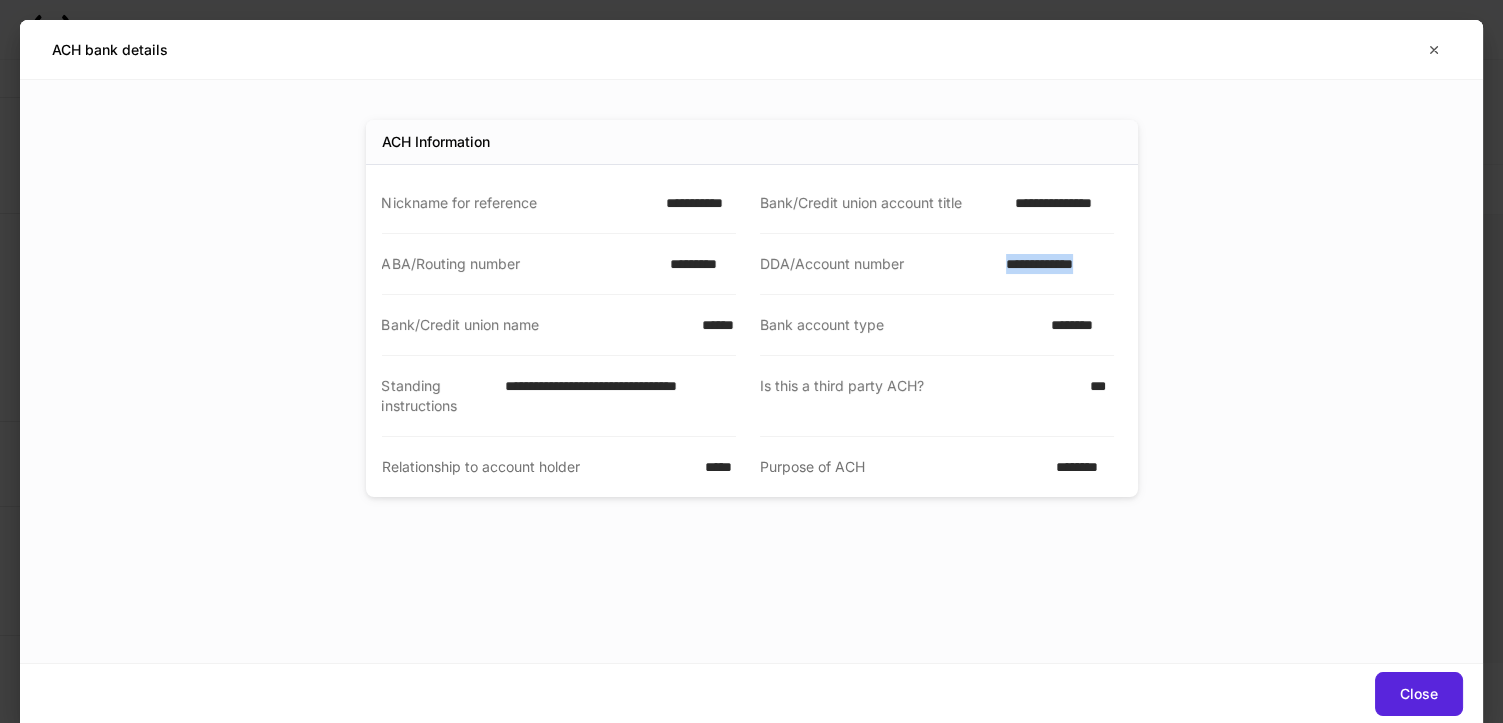 click on "**********" at bounding box center [1054, 264] 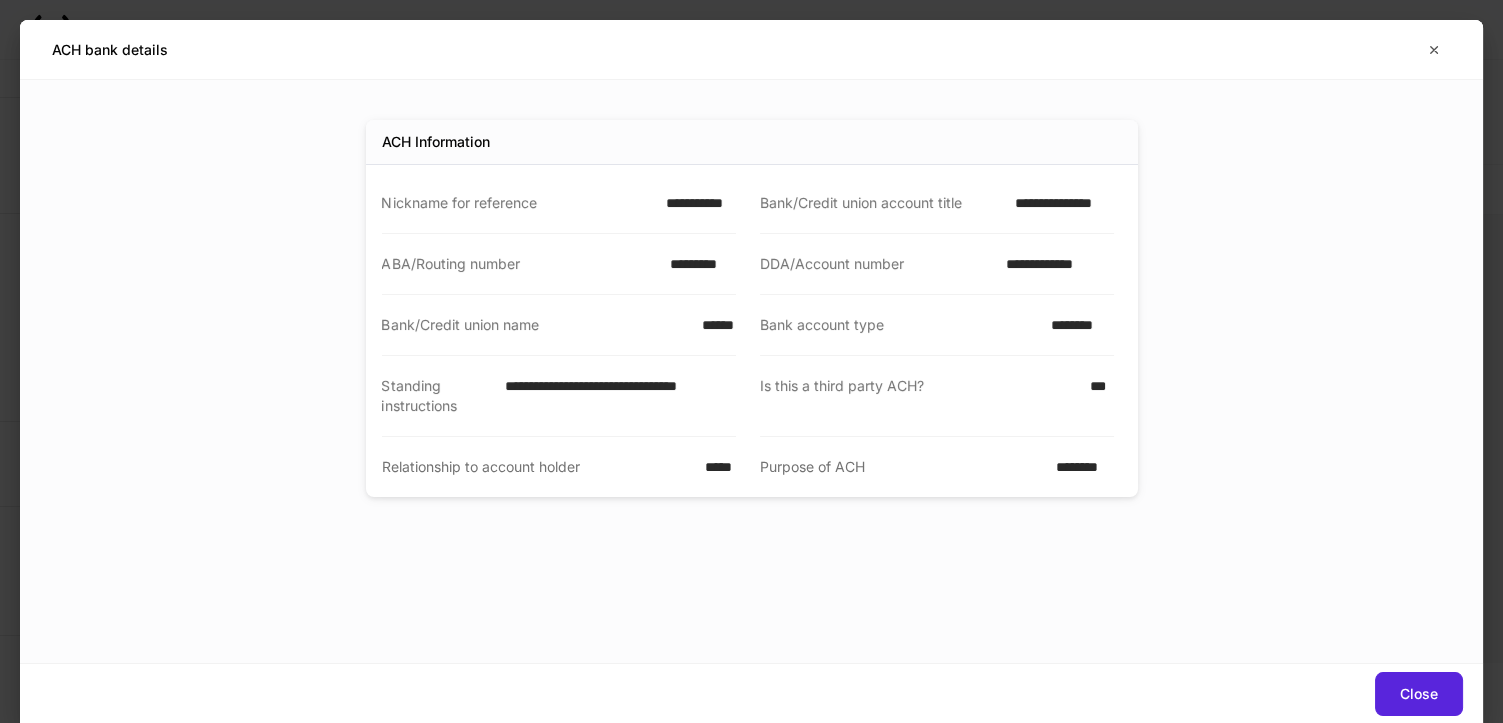 click on "*********" at bounding box center (697, 264) 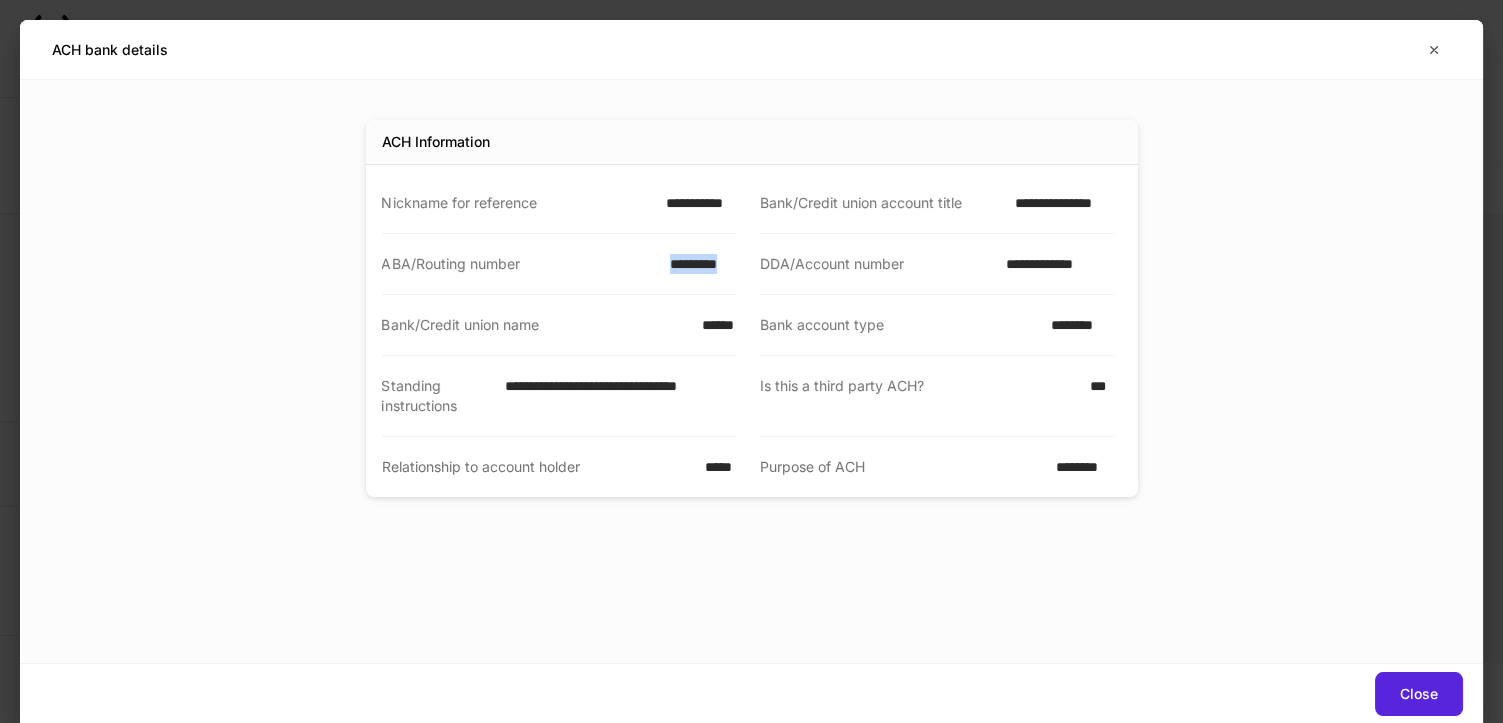 click on "*********" at bounding box center (697, 264) 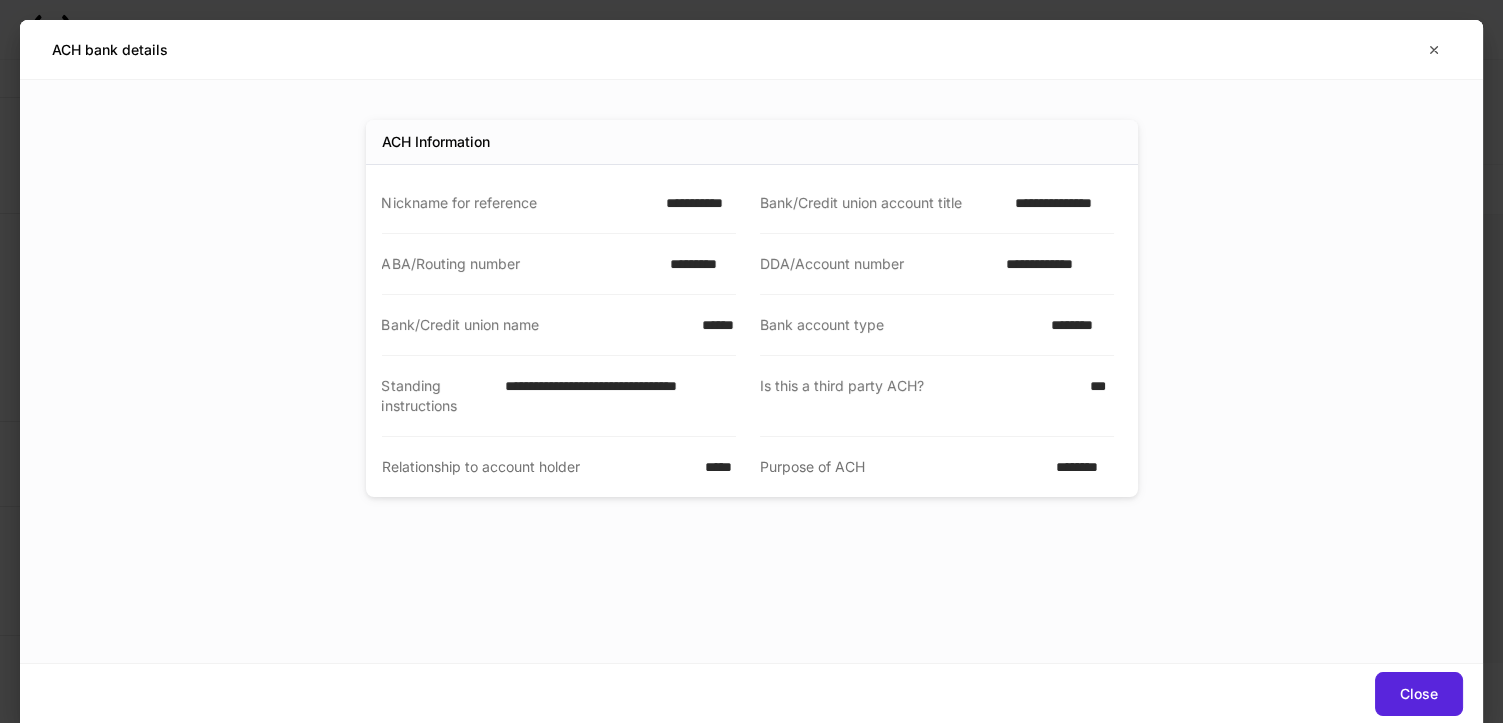 click on "*********" at bounding box center (697, 264) 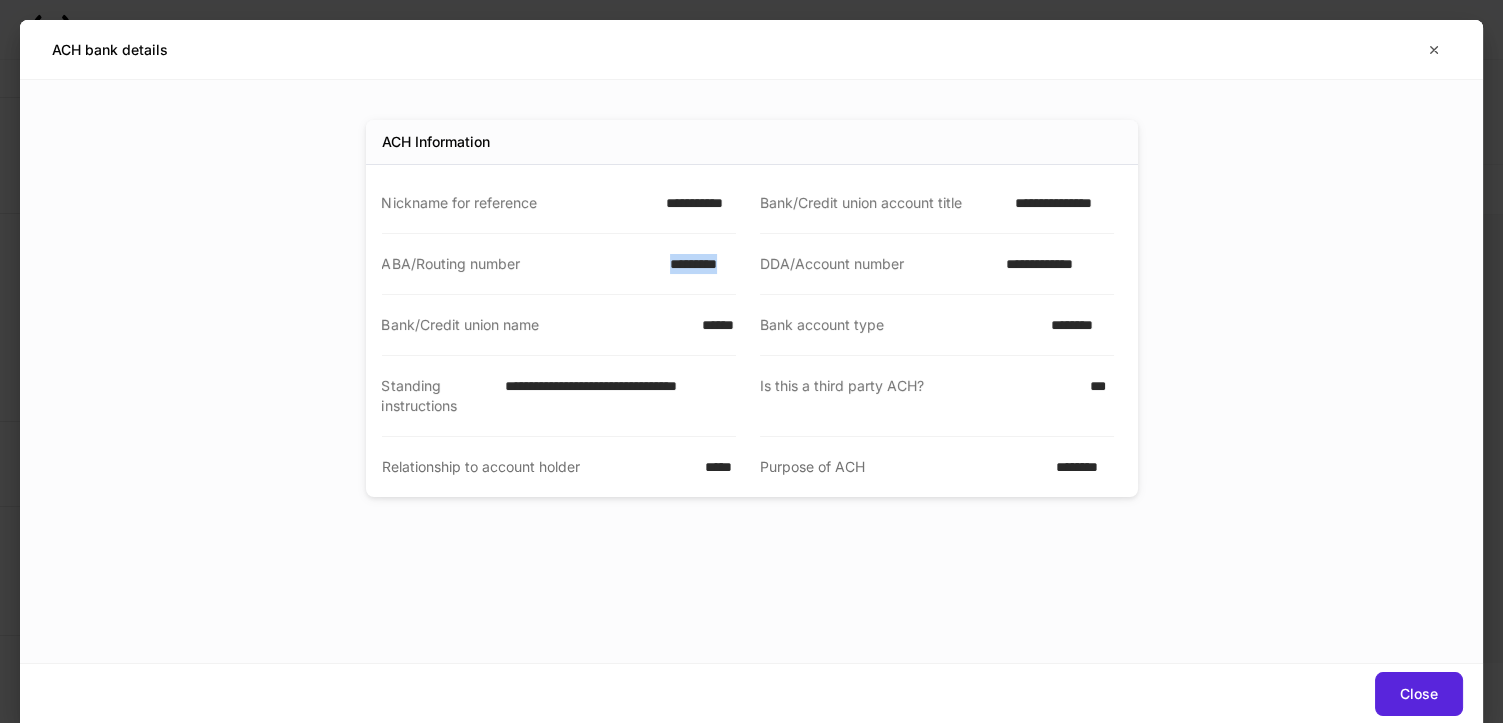 click on "*********" at bounding box center (697, 264) 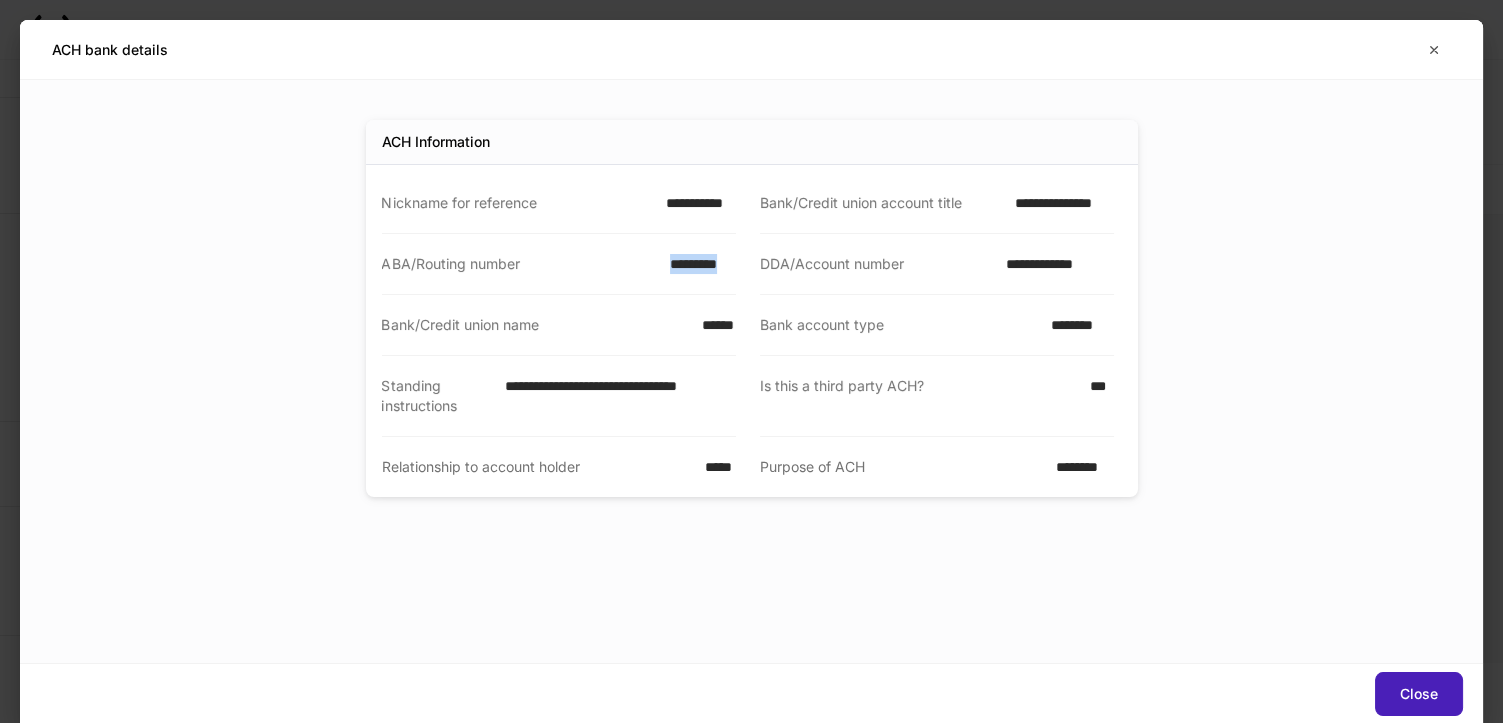 drag, startPoint x: 1395, startPoint y: 691, endPoint x: 1334, endPoint y: 682, distance: 61.66036 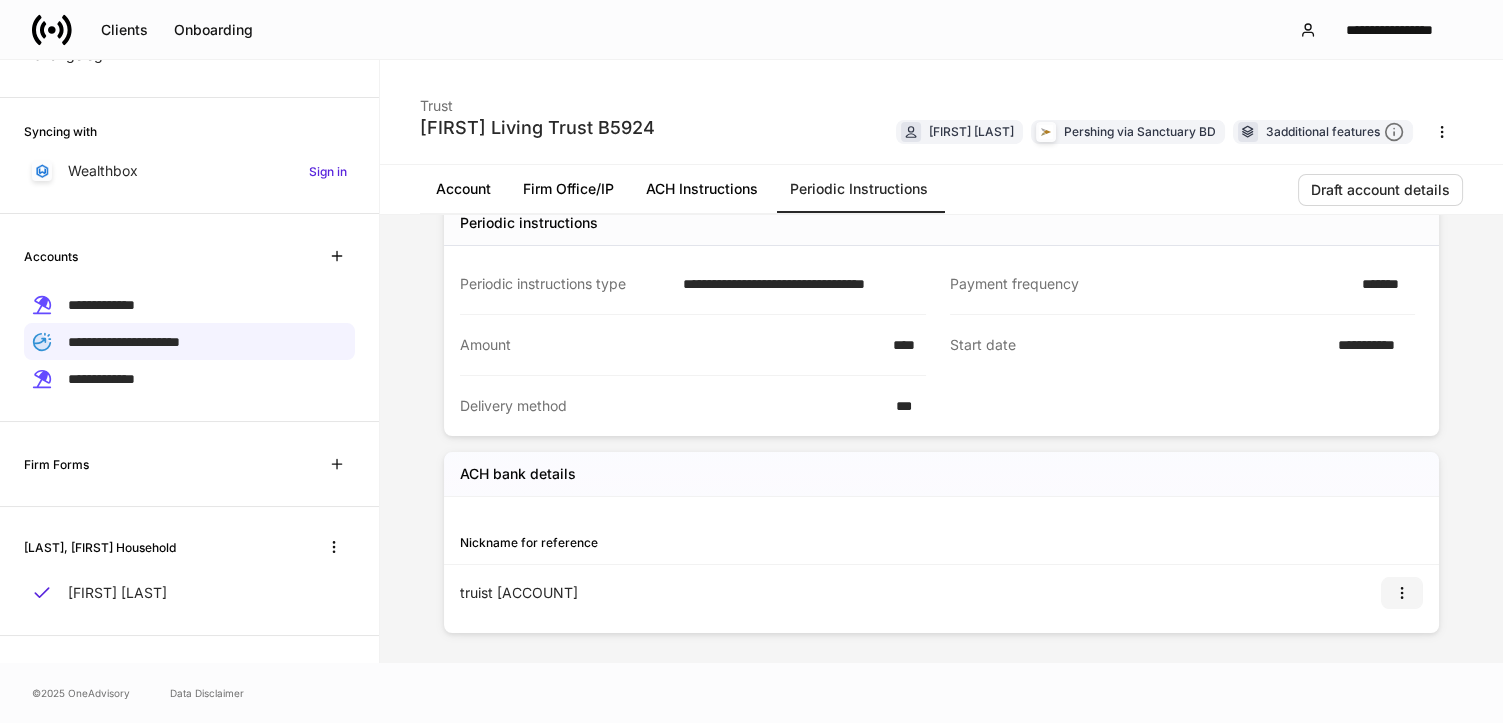 click 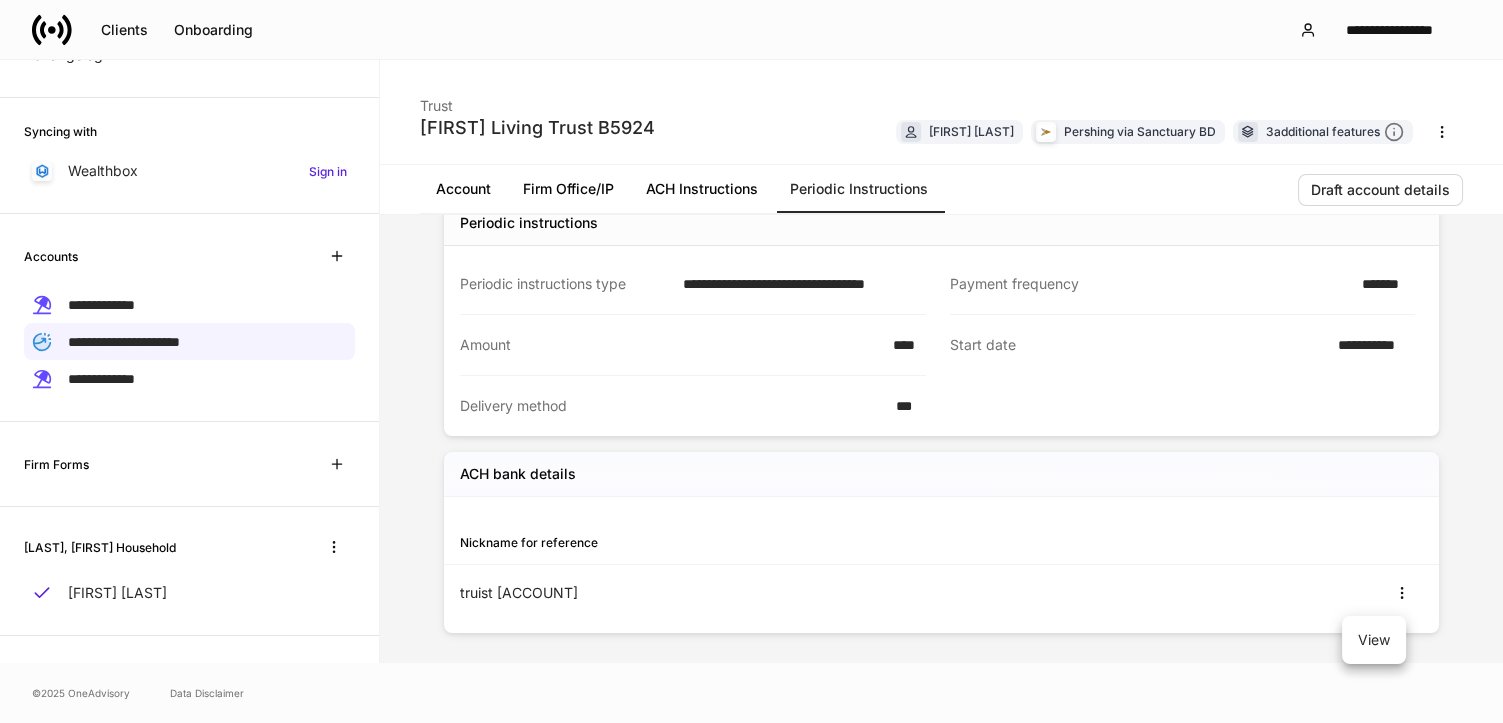 click on "View" at bounding box center [1374, 640] 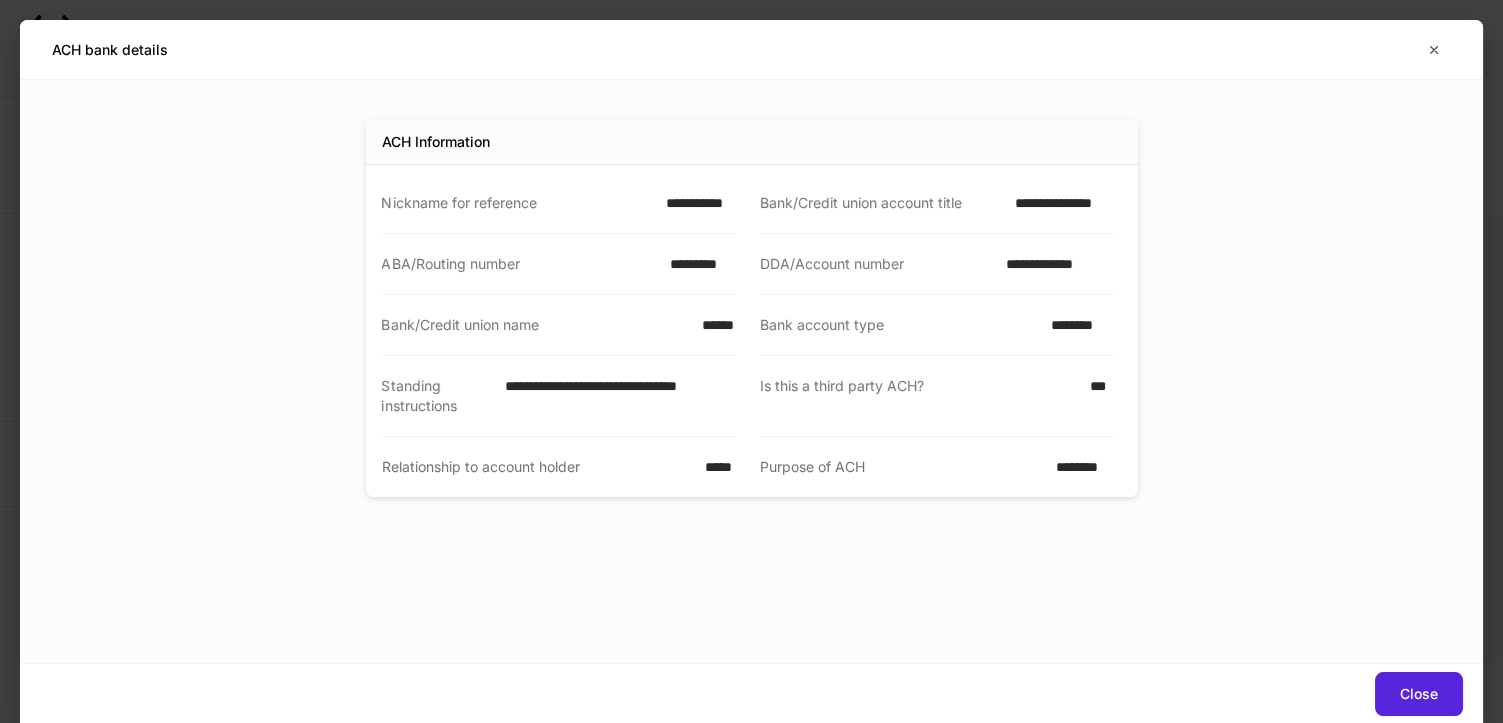 click on "**********" at bounding box center [694, 203] 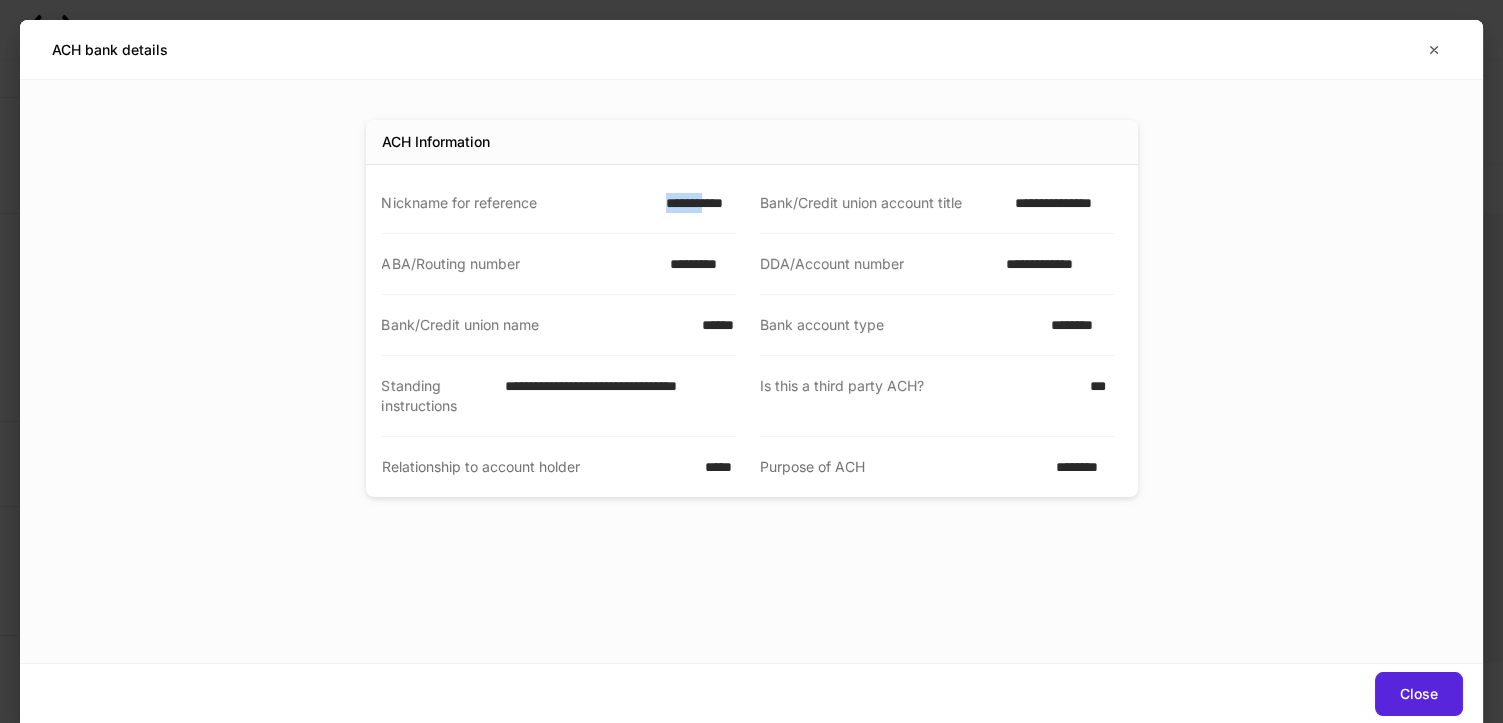click on "**********" at bounding box center (694, 203) 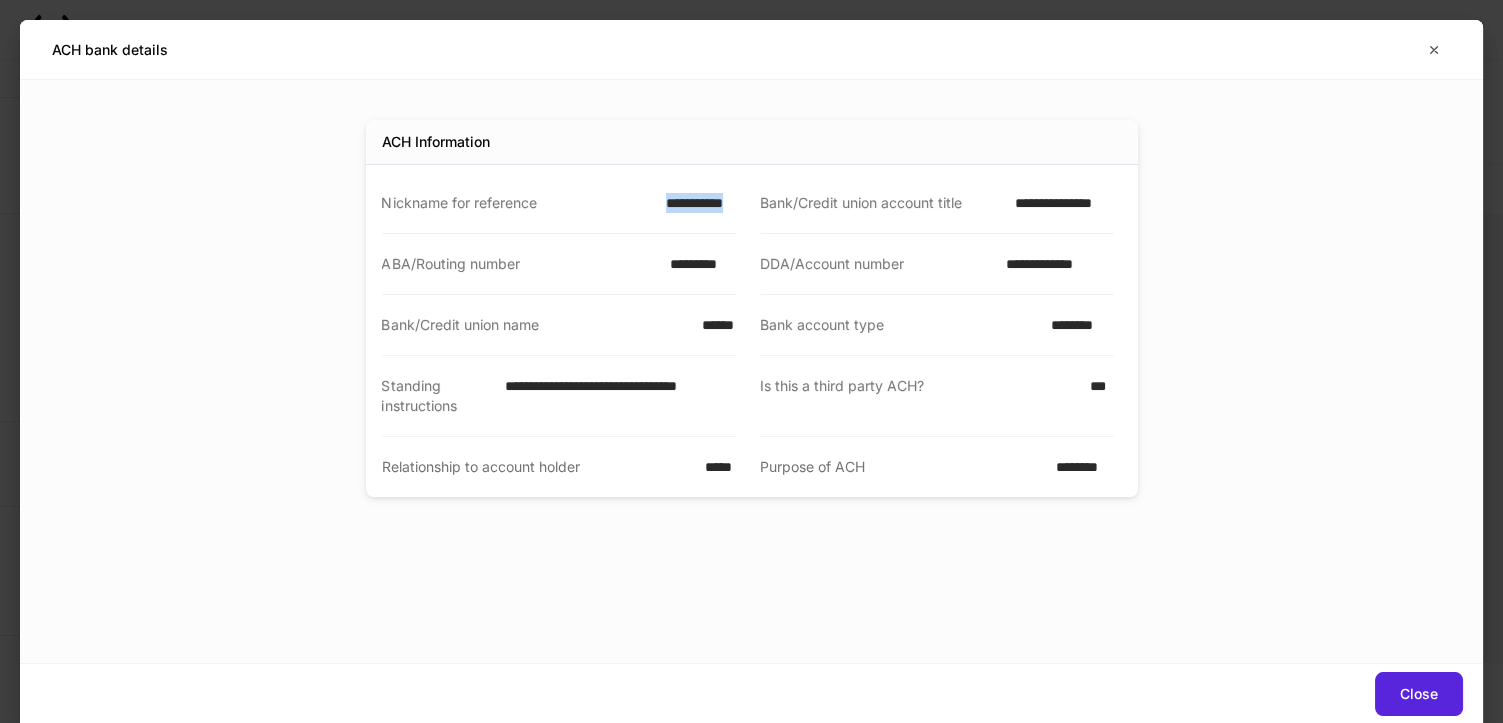 click on "**********" at bounding box center [694, 203] 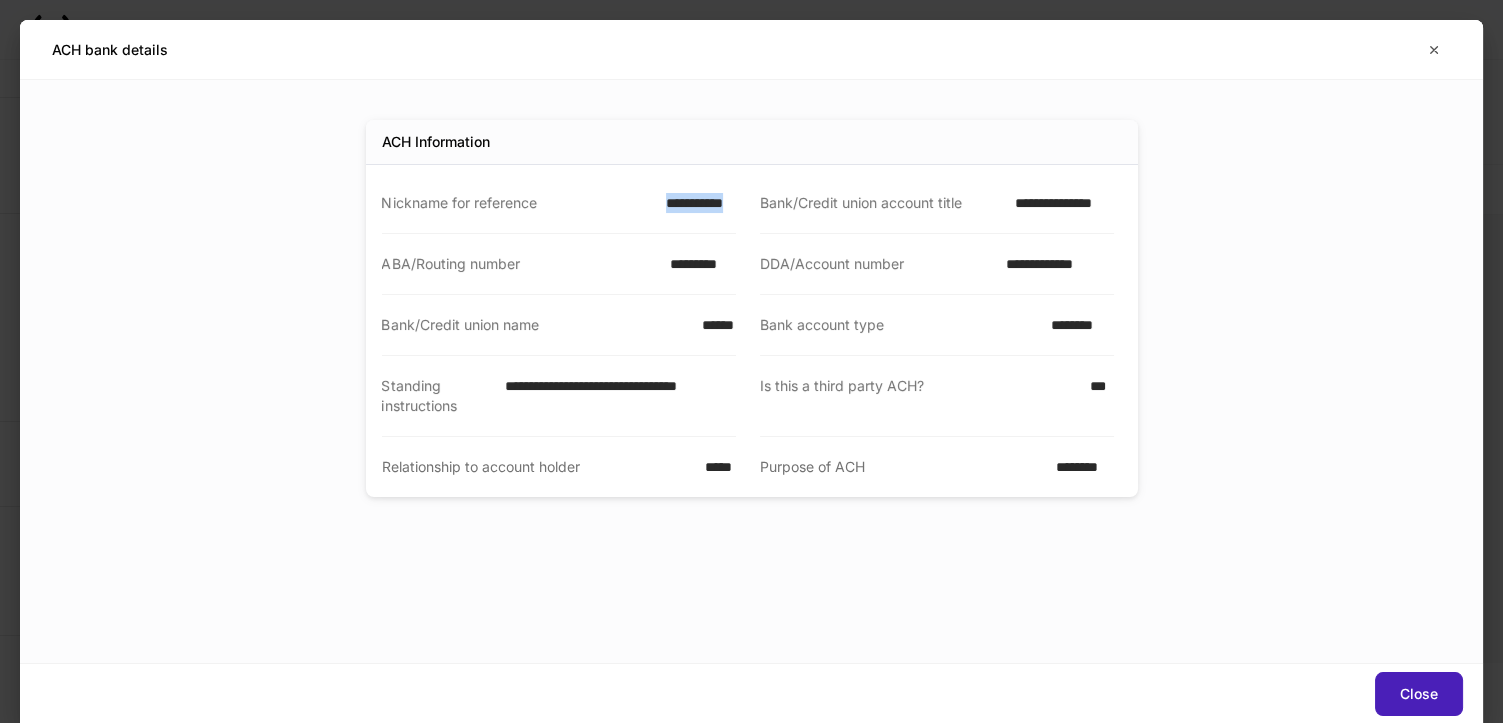 click on "Close" at bounding box center (1419, 694) 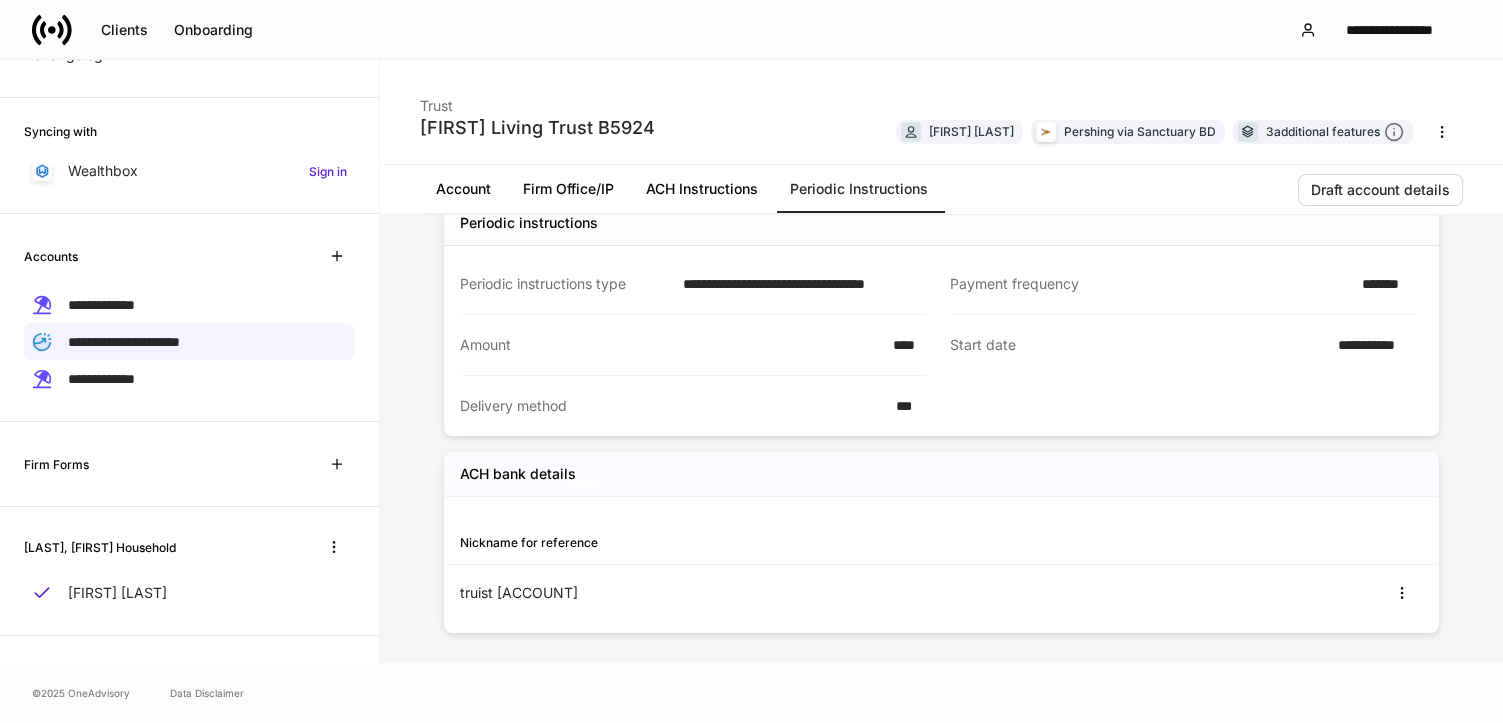 drag, startPoint x: 129, startPoint y: 291, endPoint x: 601, endPoint y: 238, distance: 474.9663 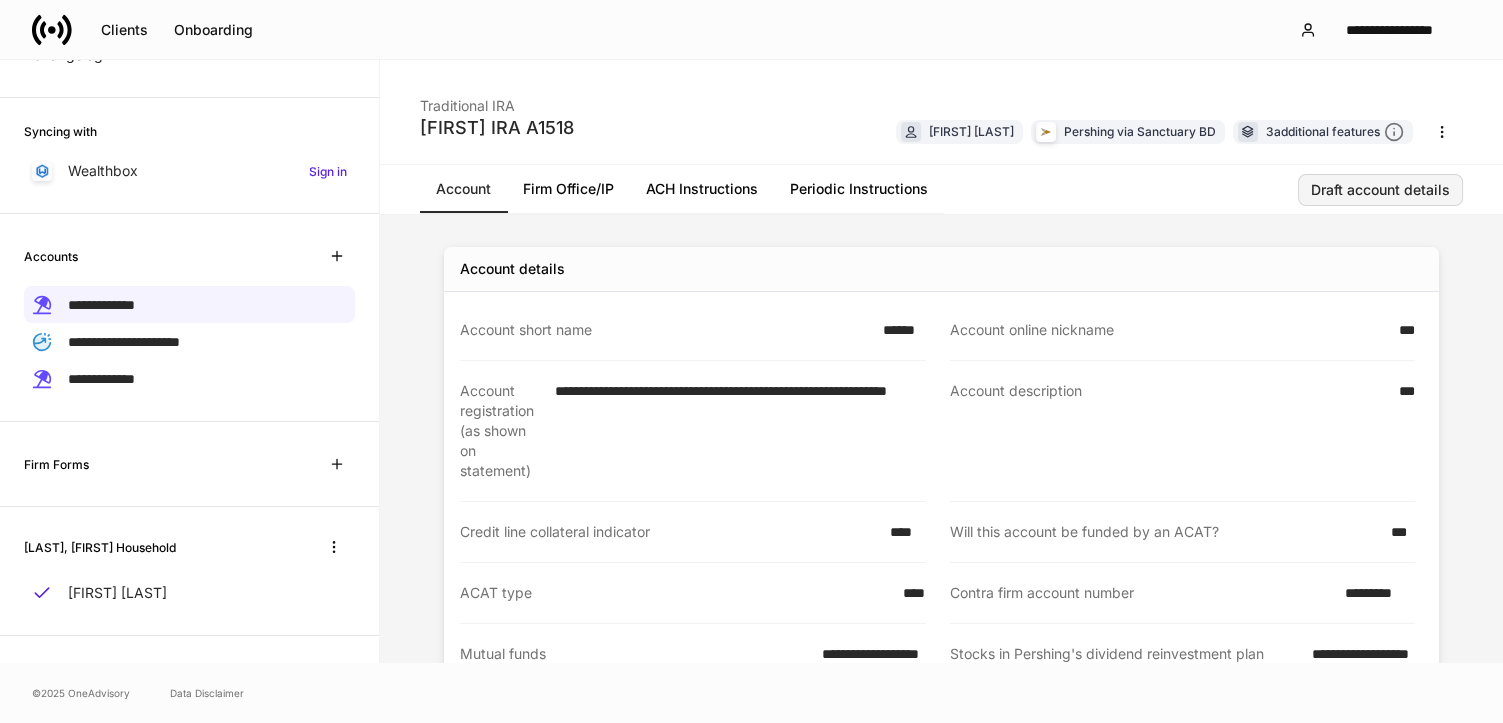 click on "Draft account details" at bounding box center [1380, 190] 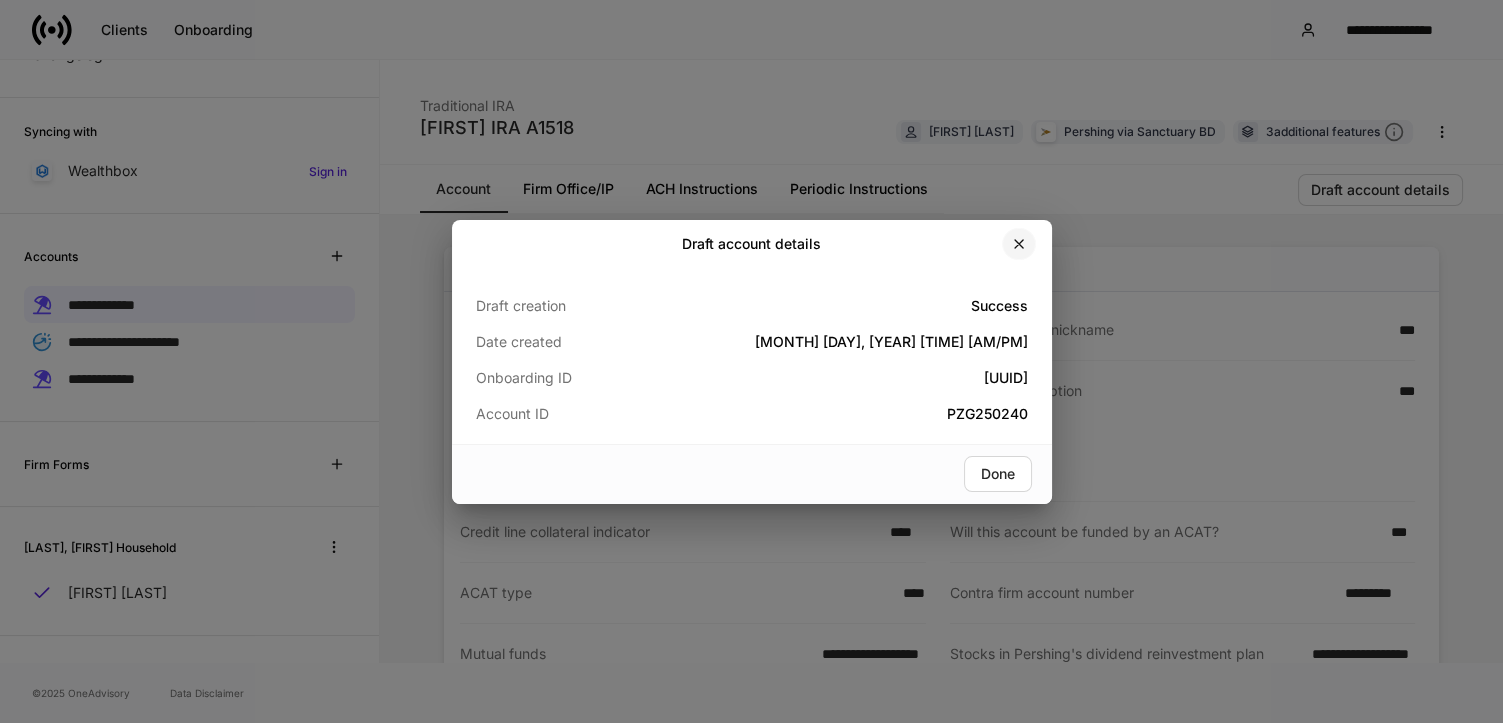 click 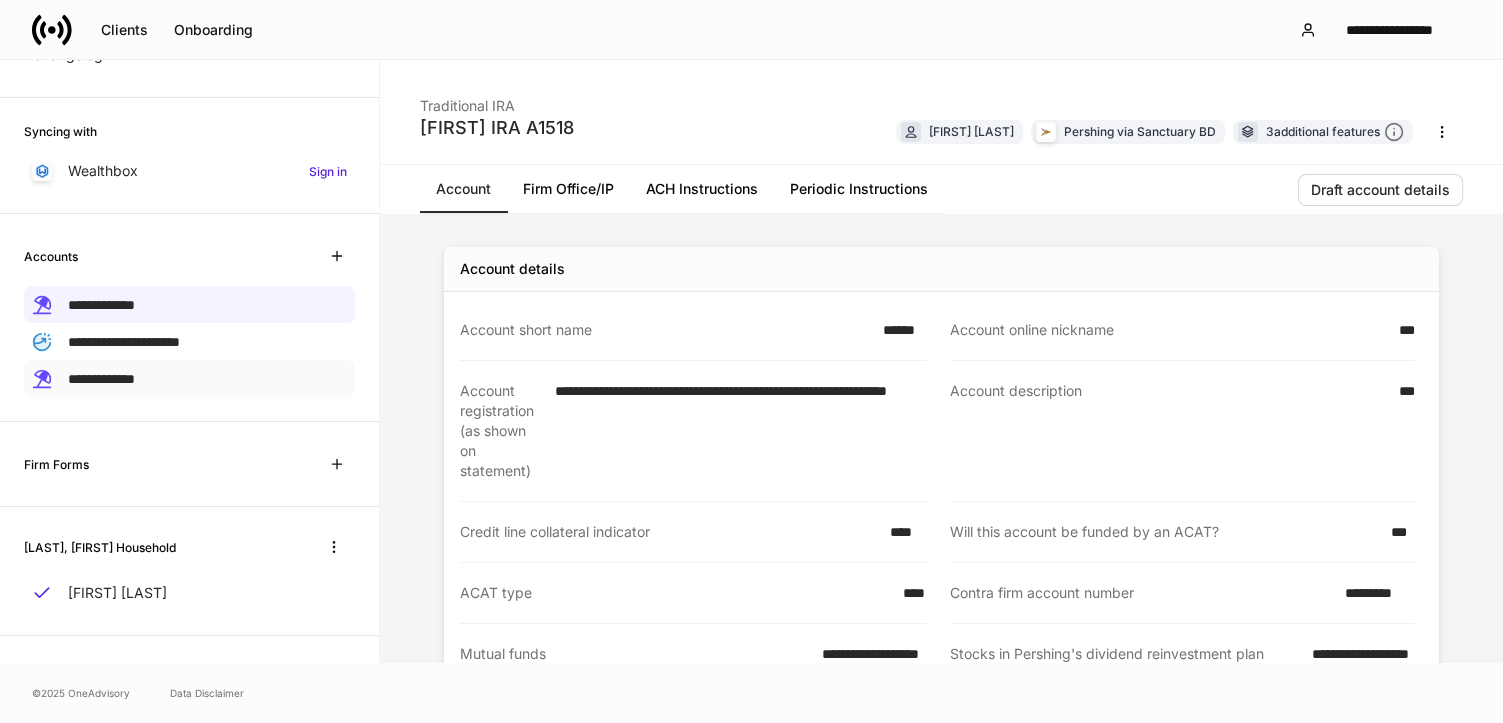 click on "**********" at bounding box center [101, 379] 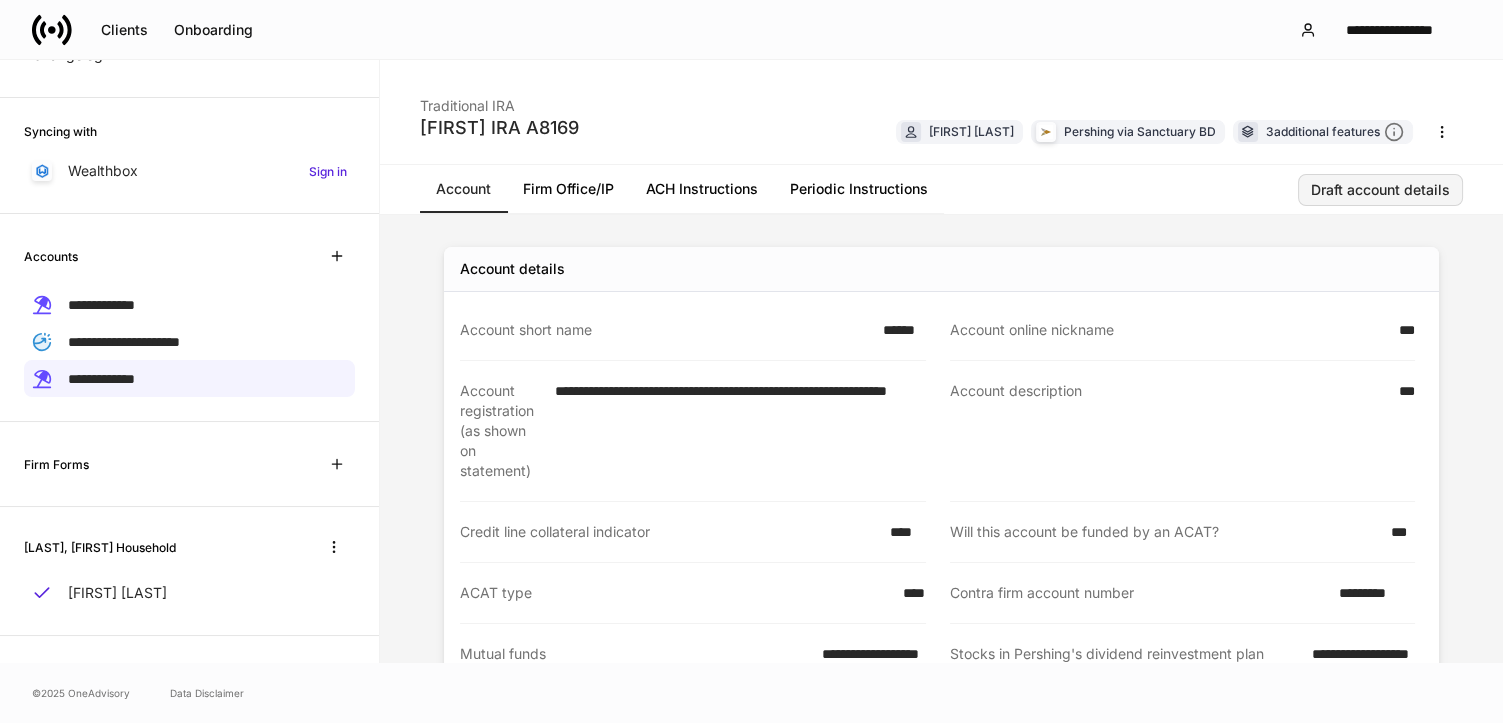 click on "Draft account details" at bounding box center [1380, 190] 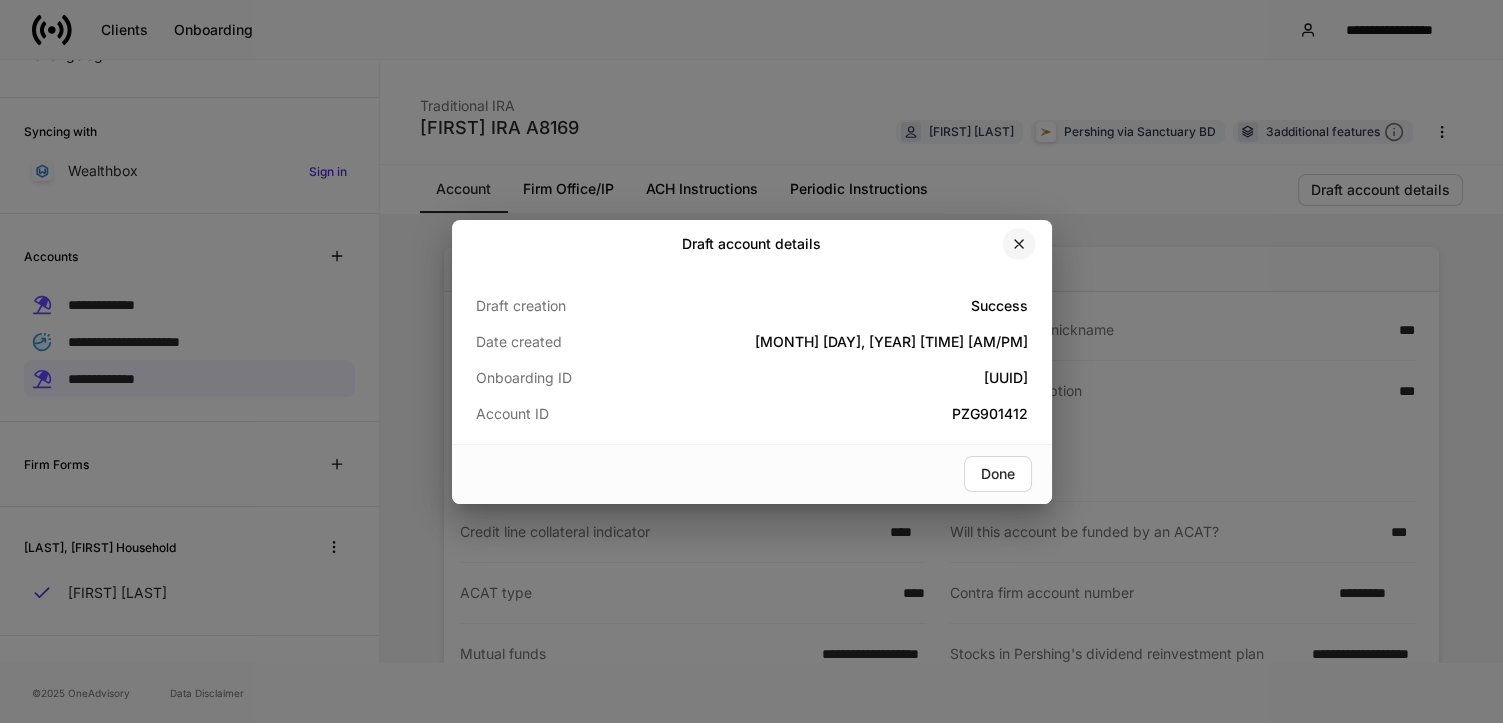 click at bounding box center [1019, 244] 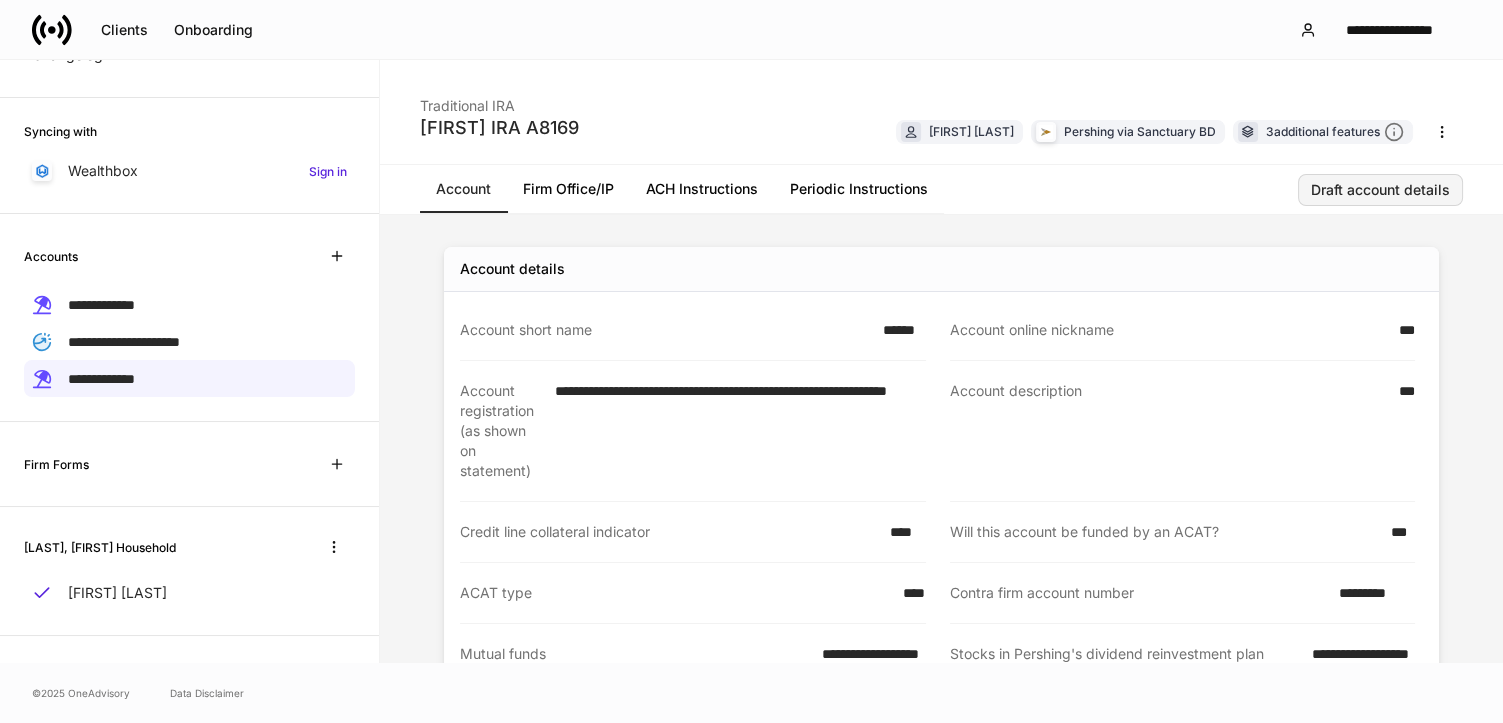 click on "Draft account details" at bounding box center [1380, 190] 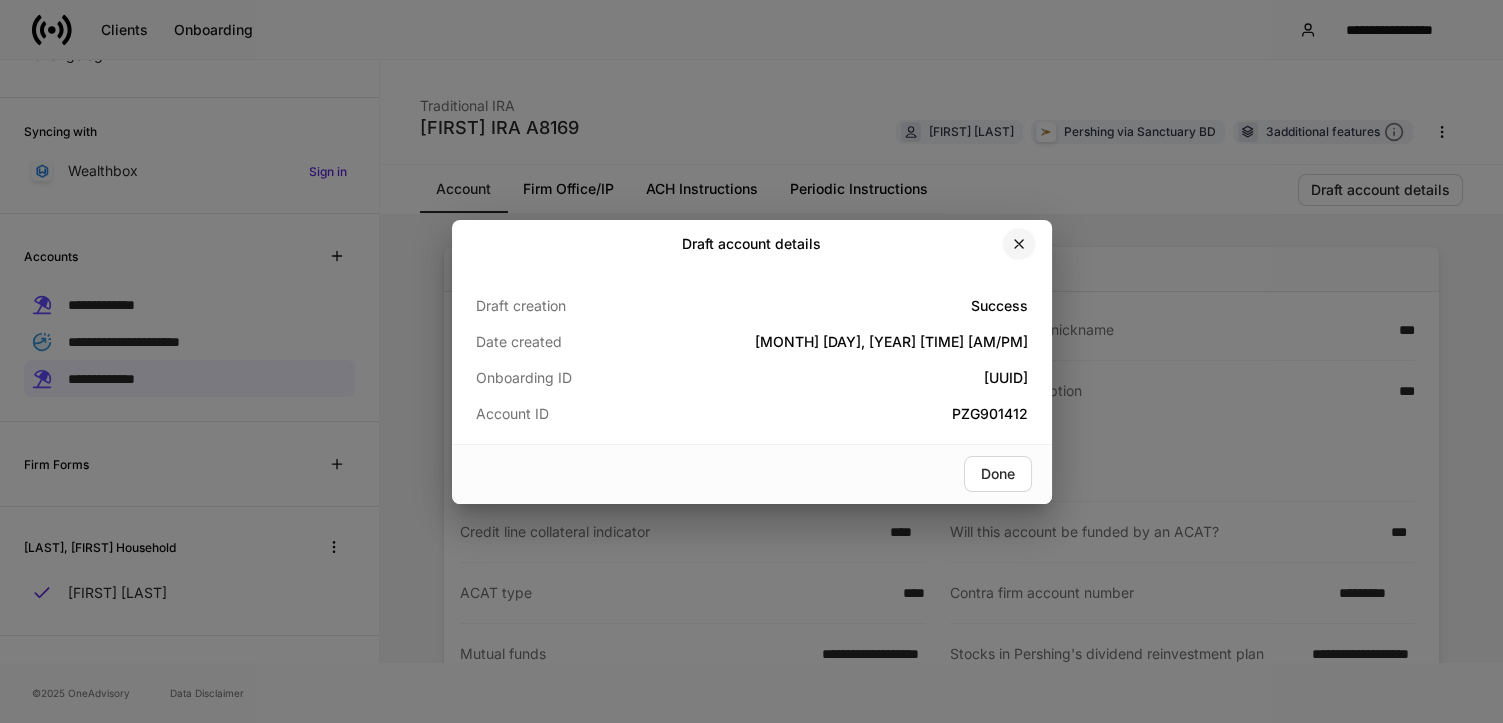 click at bounding box center [1019, 244] 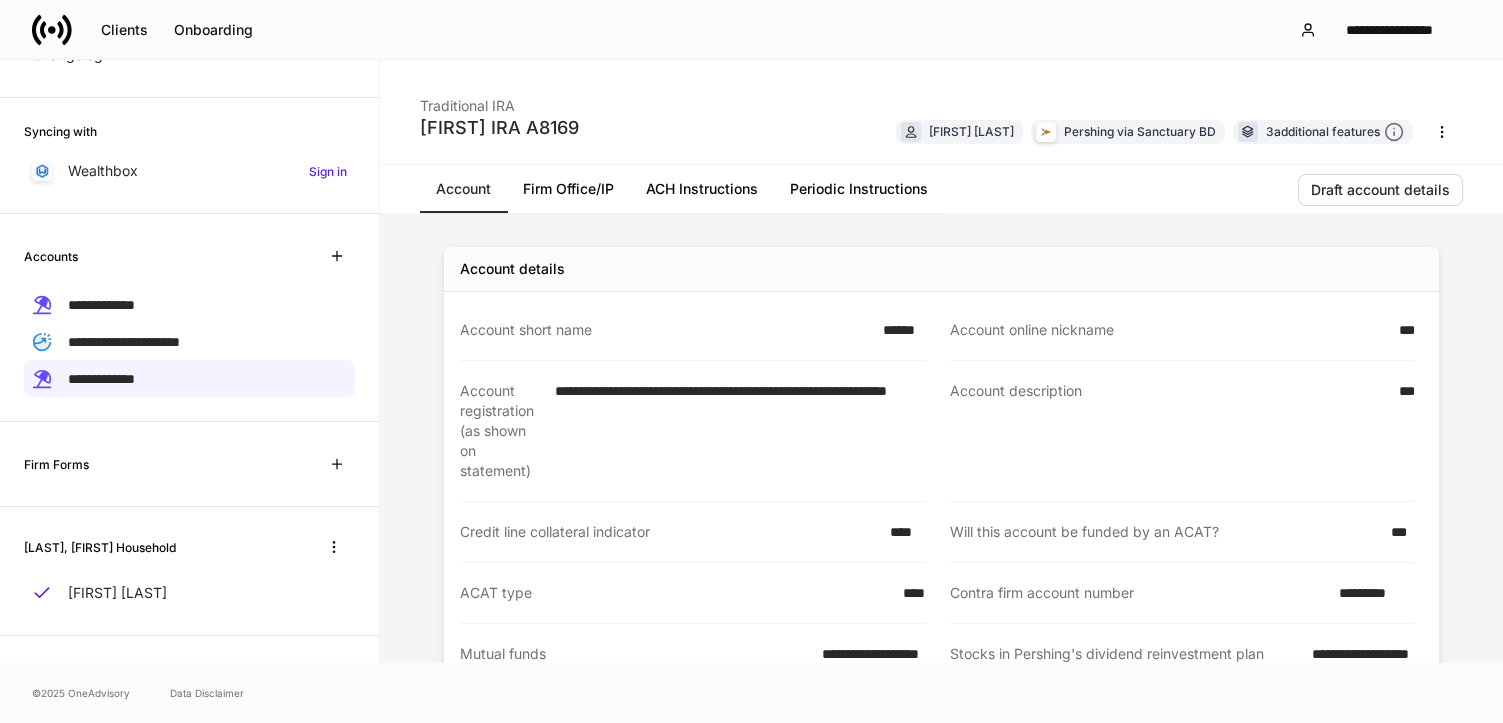 click on "Periodic Instructions" at bounding box center [859, 189] 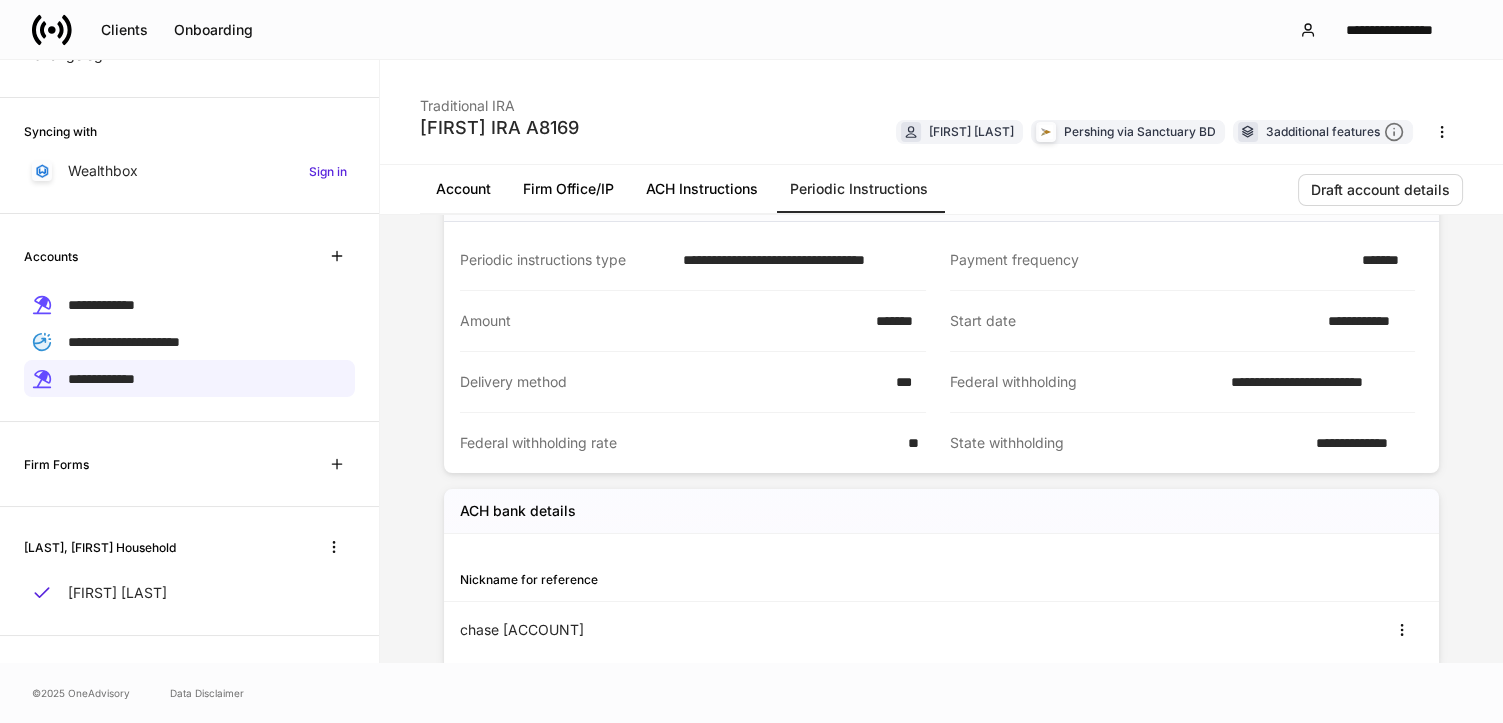 scroll, scrollTop: 106, scrollLeft: 0, axis: vertical 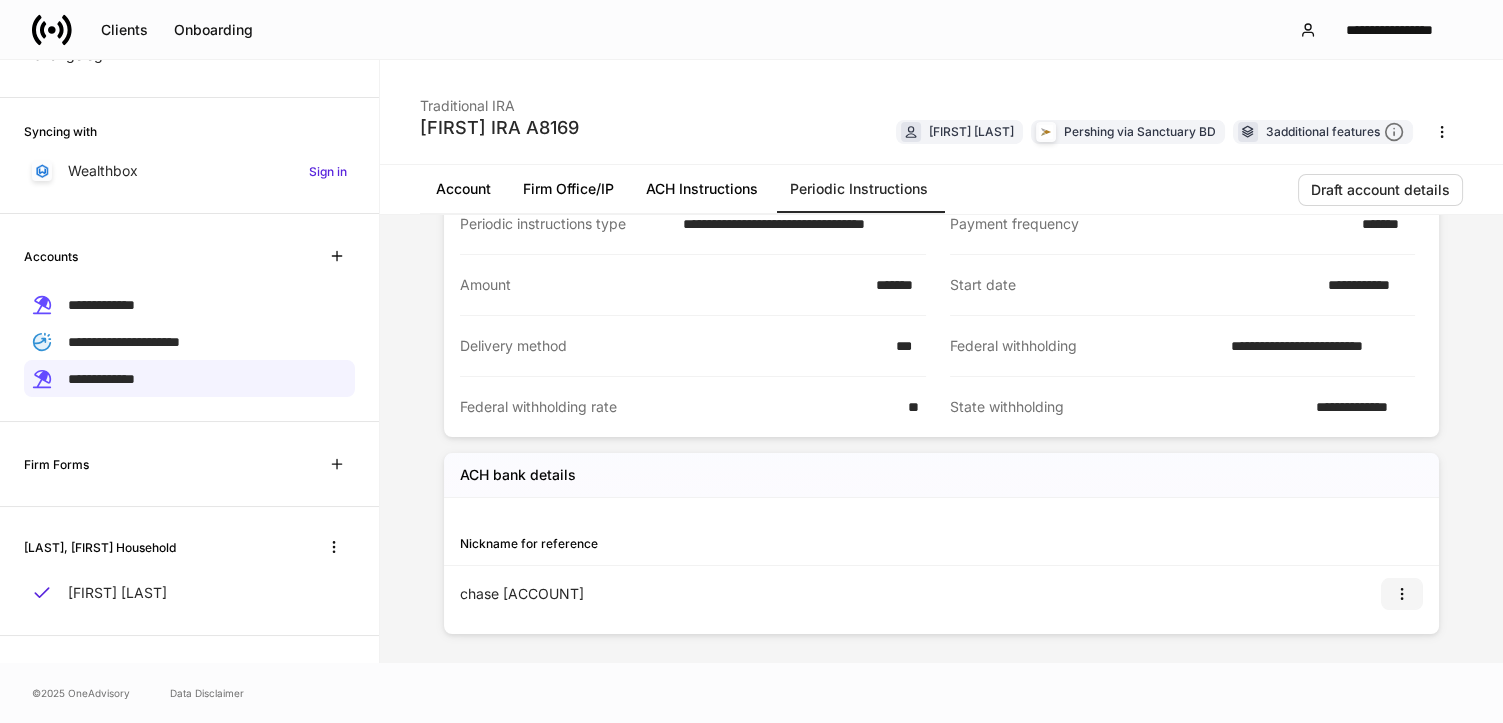 click 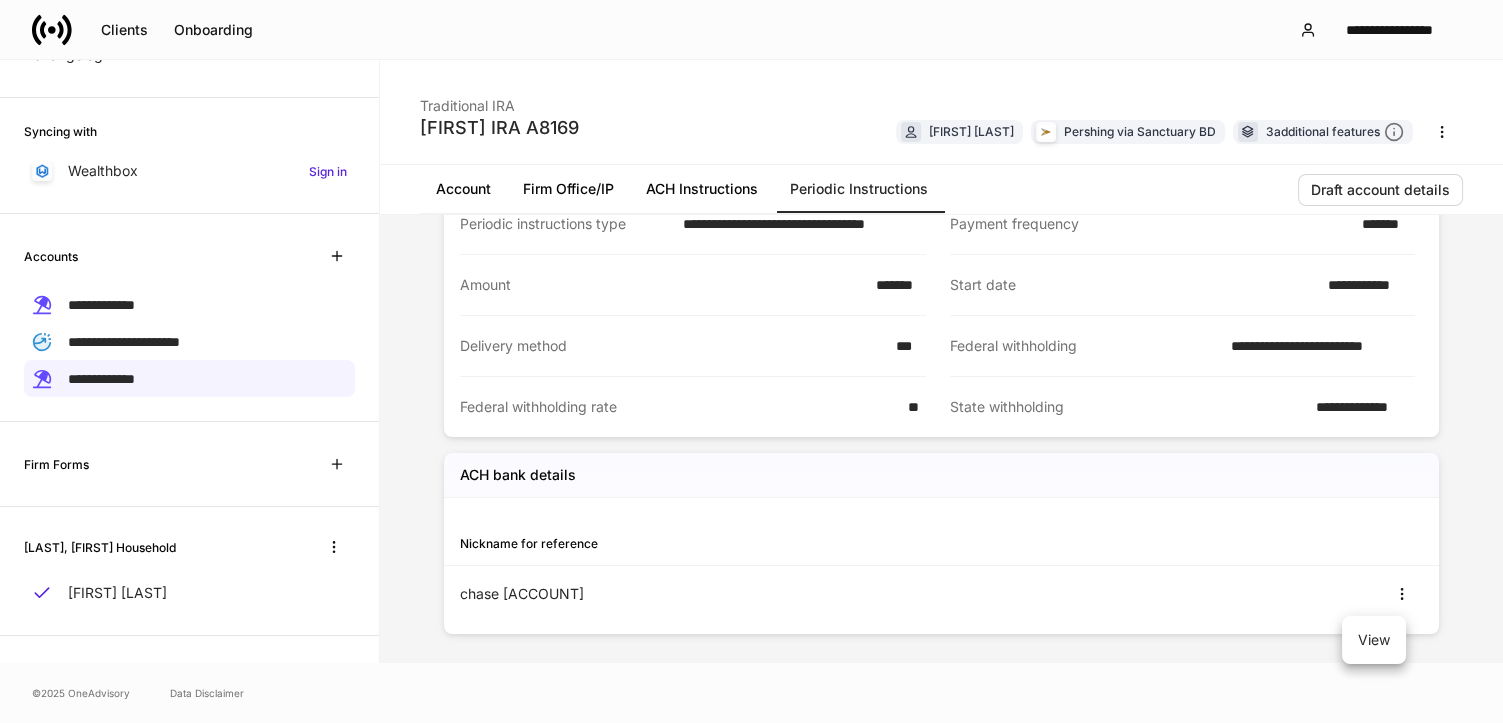 click on "View" at bounding box center [1374, 640] 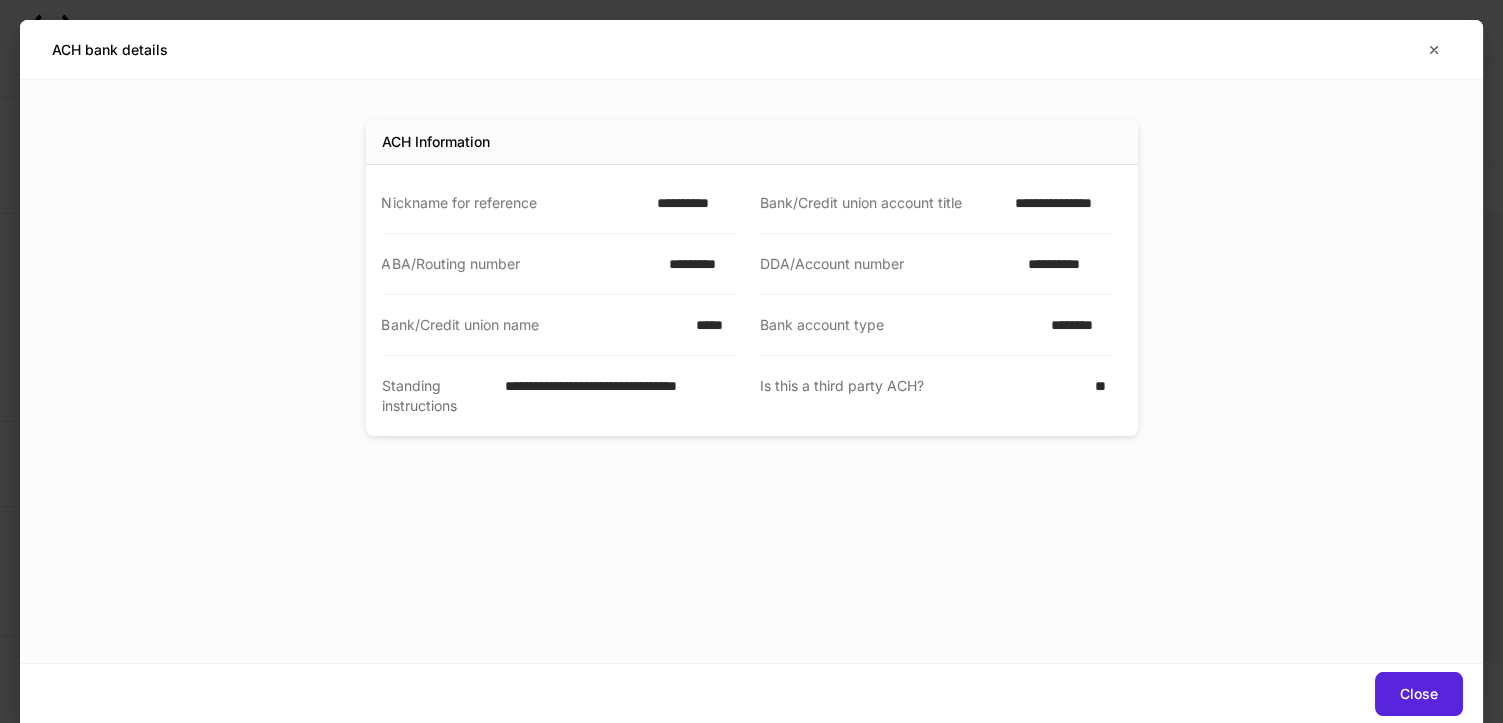 click on "**********" at bounding box center (1058, 203) 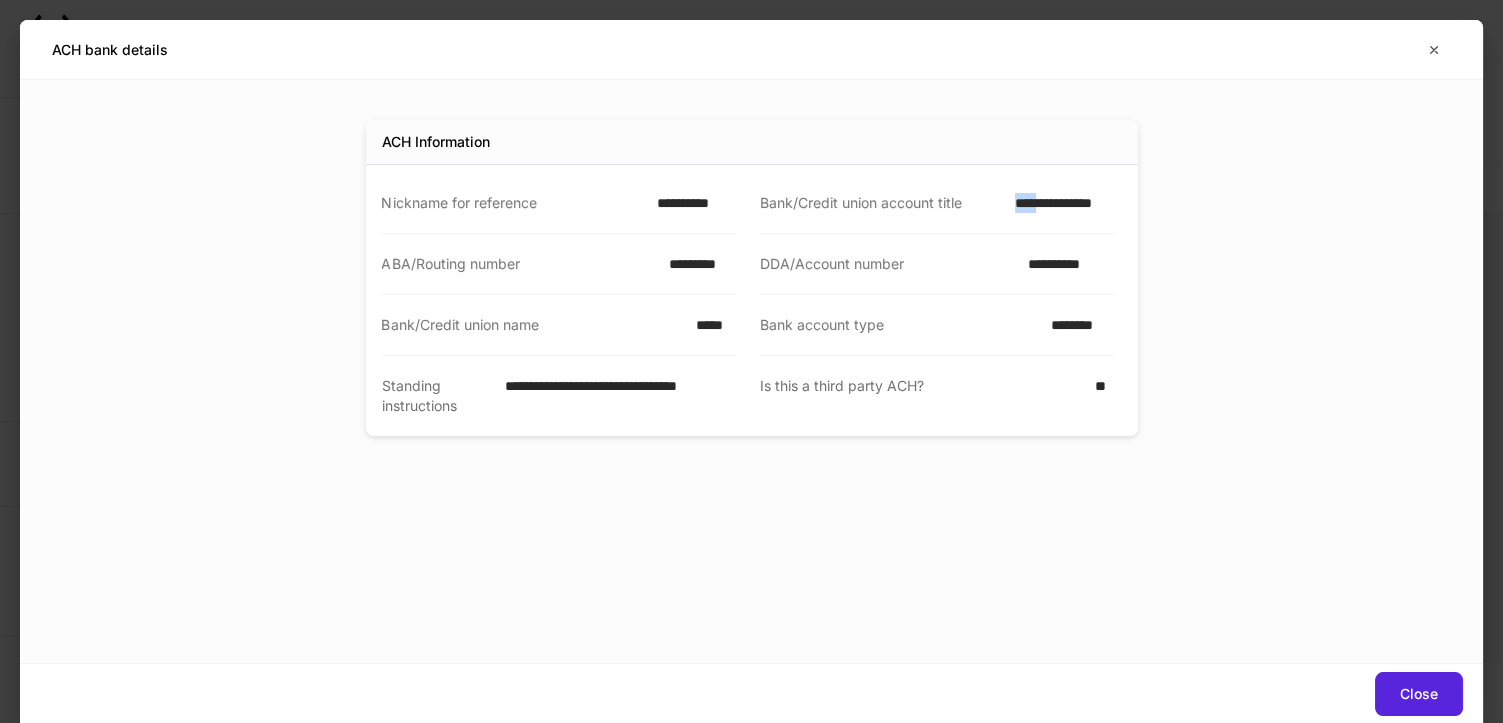 click on "**********" at bounding box center [1058, 203] 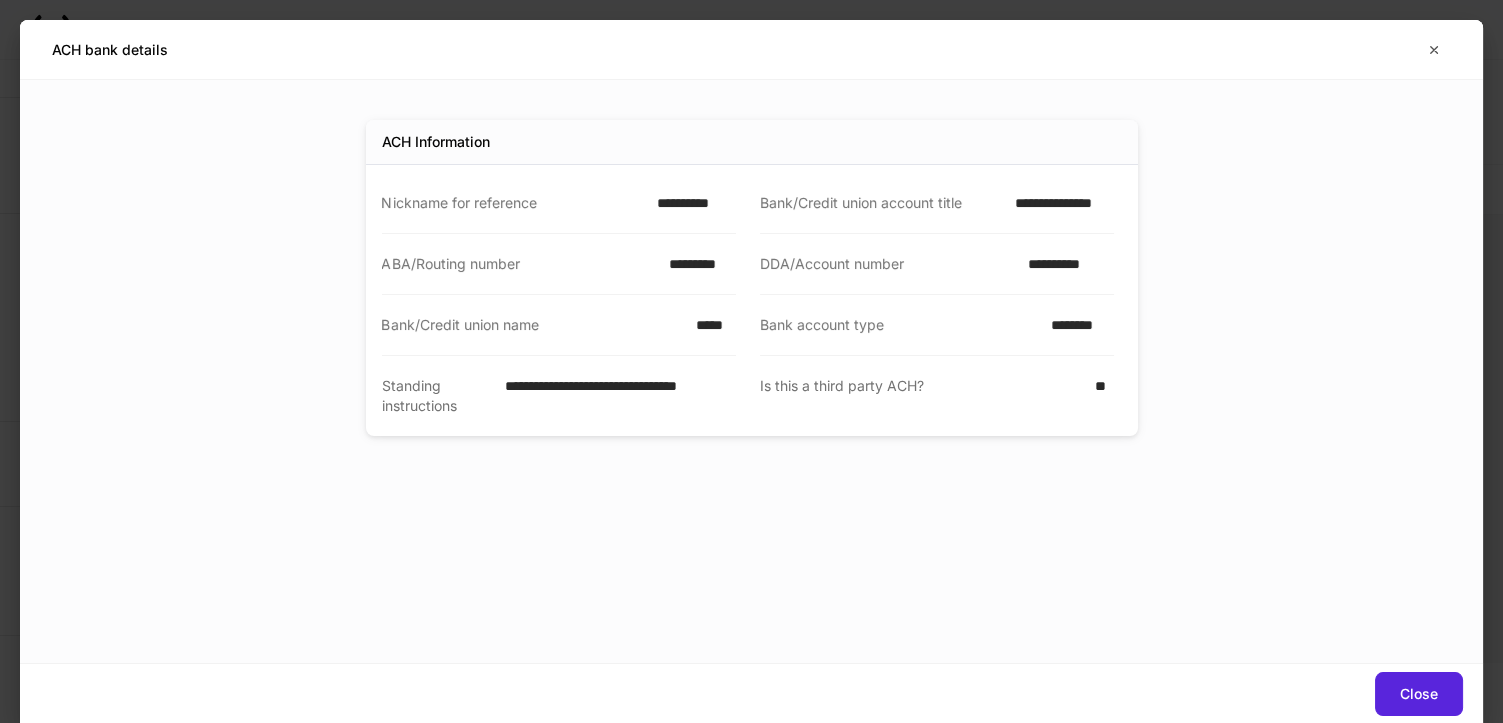 click on "**********" at bounding box center (1058, 203) 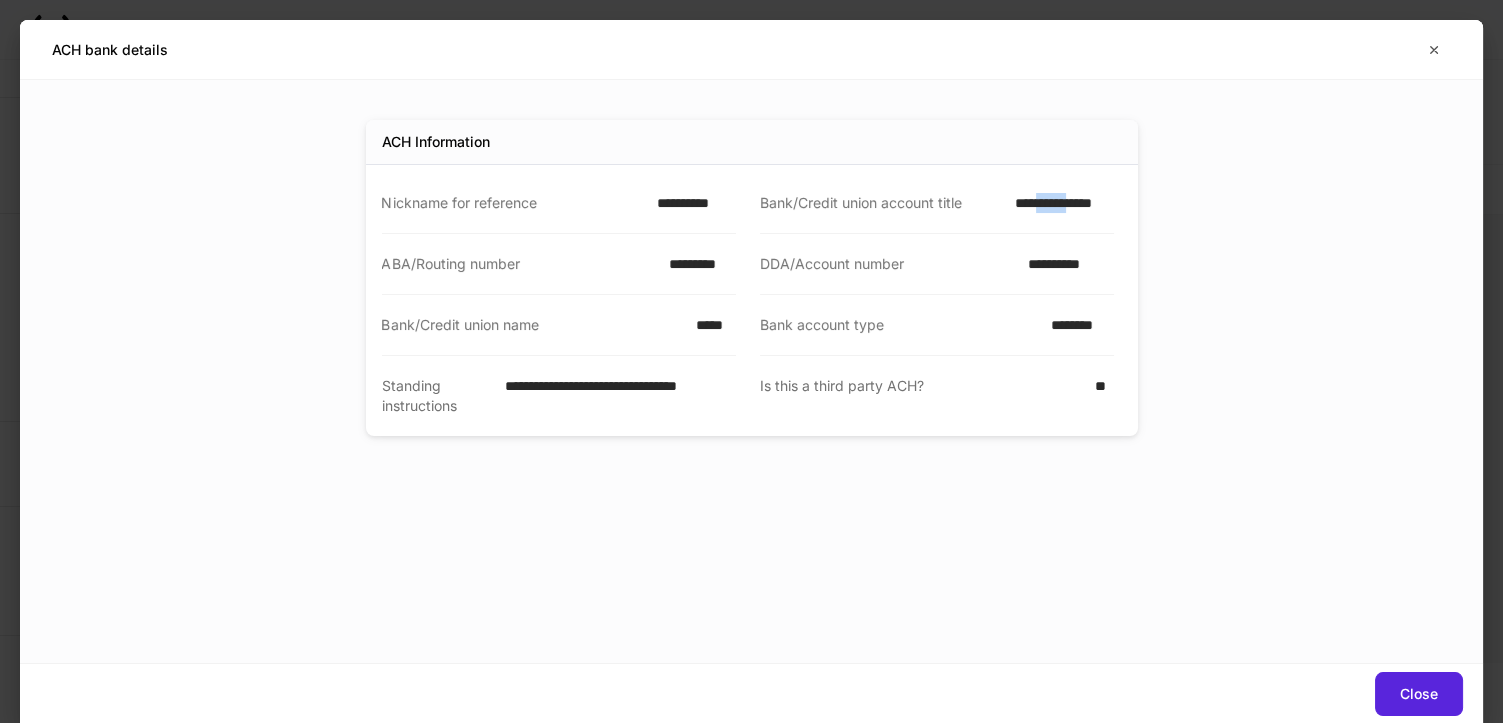 click on "**********" at bounding box center (1058, 203) 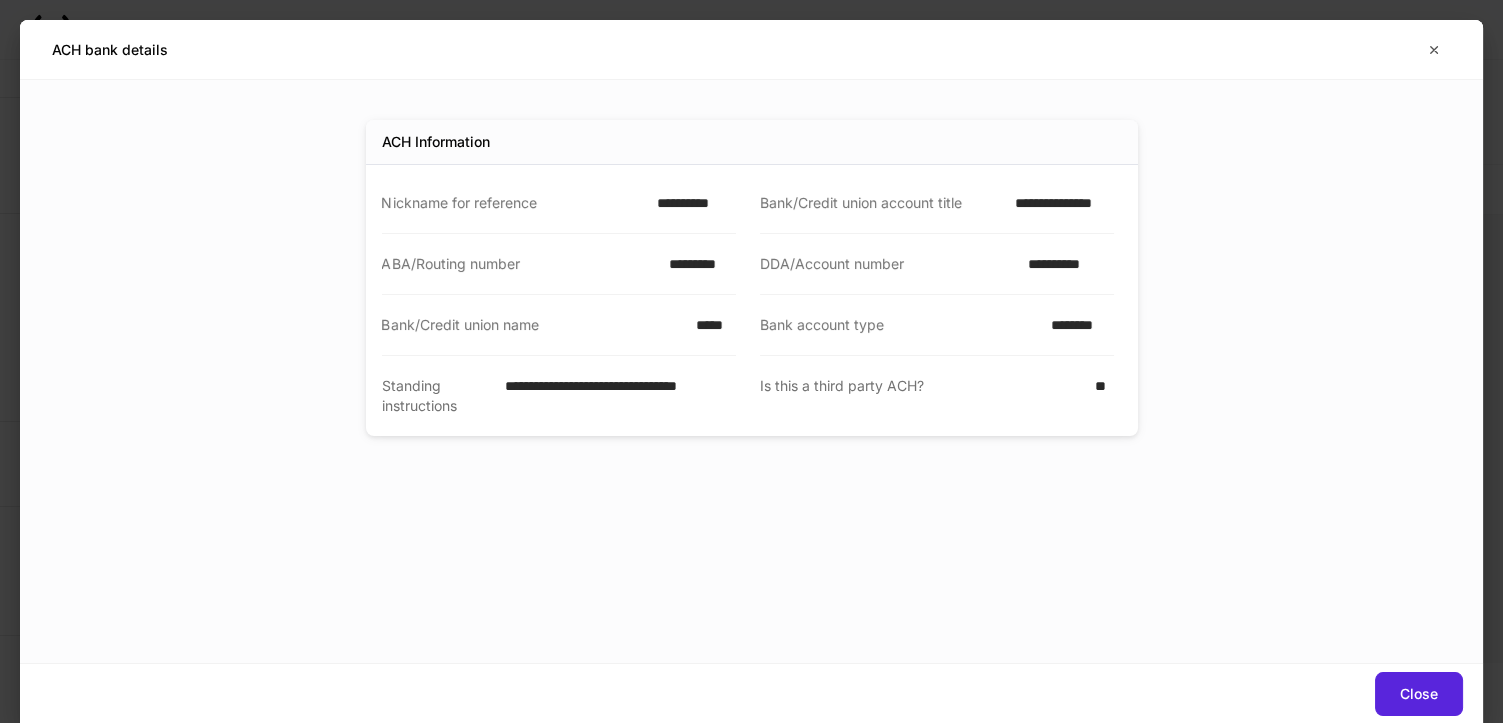 click on "**********" at bounding box center [1058, 203] 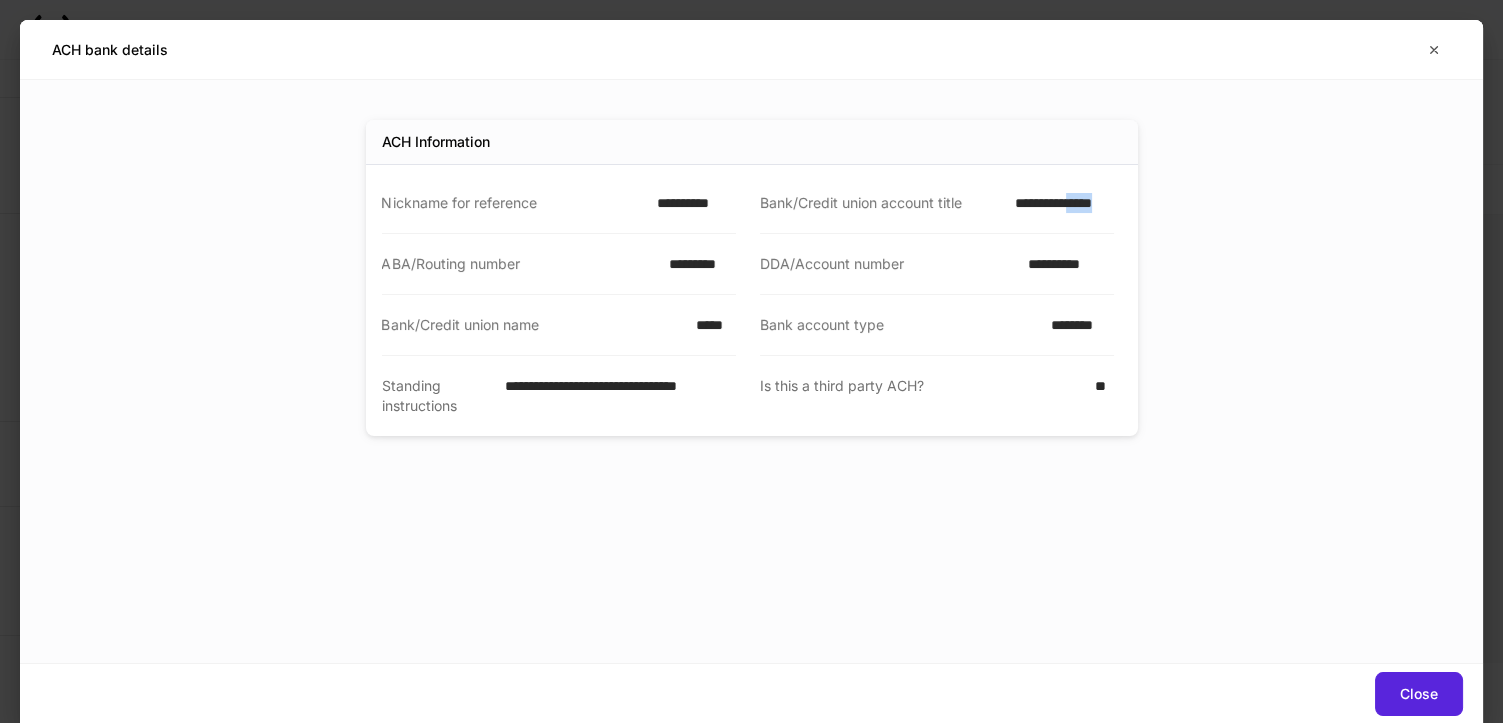 click on "**********" at bounding box center (1058, 203) 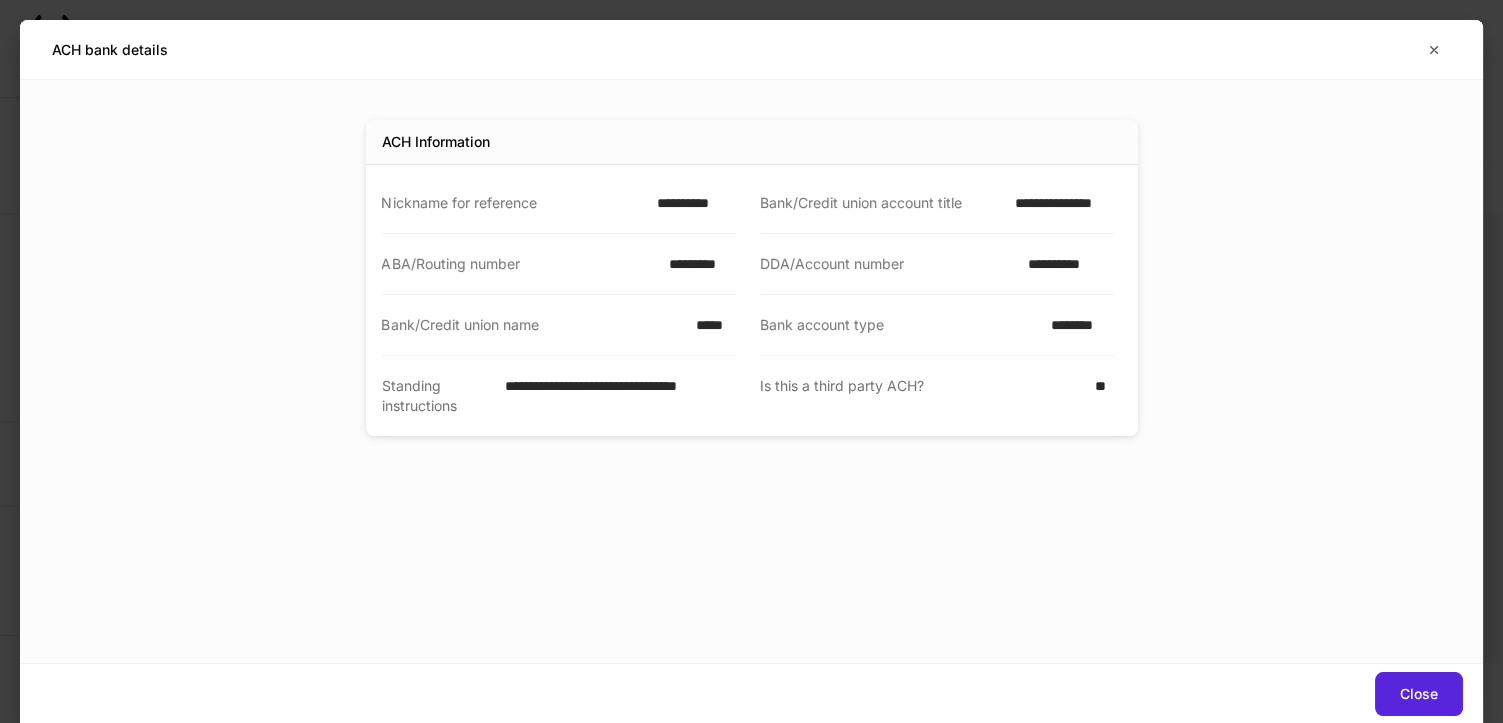 click on "*********" at bounding box center [696, 264] 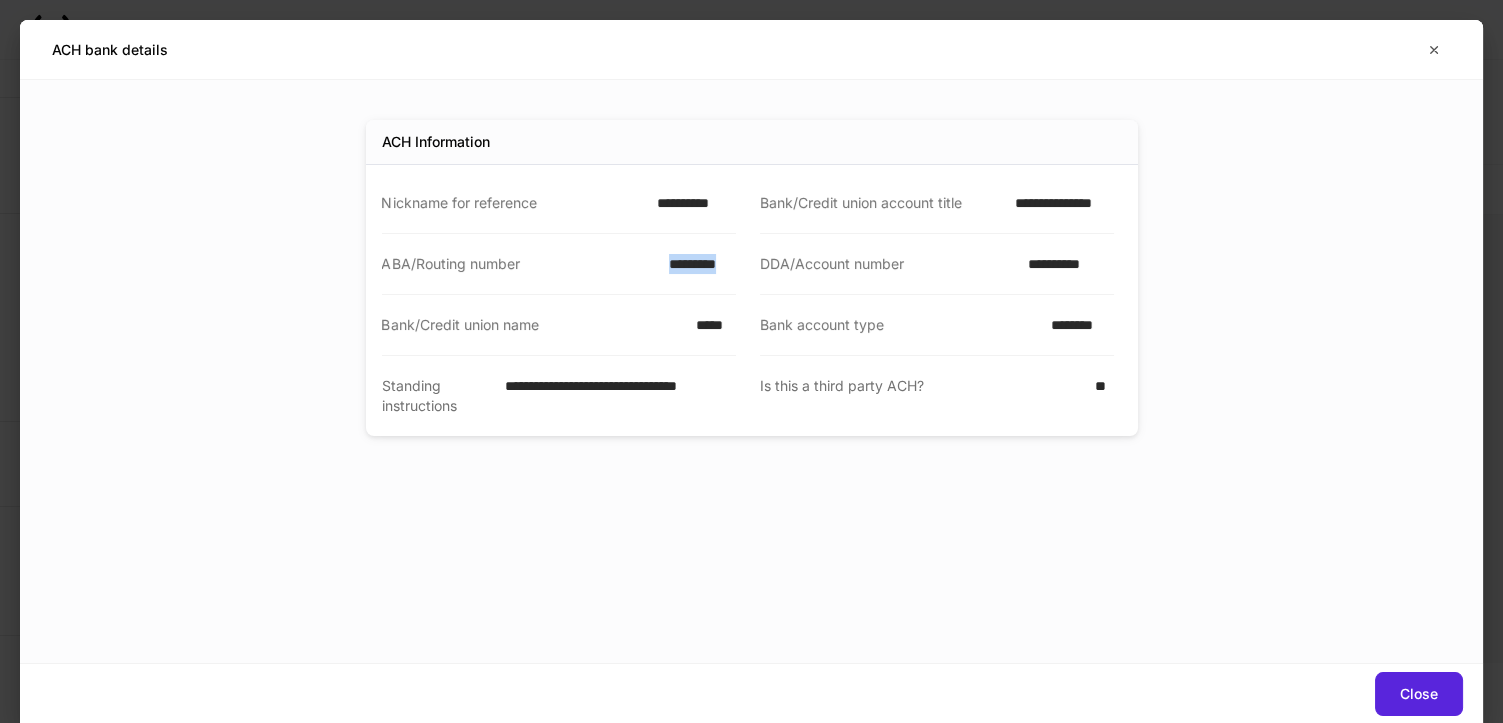 click on "*********" at bounding box center [696, 264] 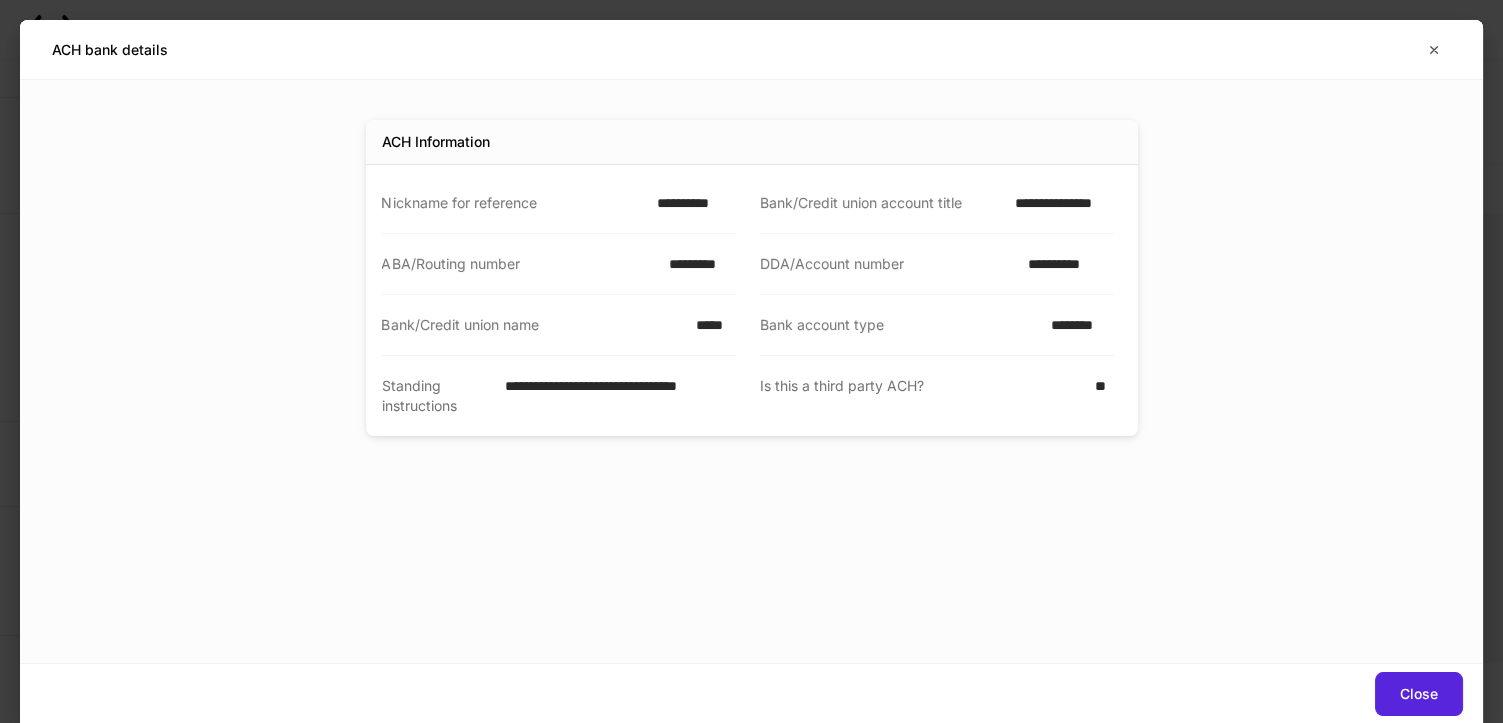click on "**********" at bounding box center [1065, 264] 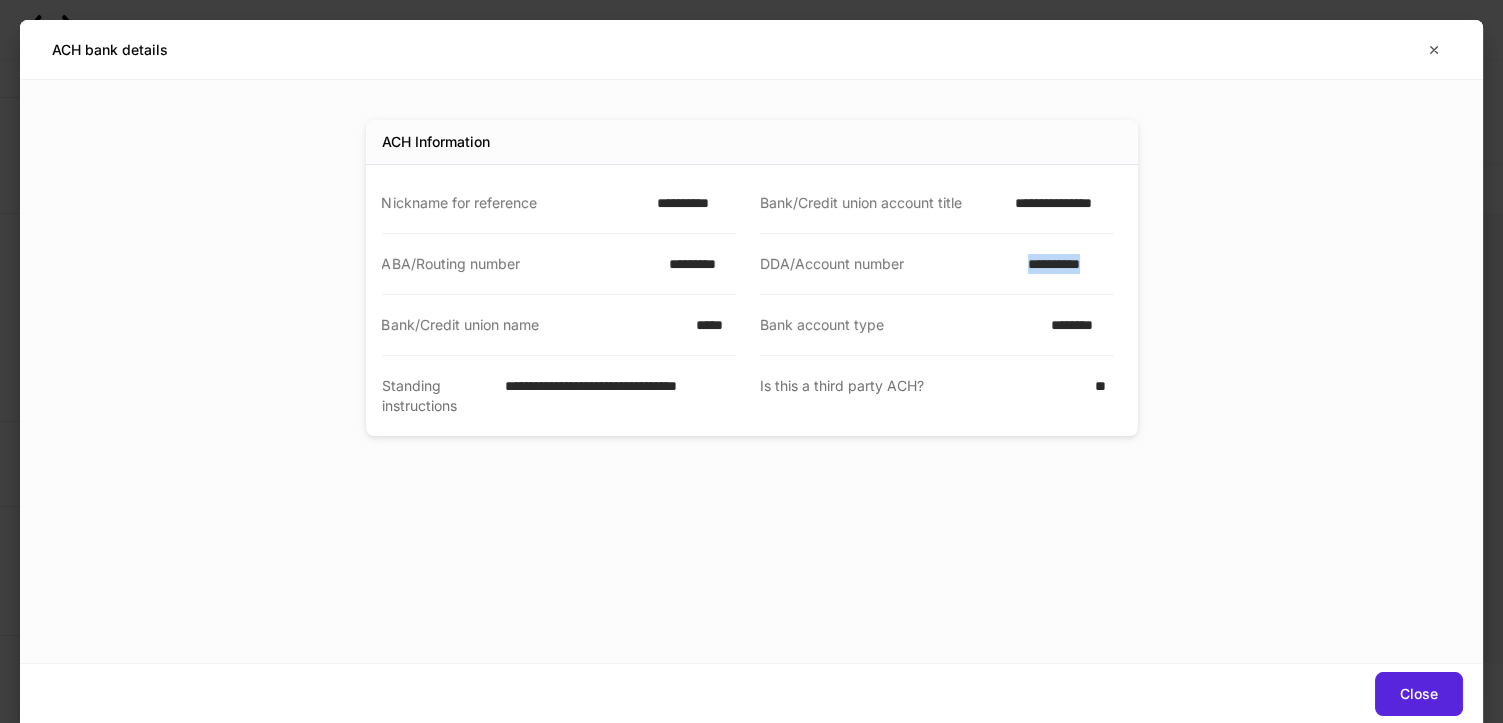 click on "**********" at bounding box center [1065, 264] 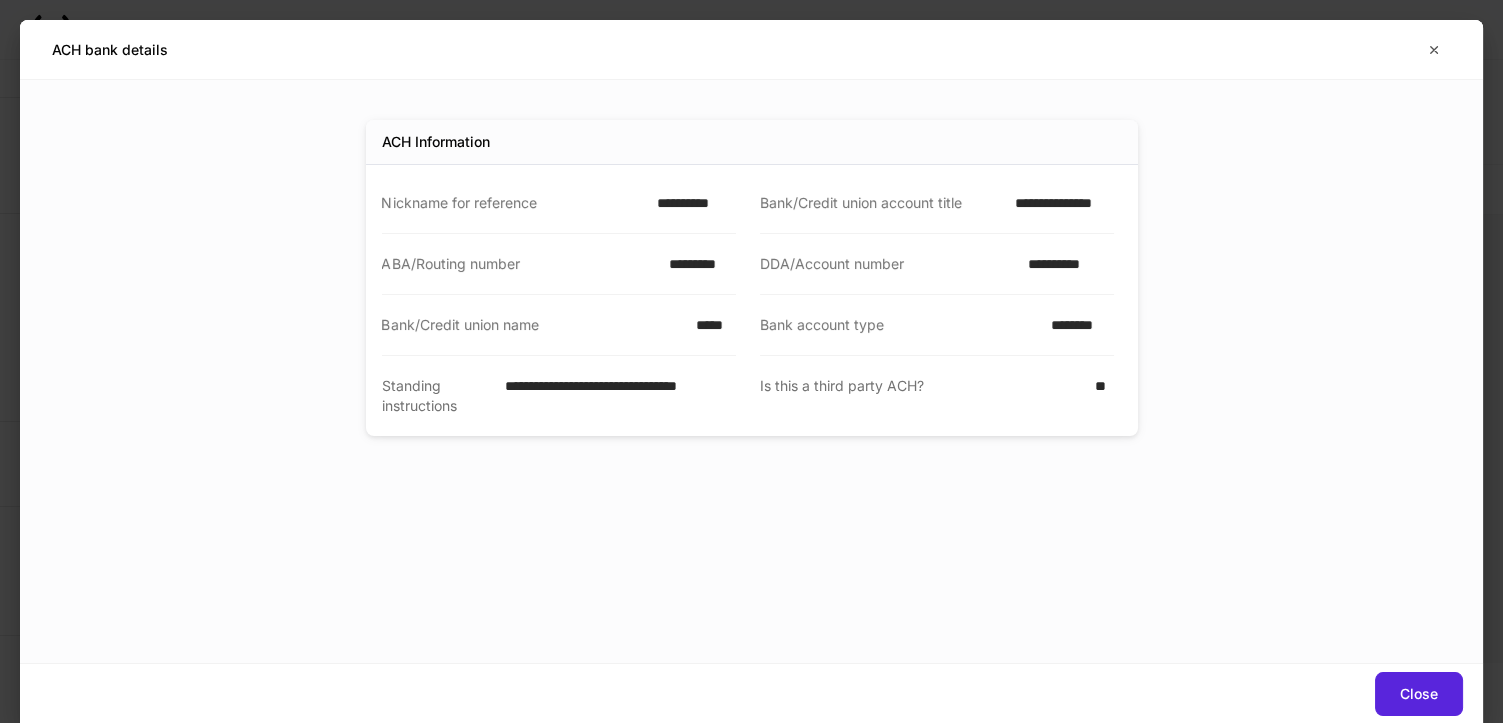 click on "**********" at bounding box center [690, 203] 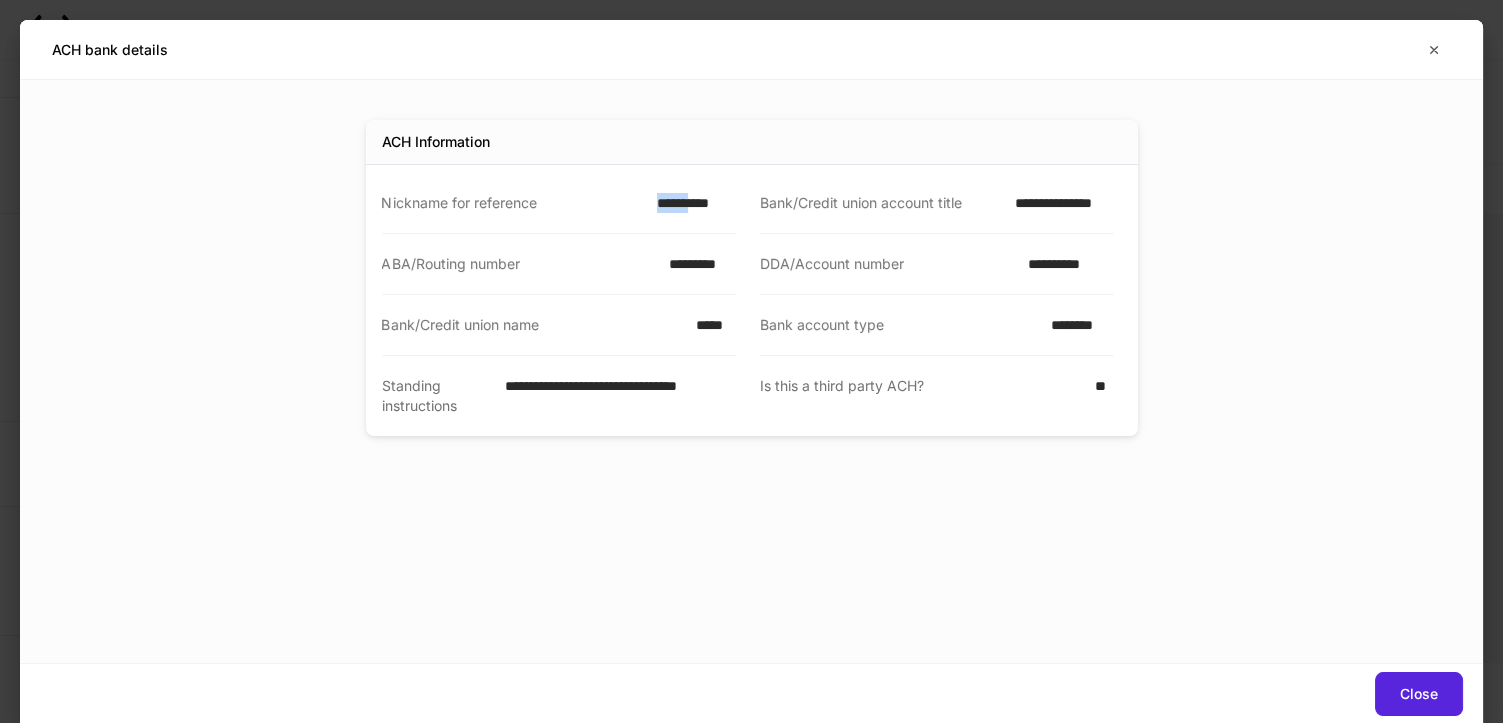 click on "**********" at bounding box center [690, 203] 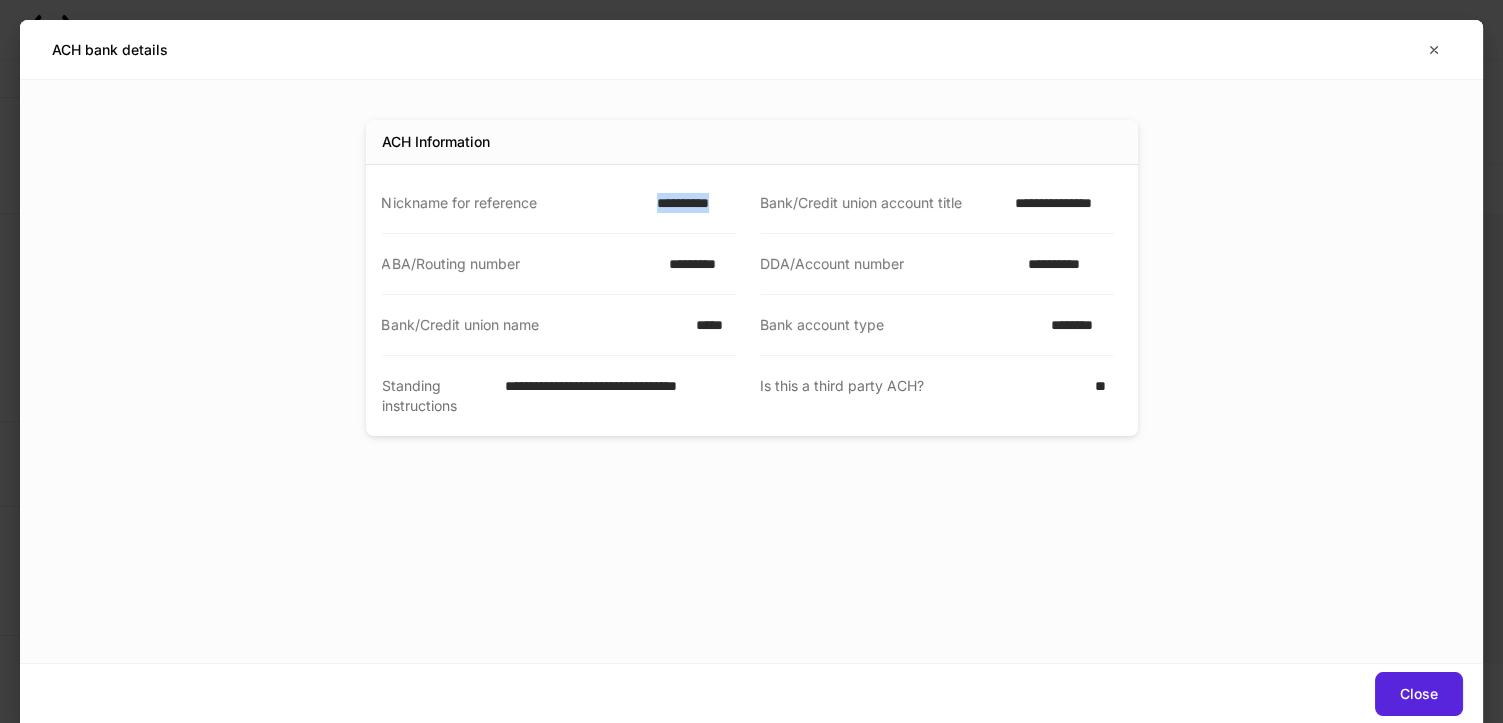 click on "**********" at bounding box center [690, 203] 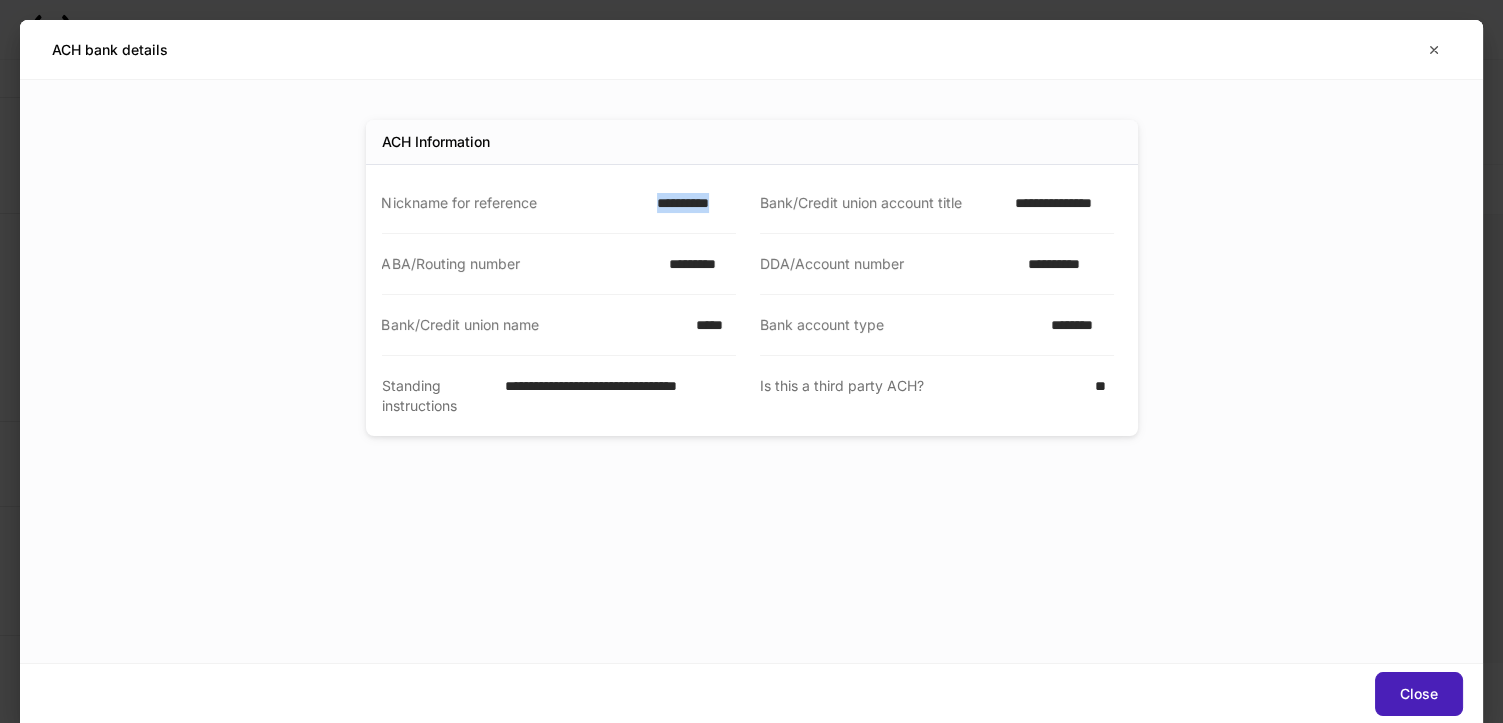drag, startPoint x: 1412, startPoint y: 698, endPoint x: 1234, endPoint y: 675, distance: 179.4798 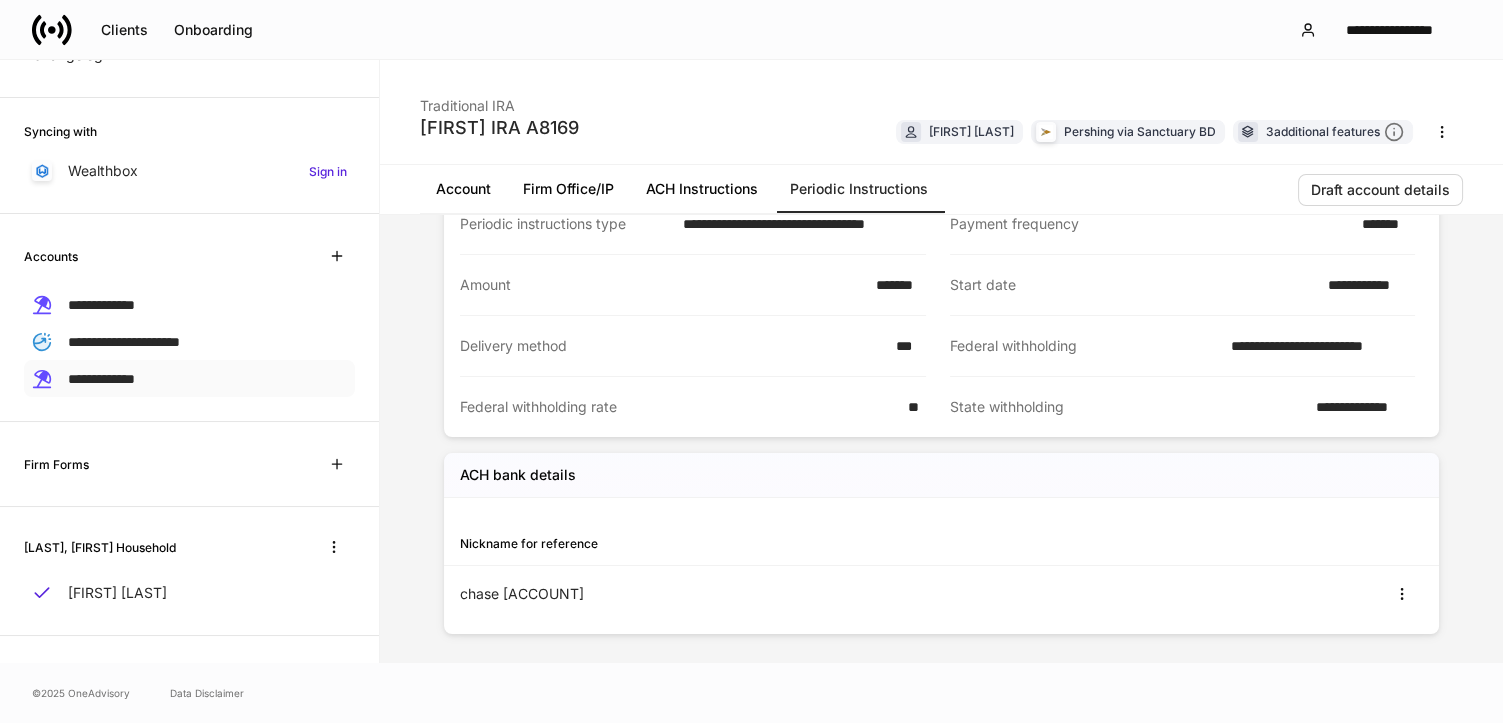click on "**********" at bounding box center [101, 379] 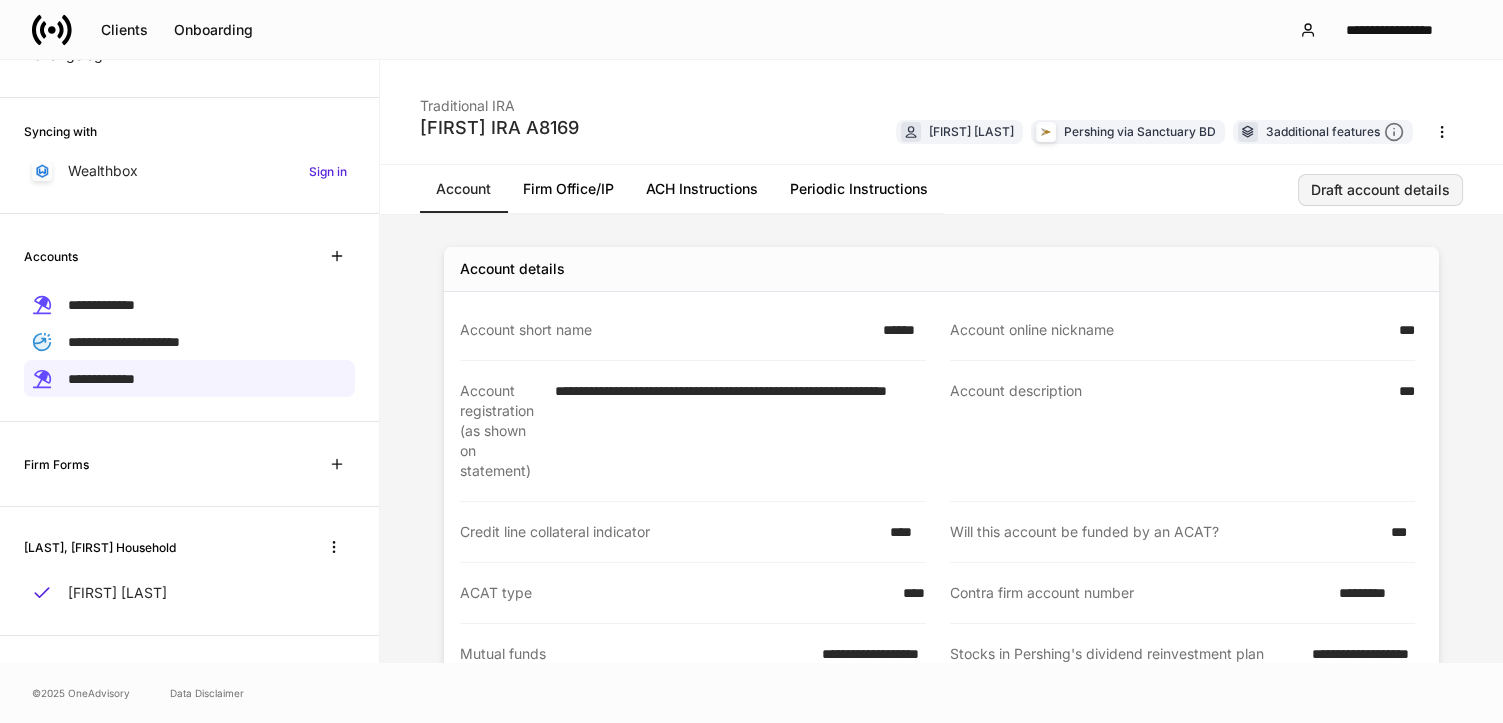 click on "Draft account details" at bounding box center (1380, 190) 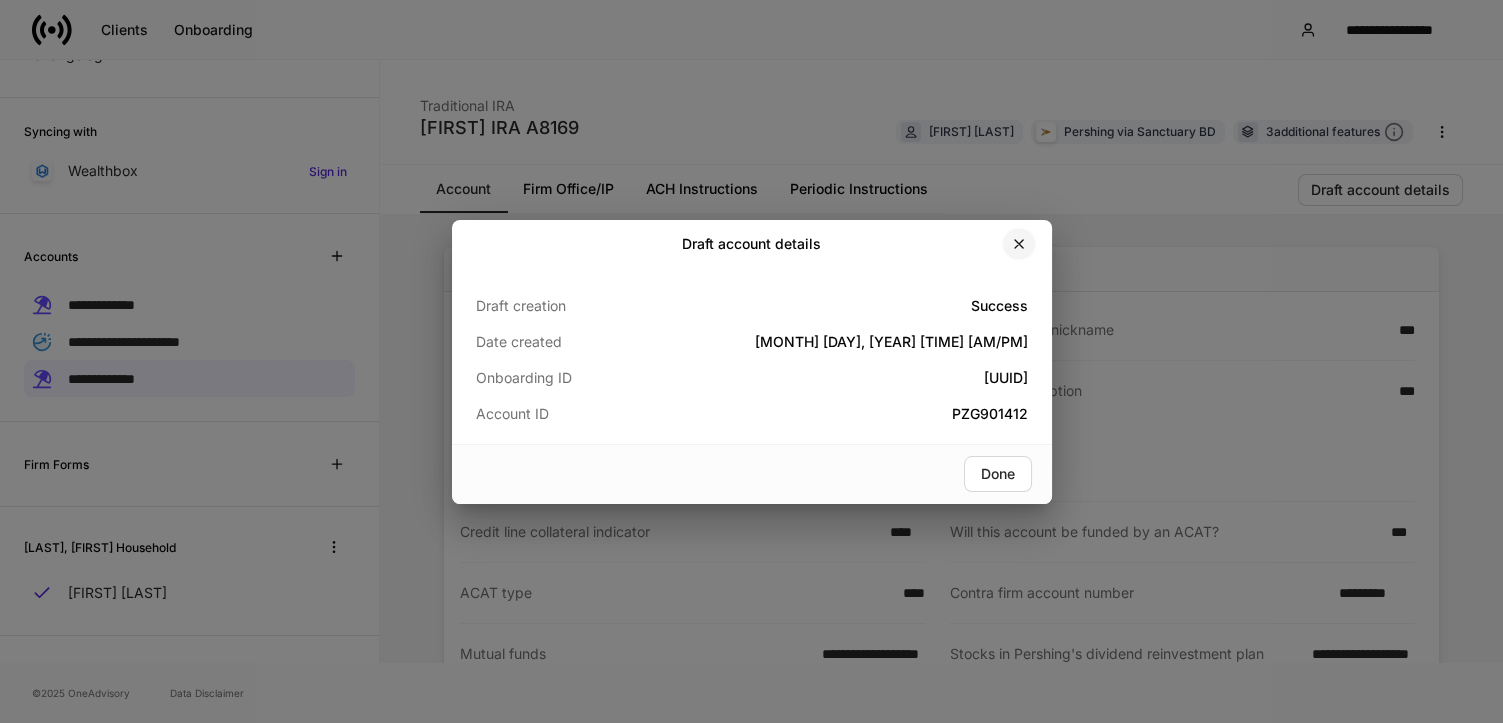 click 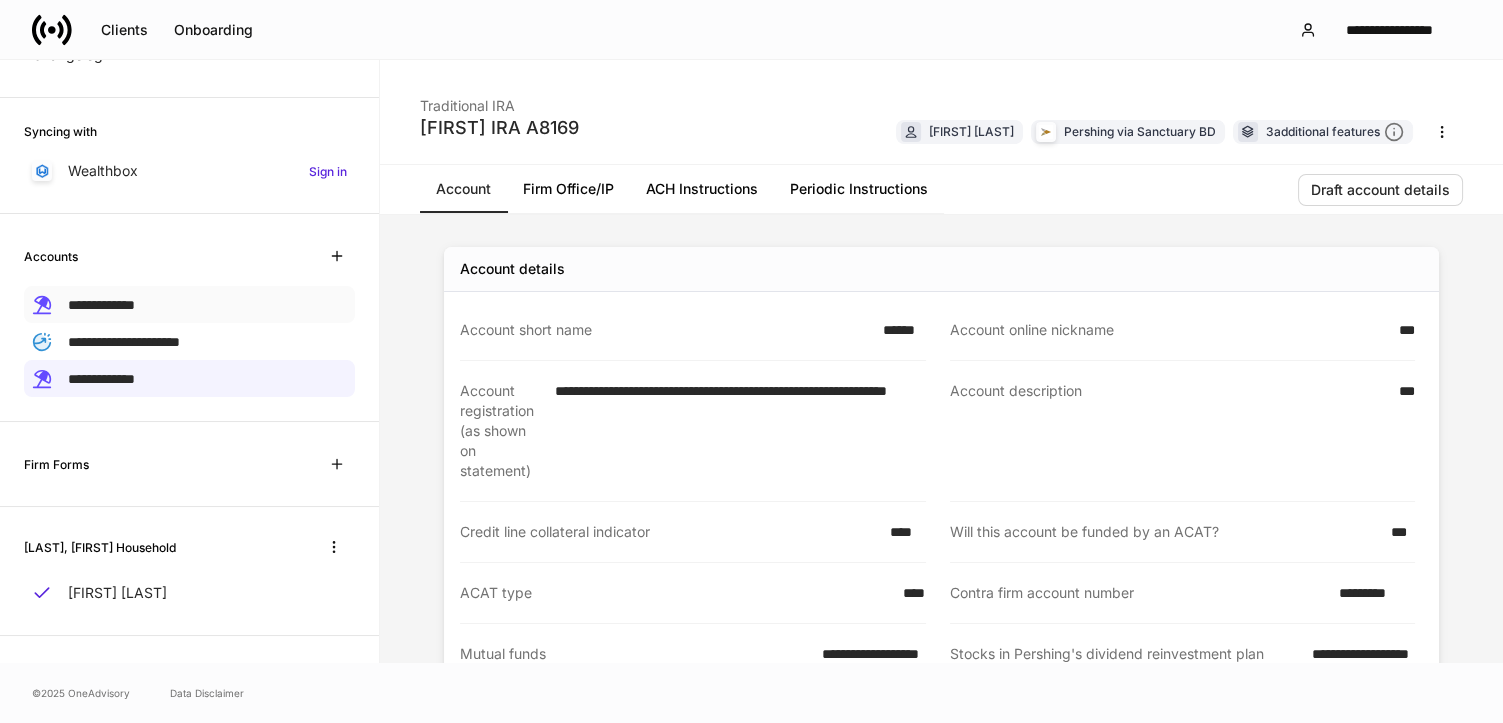 click on "**********" at bounding box center (101, 305) 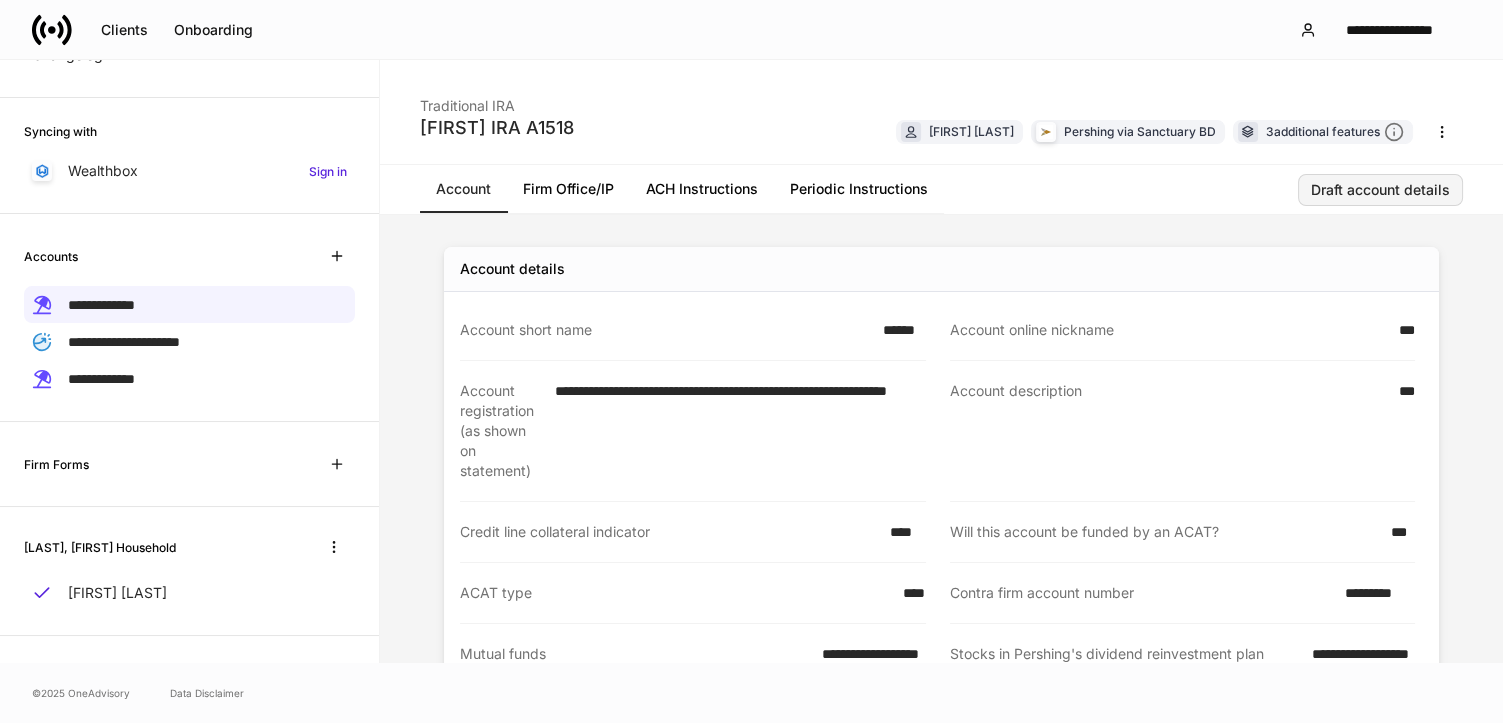 click on "Draft account details" at bounding box center (1380, 190) 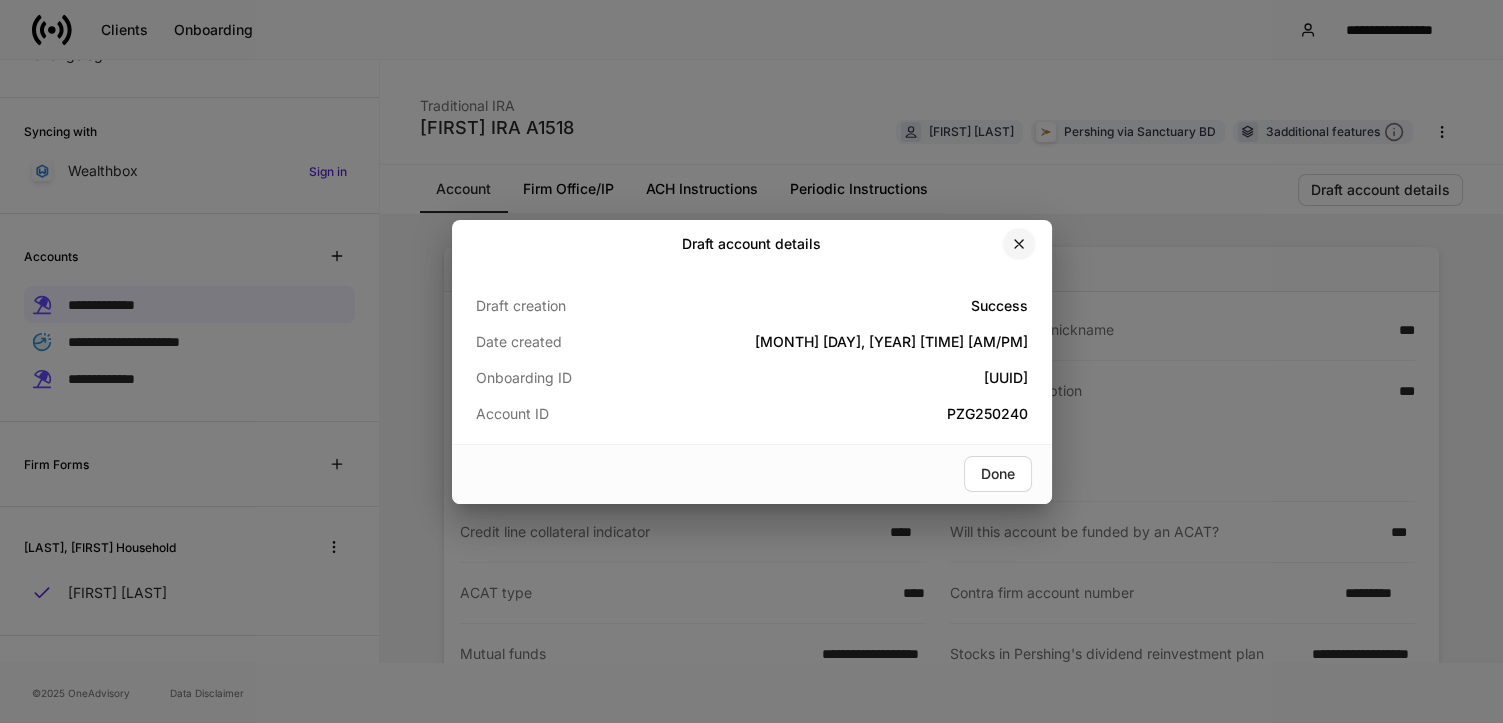 drag, startPoint x: 1021, startPoint y: 244, endPoint x: 1045, endPoint y: 229, distance: 28.301943 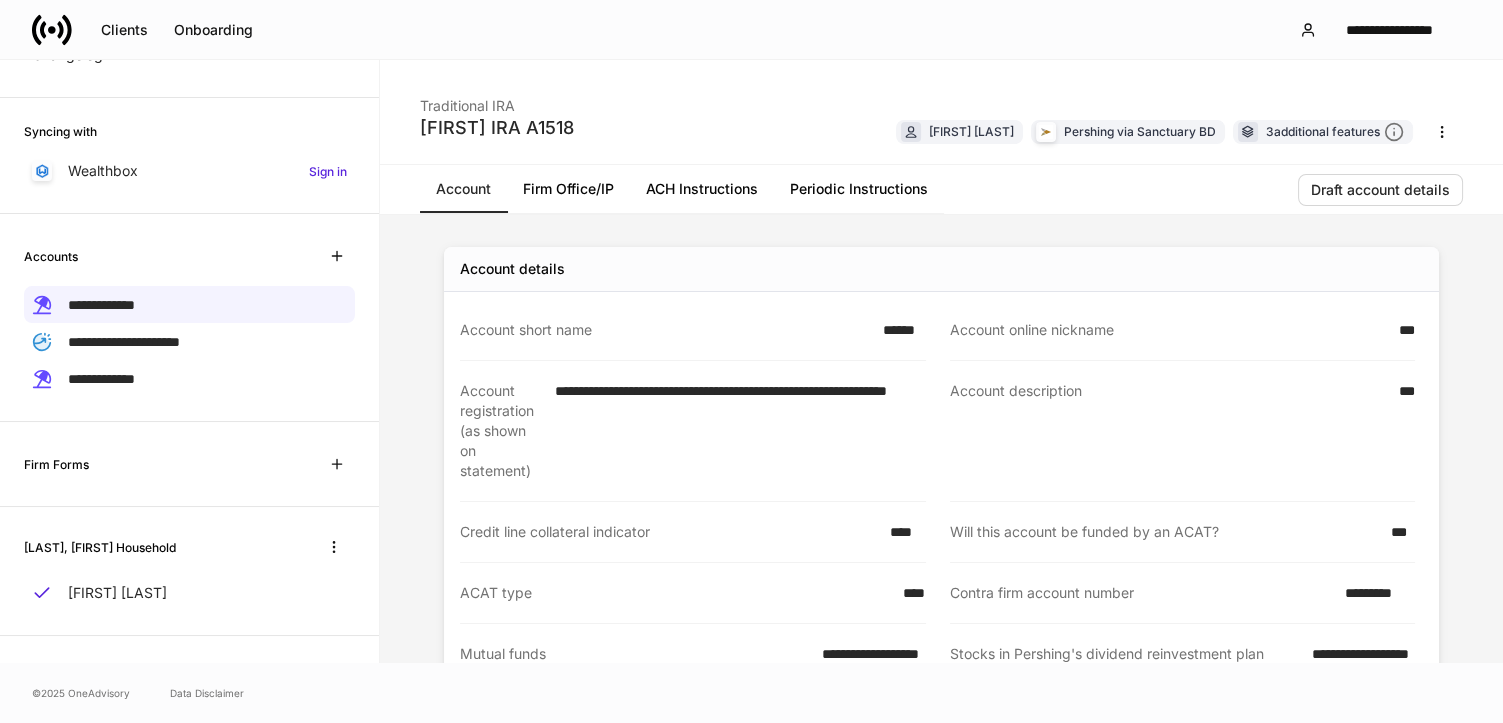 click on "Periodic Instructions" at bounding box center (859, 189) 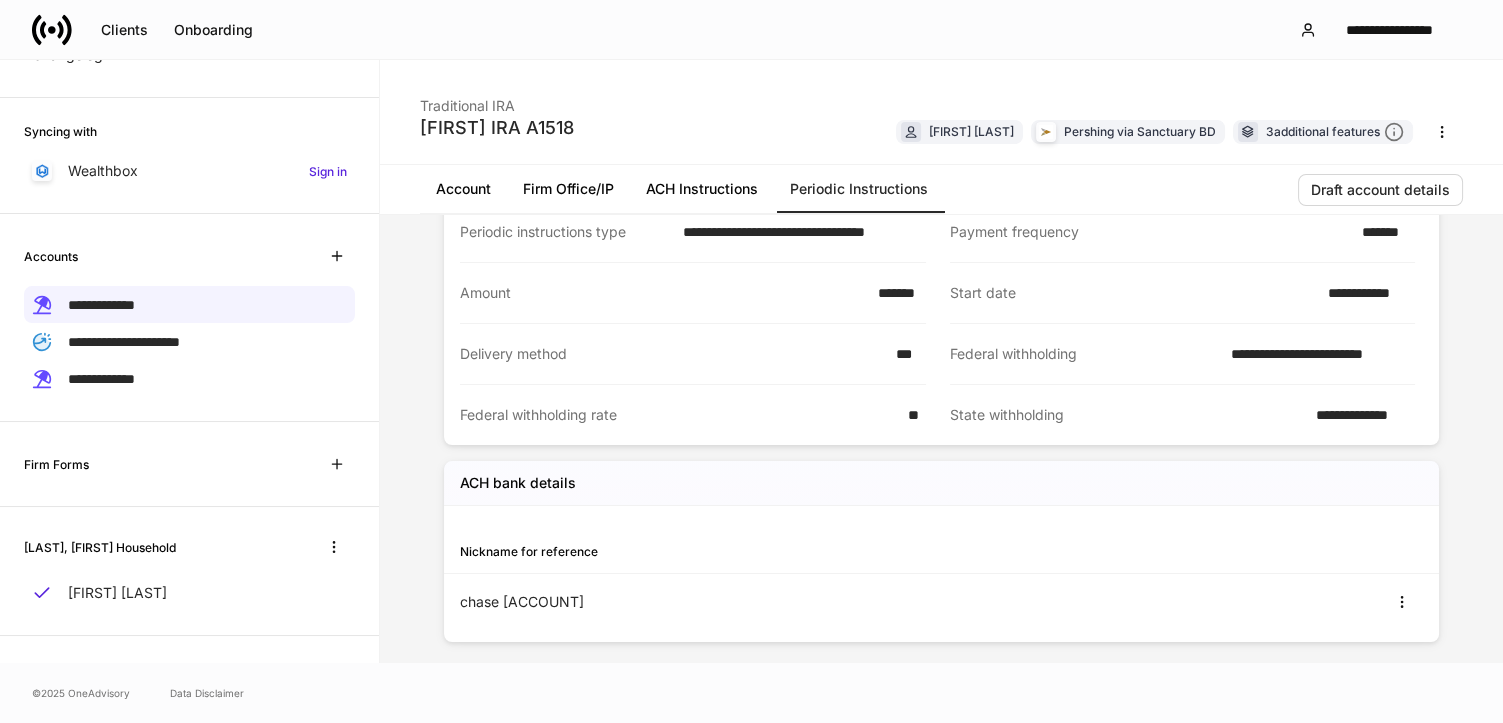 scroll, scrollTop: 106, scrollLeft: 0, axis: vertical 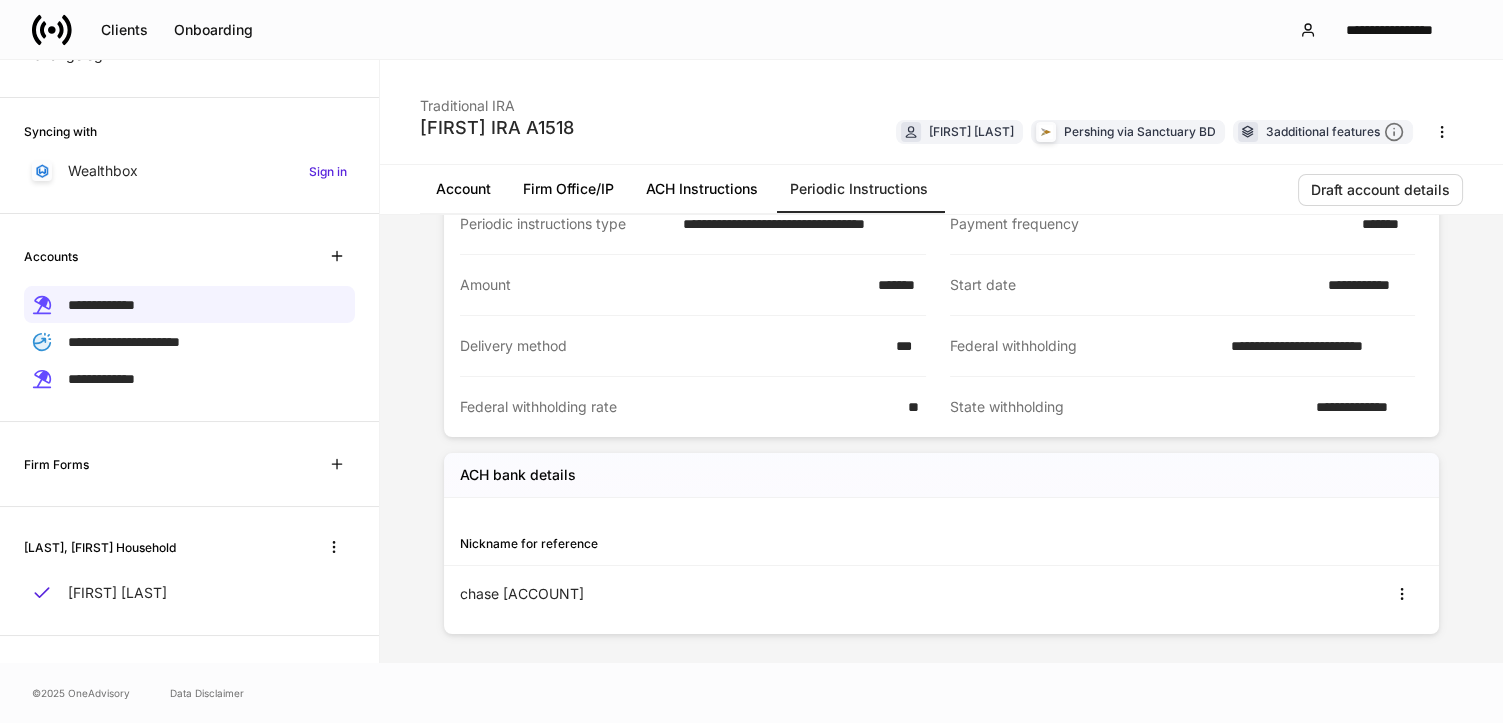 click on "chase [ACCOUNT]" at bounding box center [701, 594] 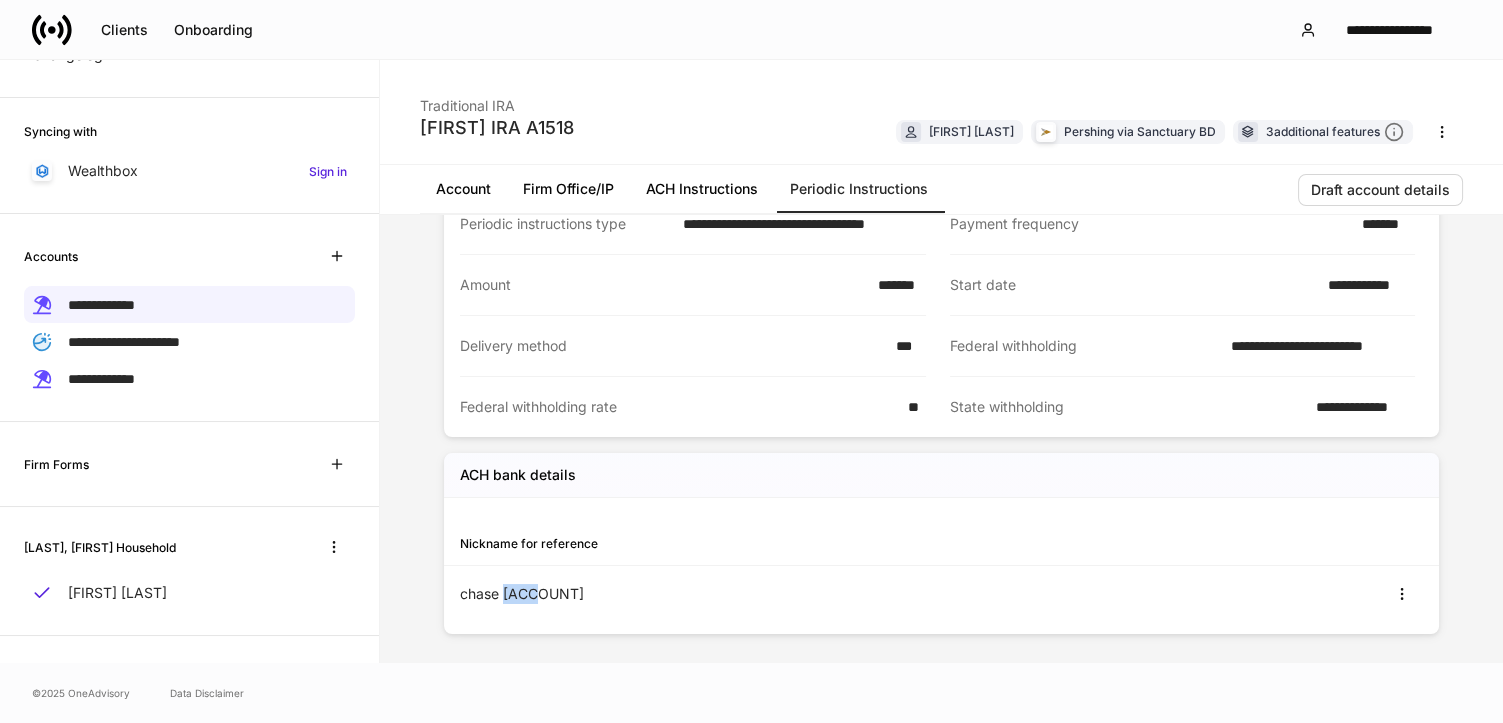 click on "chase [ACCOUNT]" at bounding box center [701, 594] 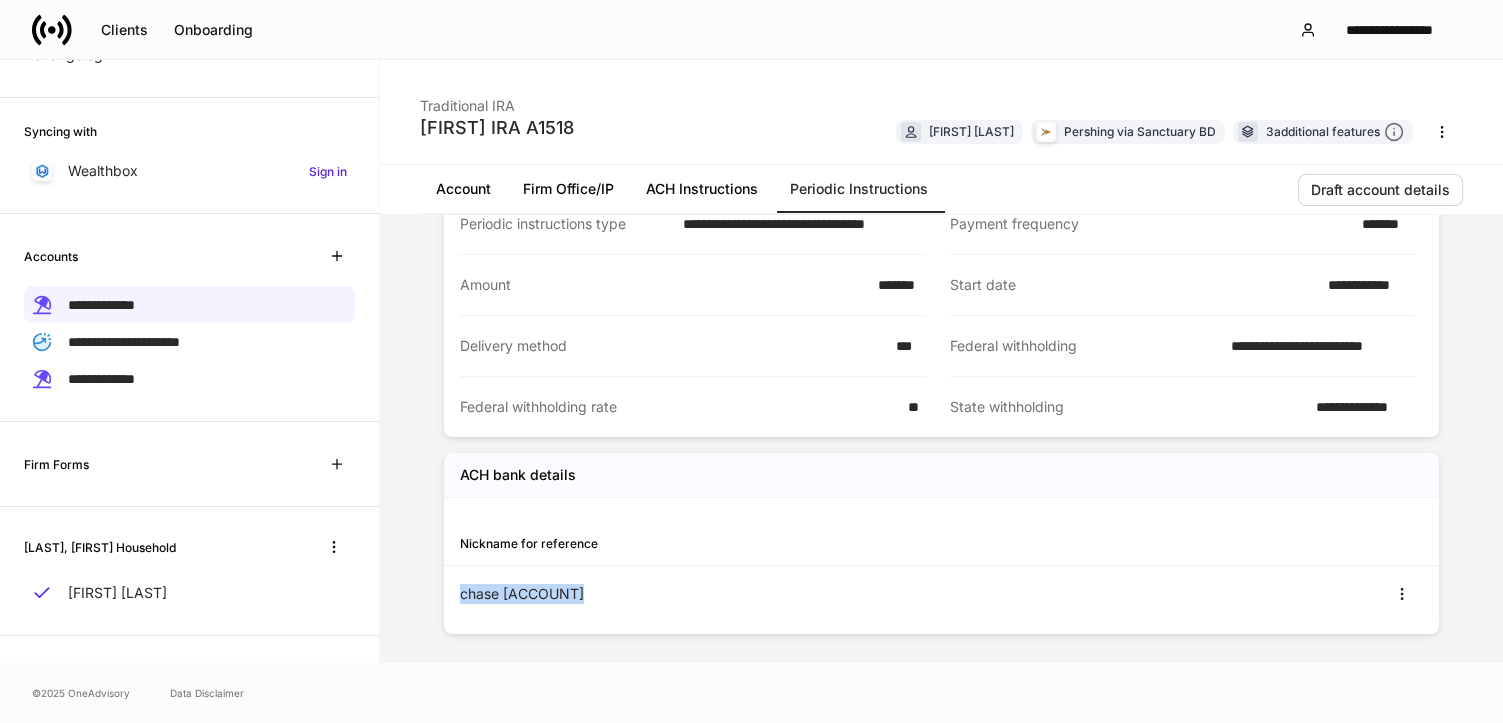 click on "chase [ACCOUNT]" at bounding box center [701, 594] 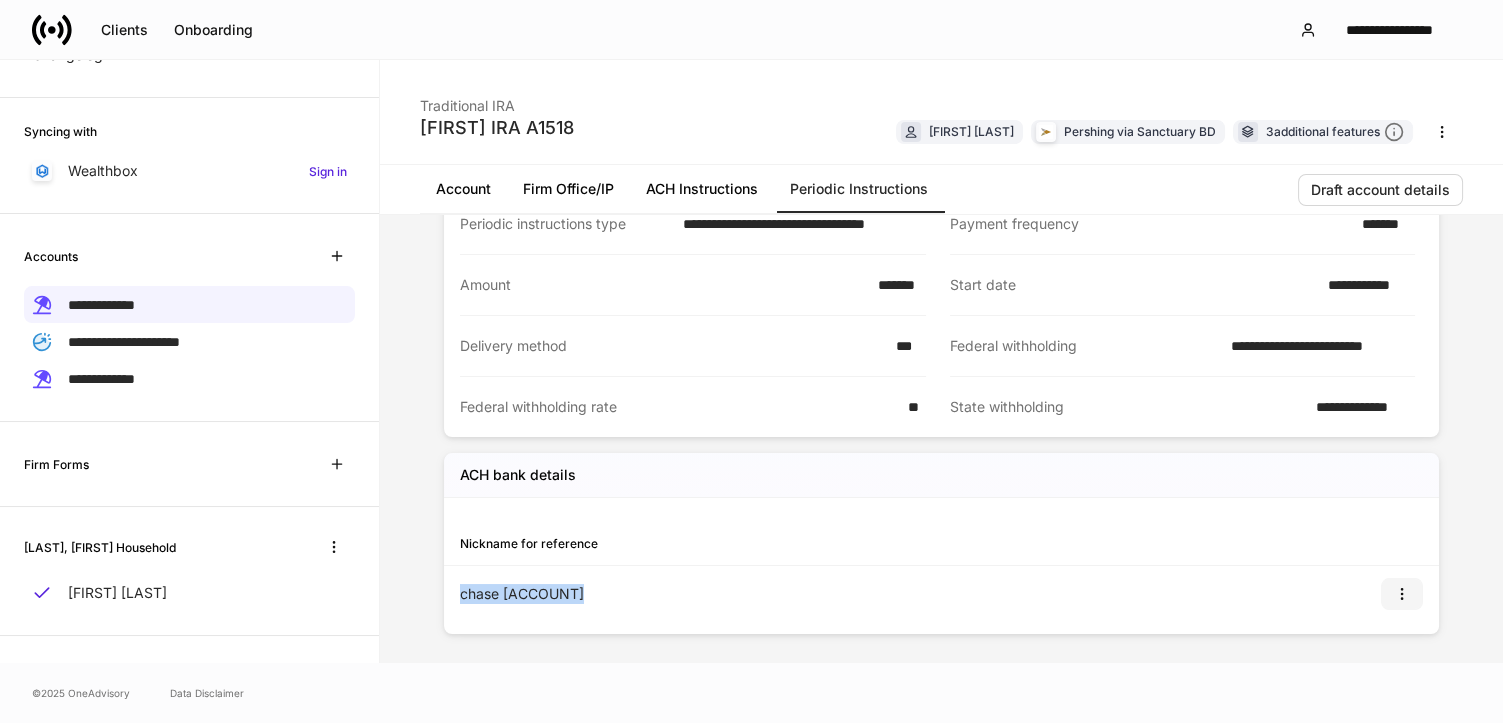 click 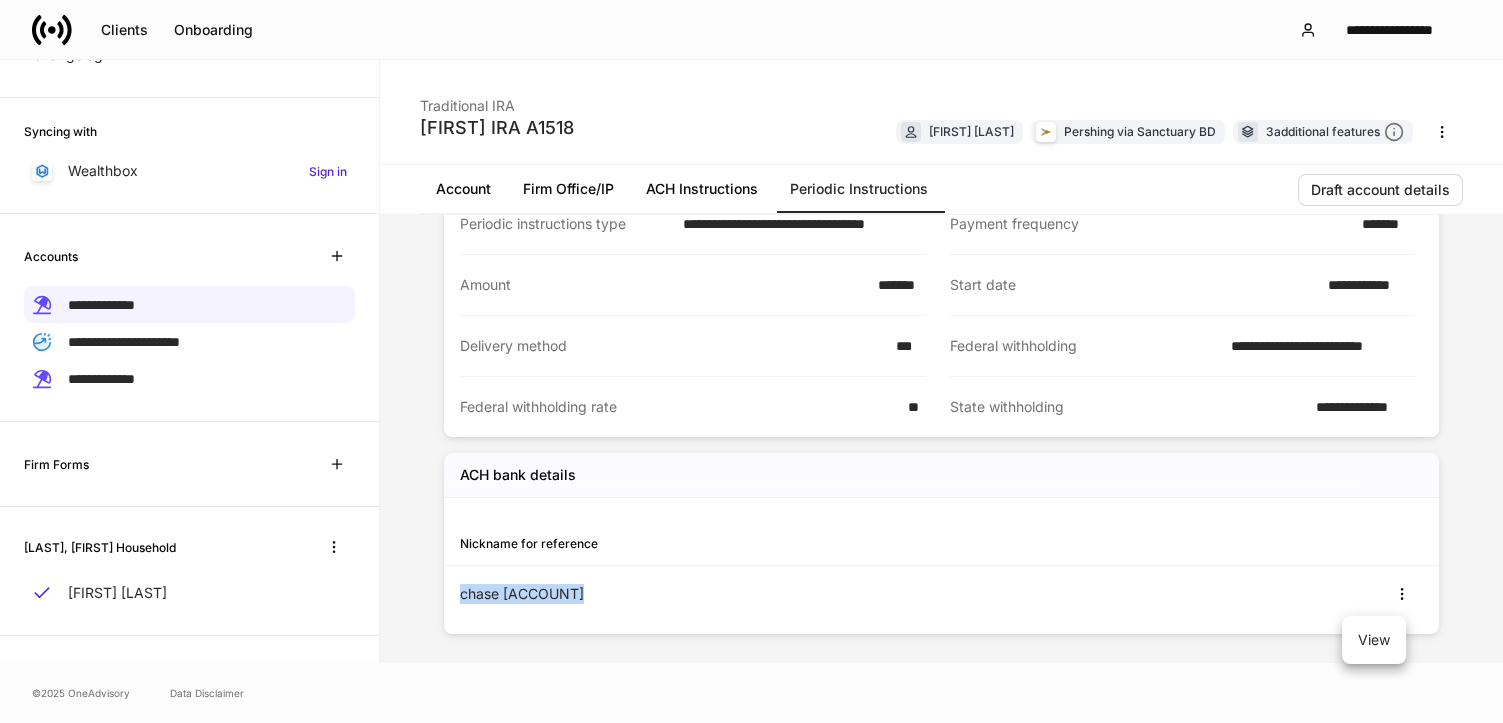 drag, startPoint x: 1376, startPoint y: 644, endPoint x: 1349, endPoint y: 645, distance: 27.018513 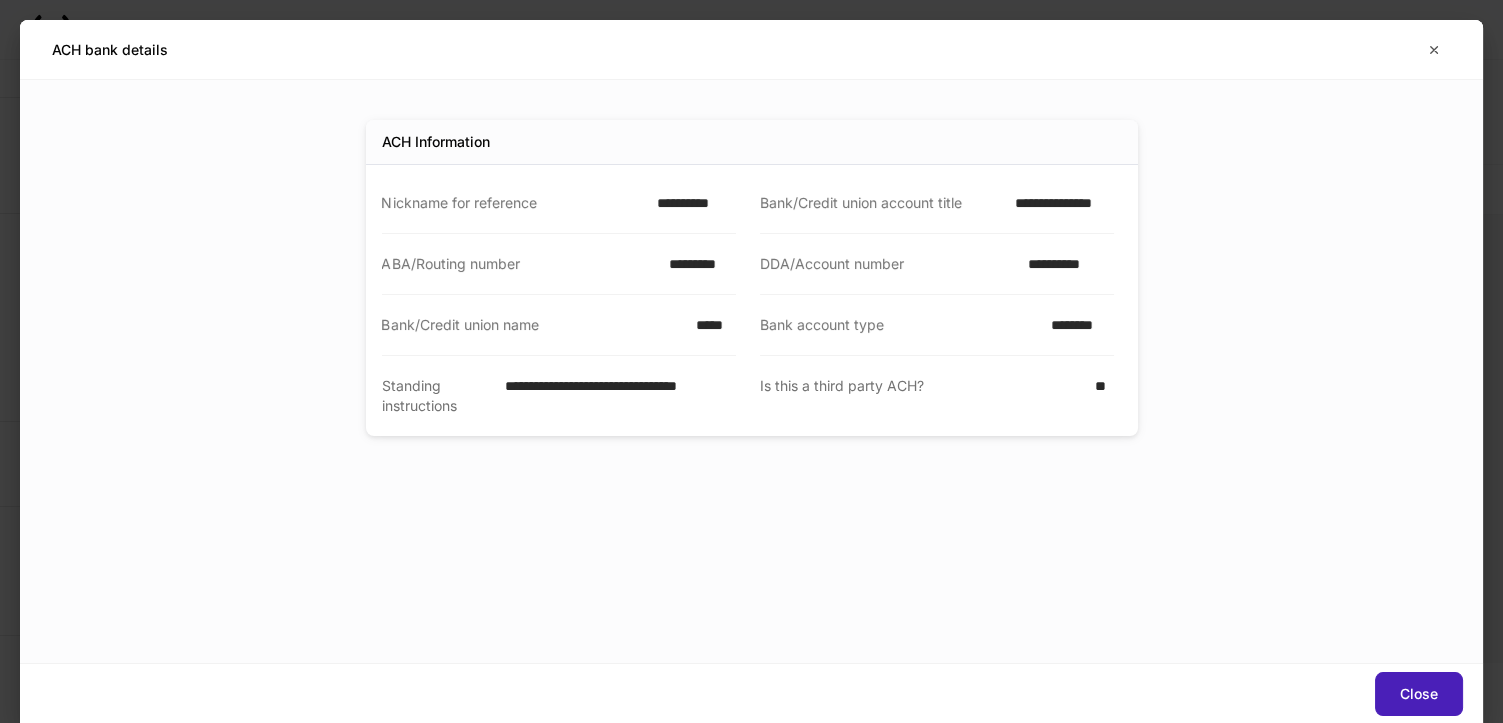 click on "Close" at bounding box center (1419, 694) 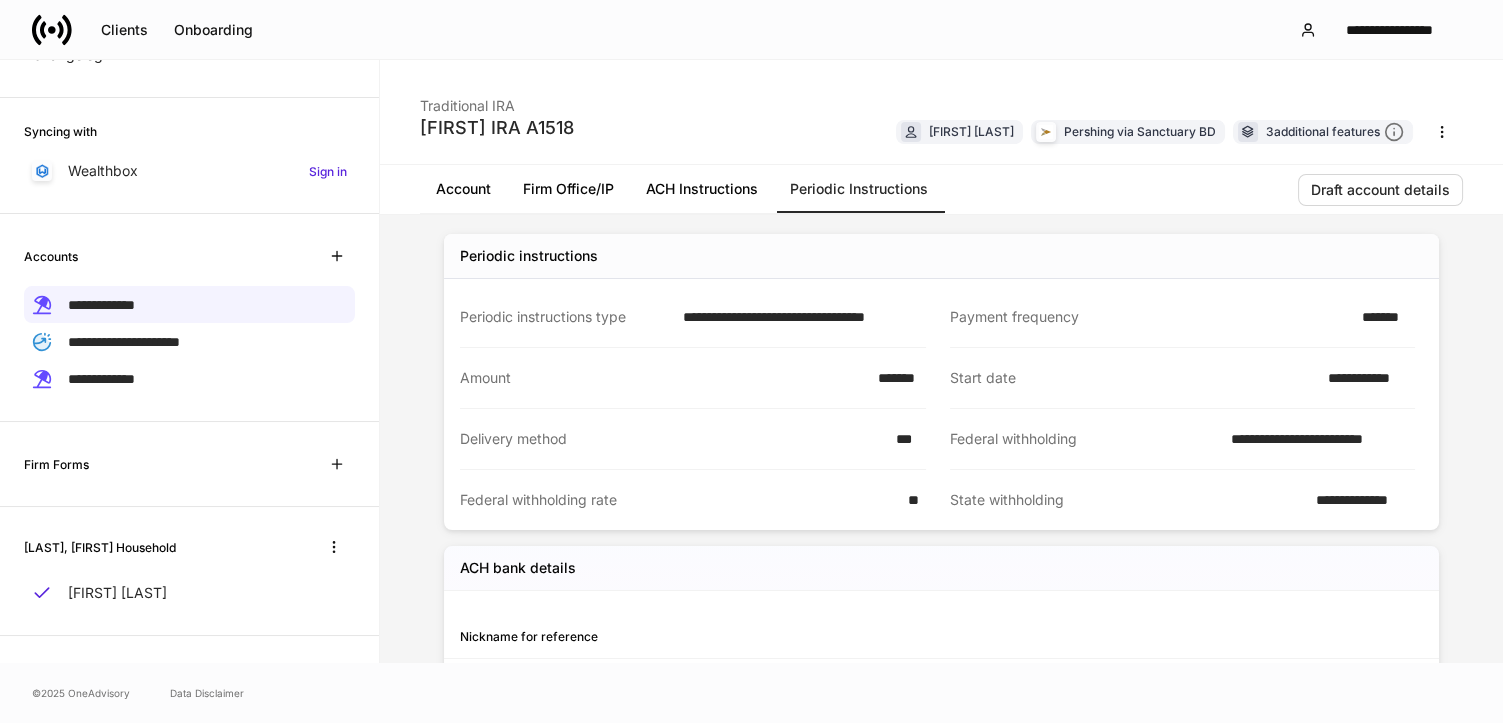 scroll, scrollTop: 0, scrollLeft: 0, axis: both 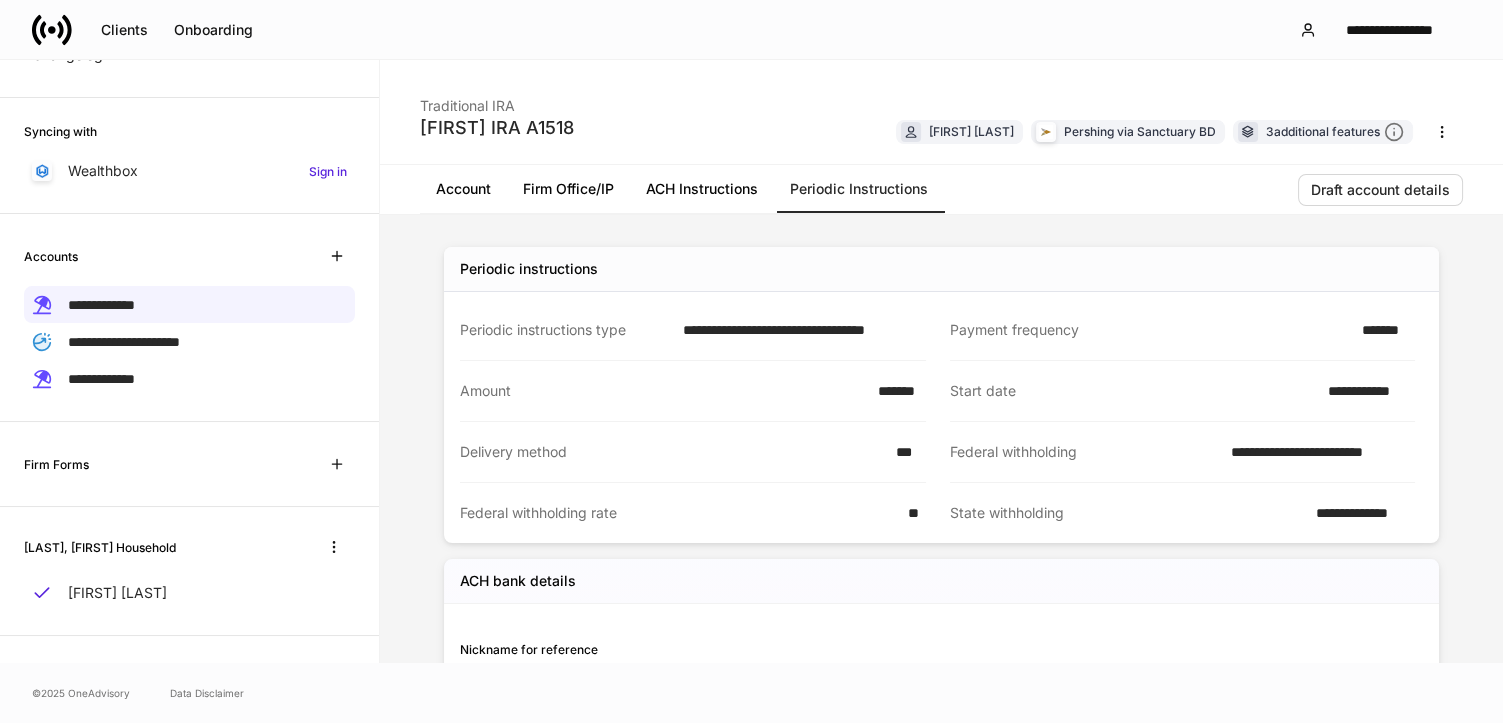 click on "*******" at bounding box center [895, 391] 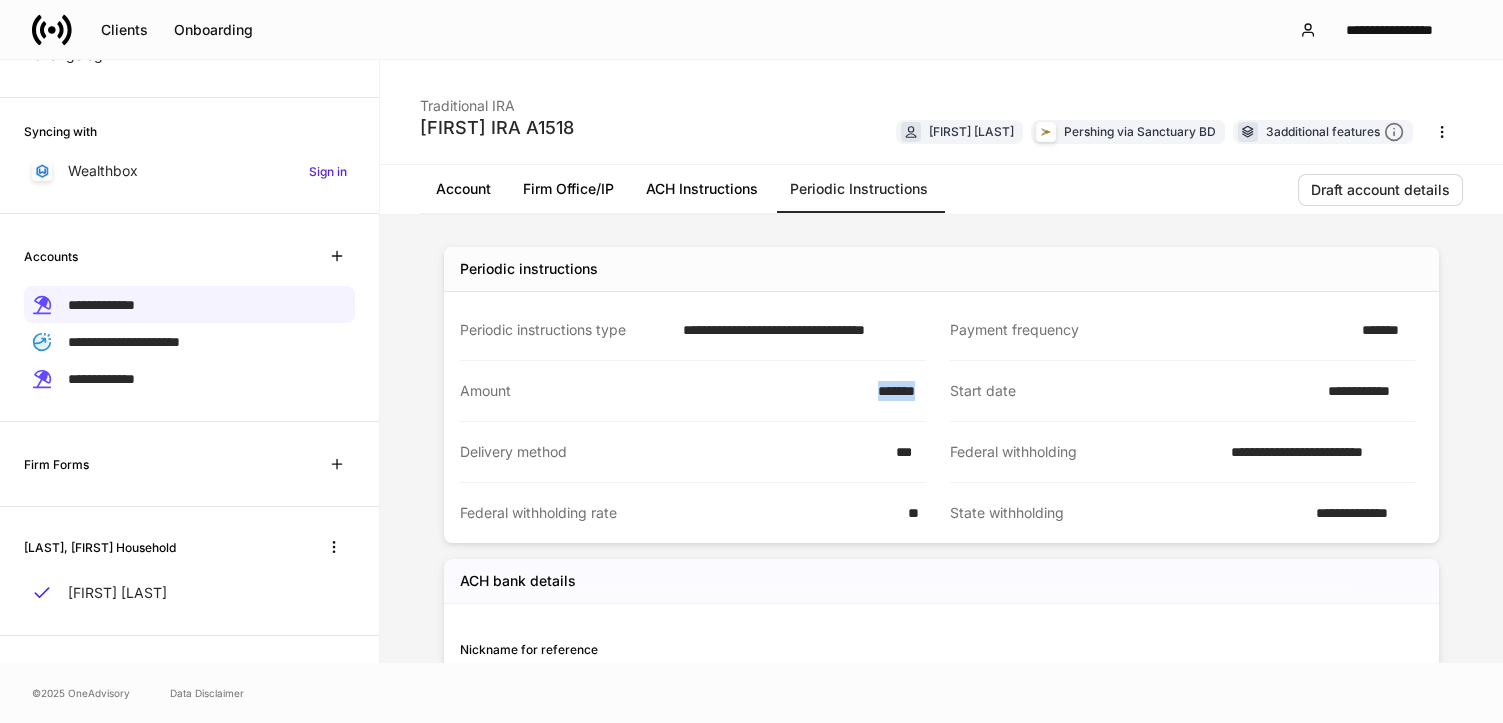 click on "*******" at bounding box center (895, 391) 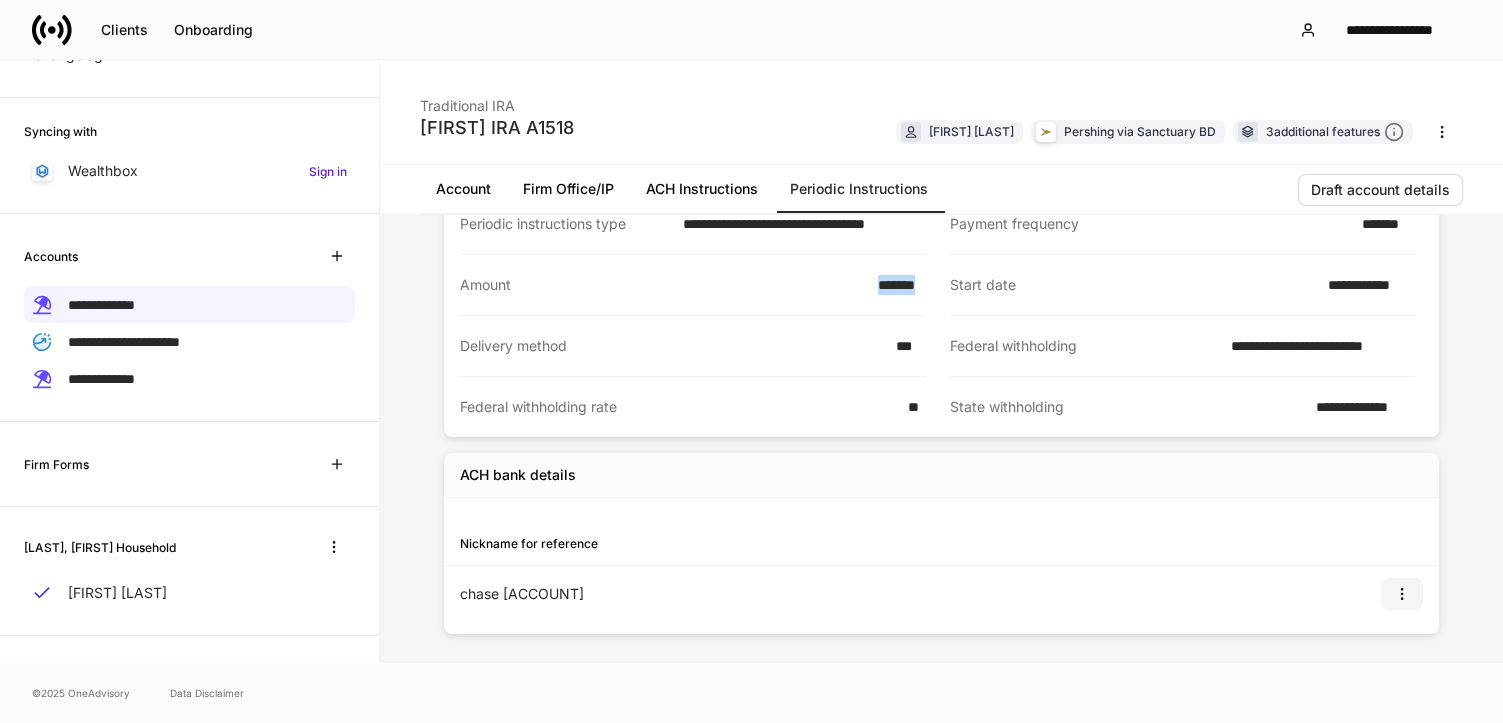 click 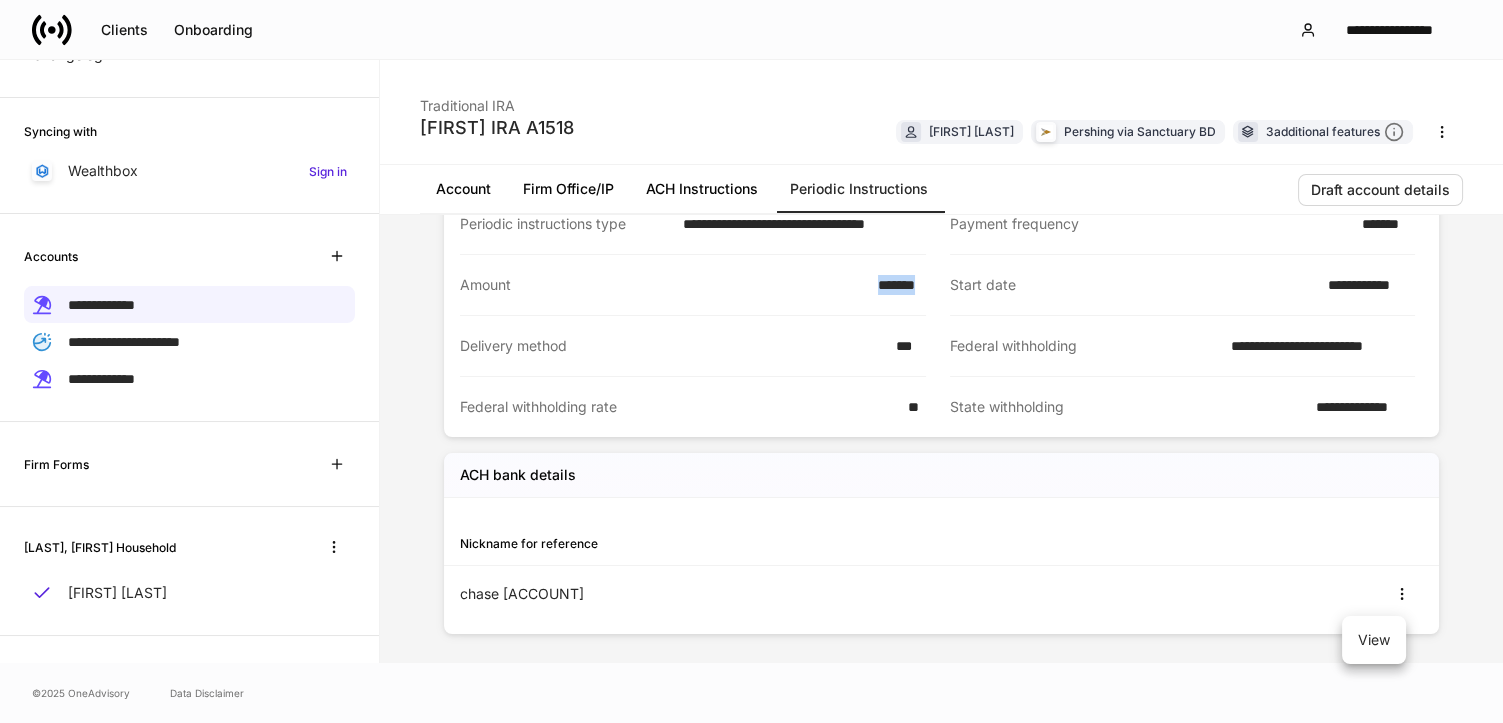 click on "View" at bounding box center (1374, 640) 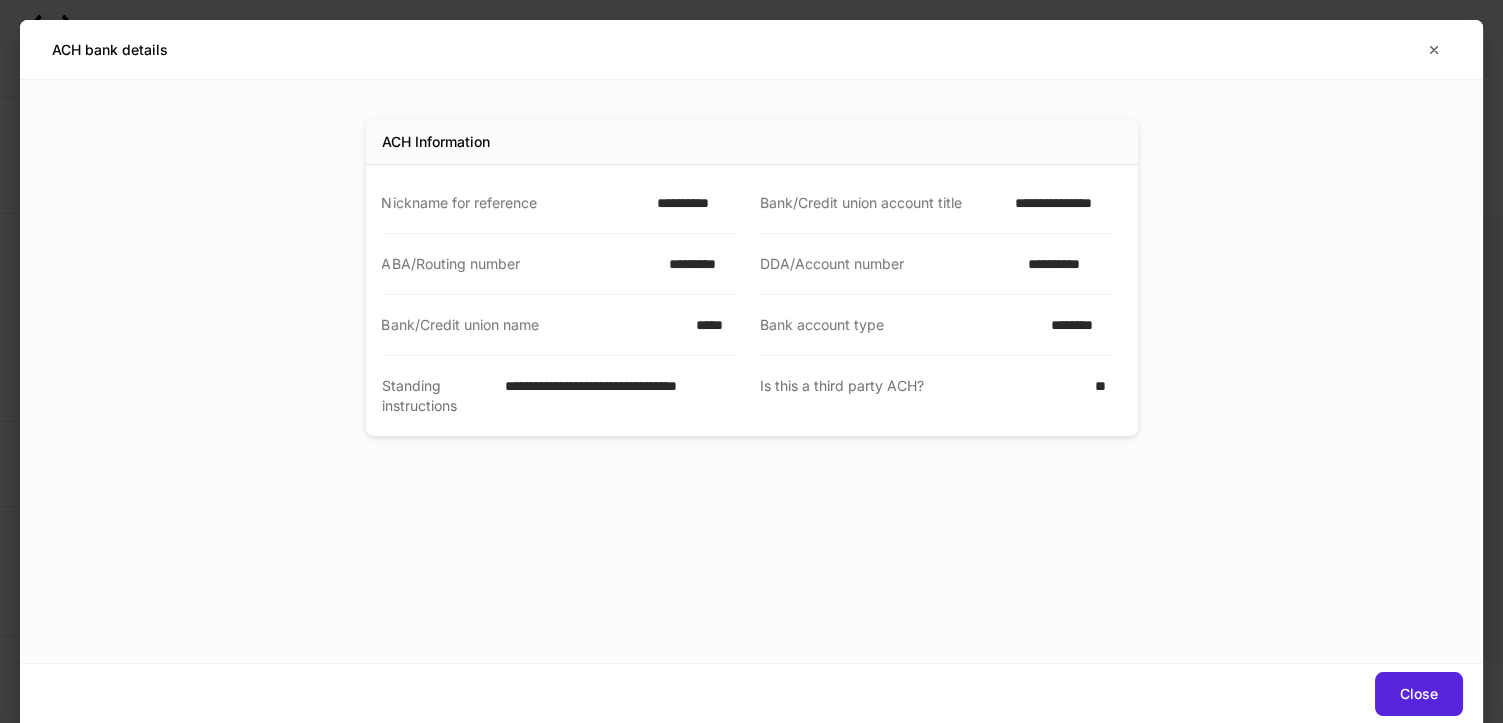 click on "**********" at bounding box center [1058, 203] 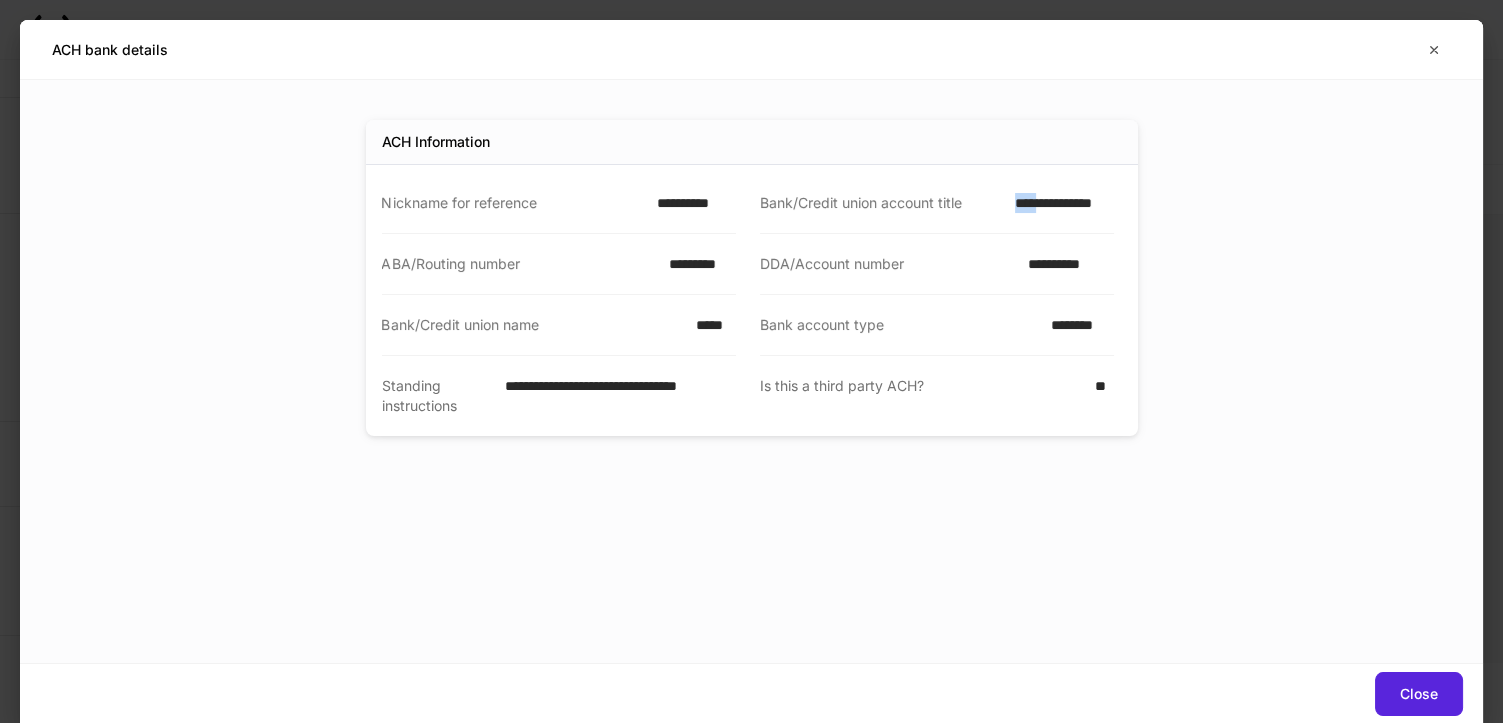 click on "**********" at bounding box center (1058, 203) 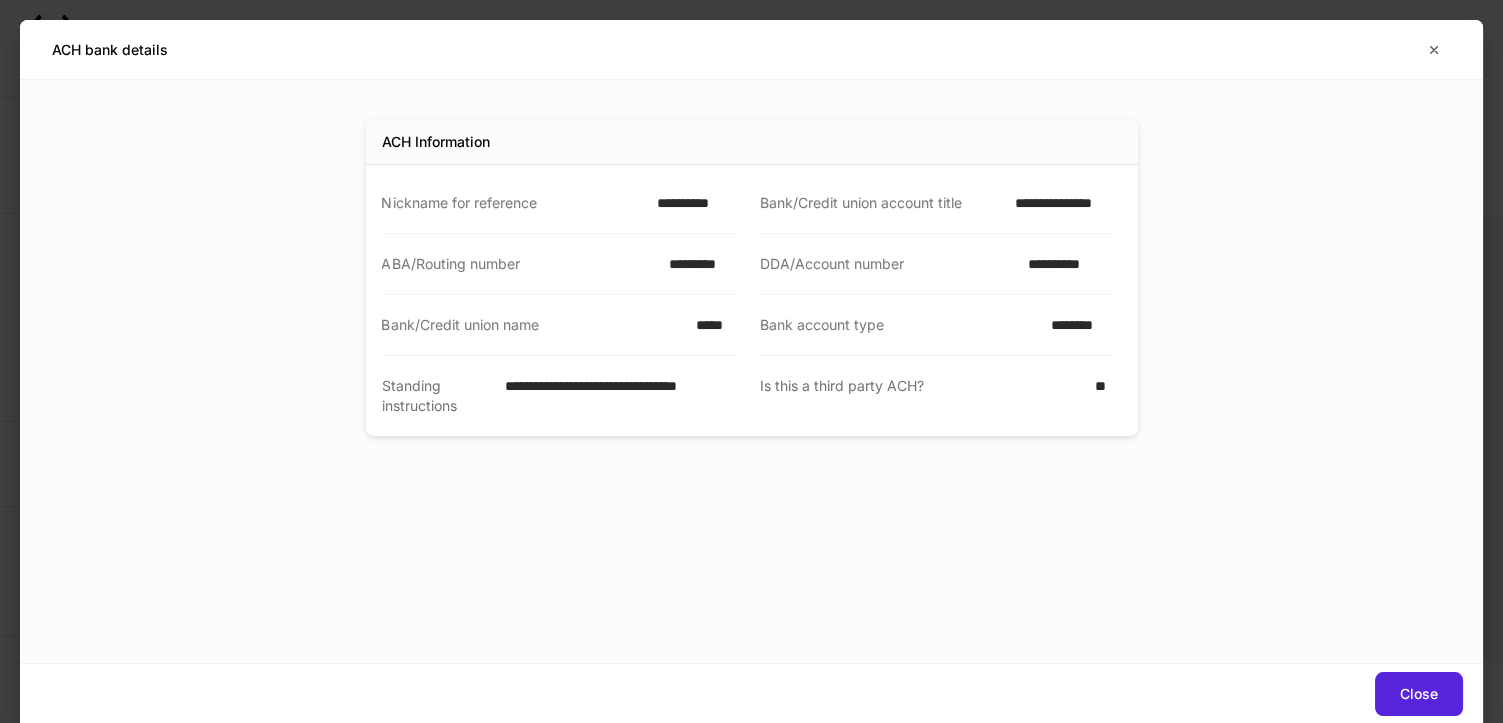 click on "ABA/Routing number *********" at bounding box center [559, 264] 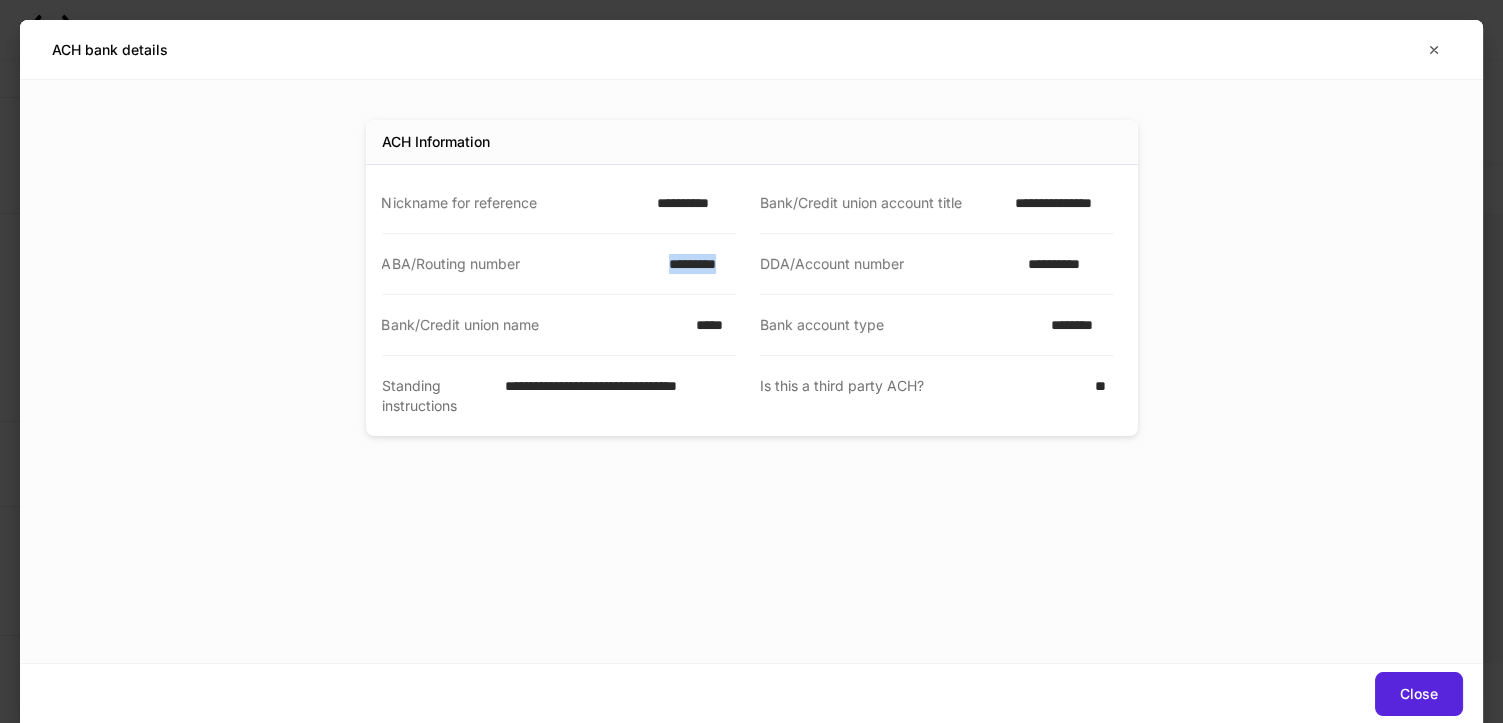 click on "*********" at bounding box center (696, 264) 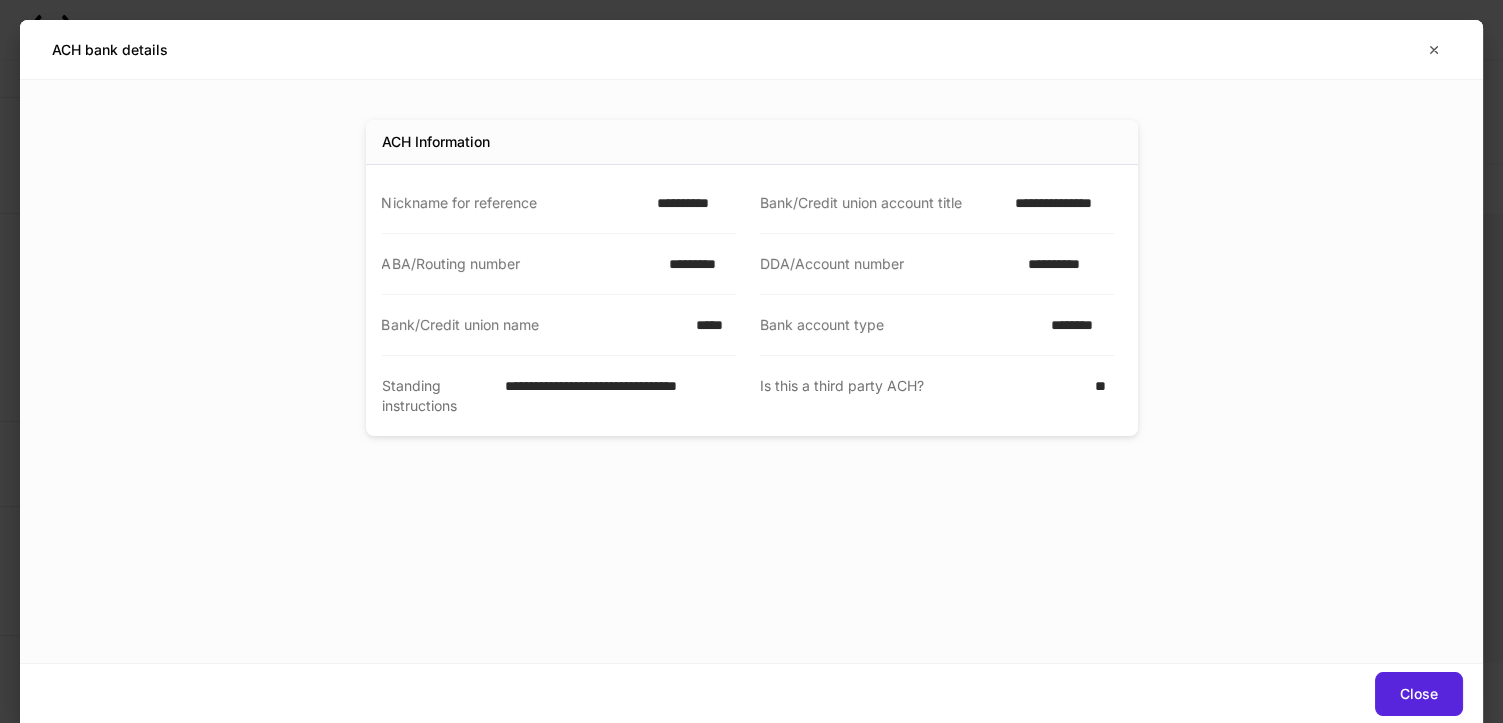 click on "DDA/Account number [ACCOUNT]" at bounding box center [937, 264] 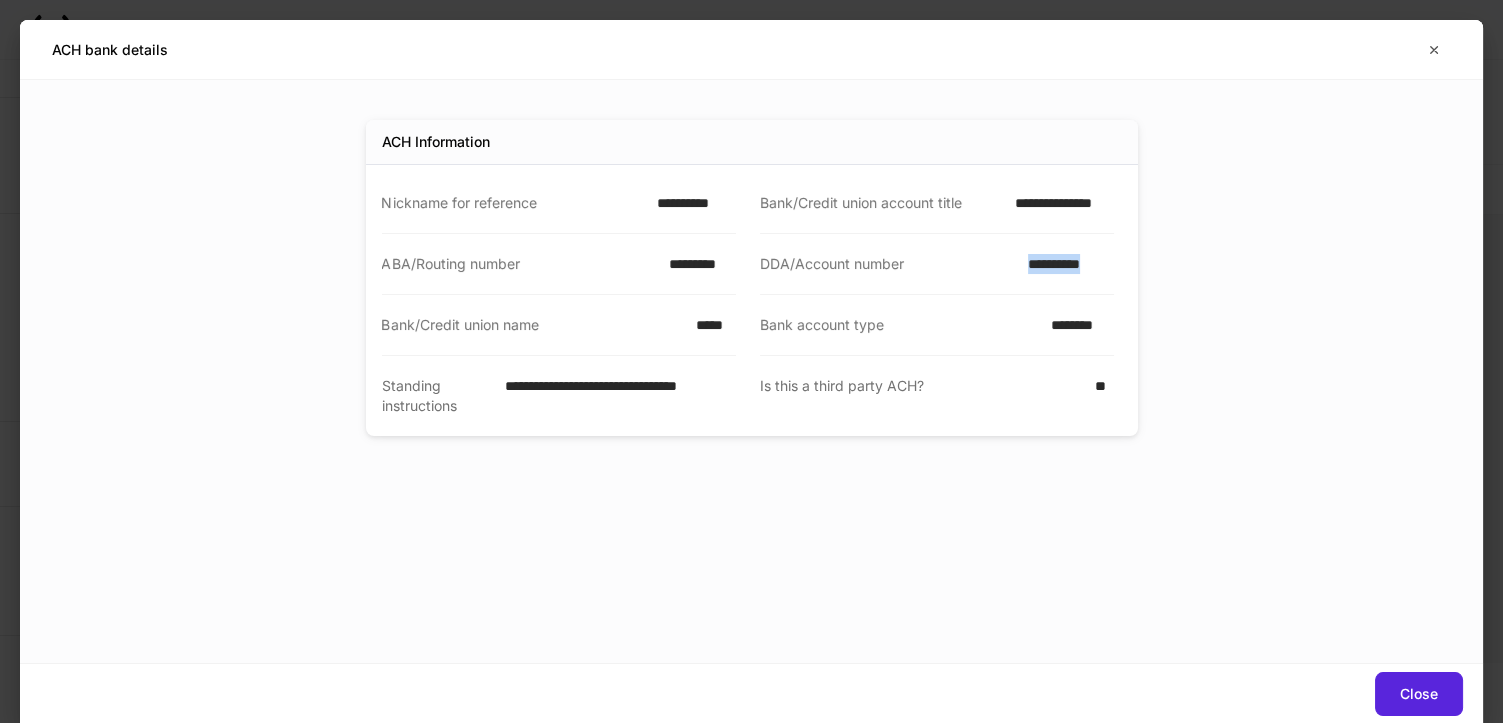 click on "DDA/Account number [ACCOUNT]" at bounding box center [937, 264] 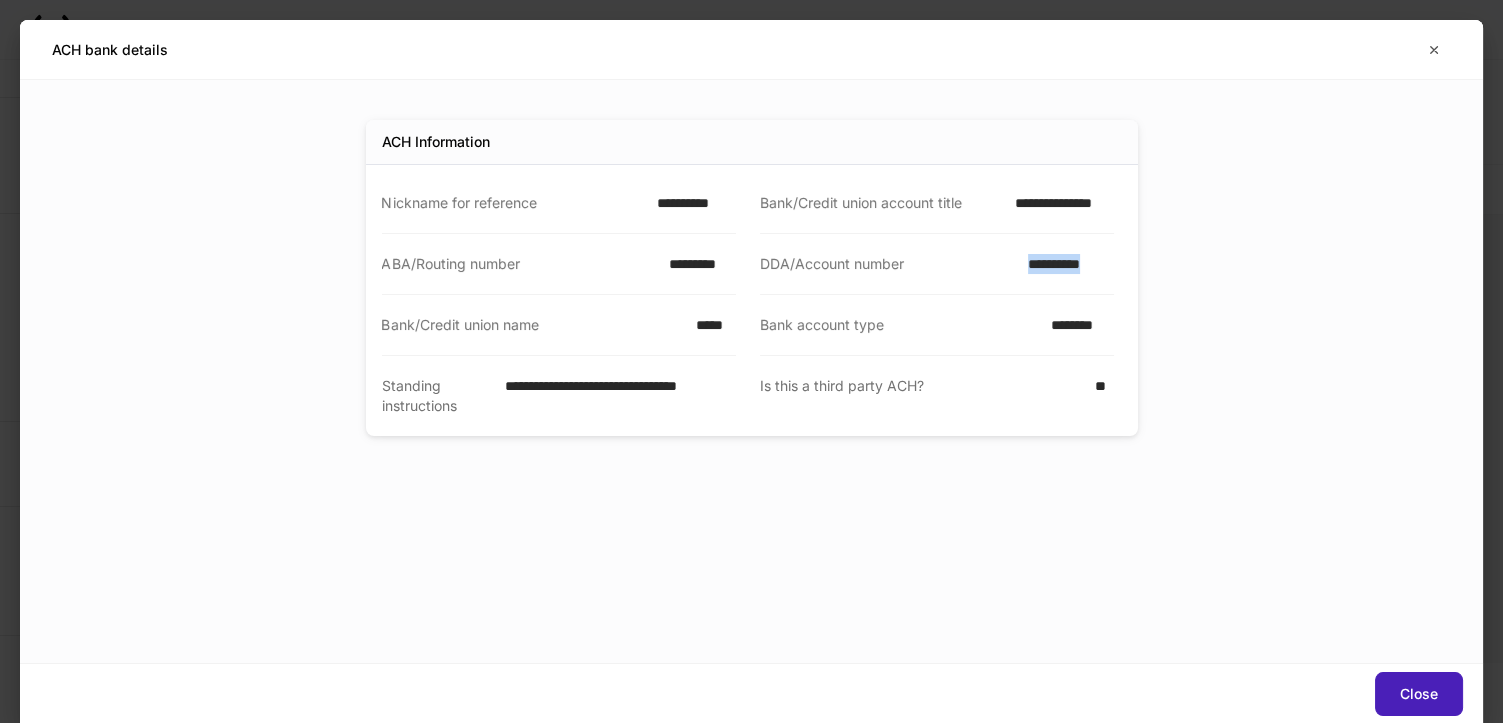 drag, startPoint x: 1390, startPoint y: 682, endPoint x: 1377, endPoint y: 658, distance: 27.294687 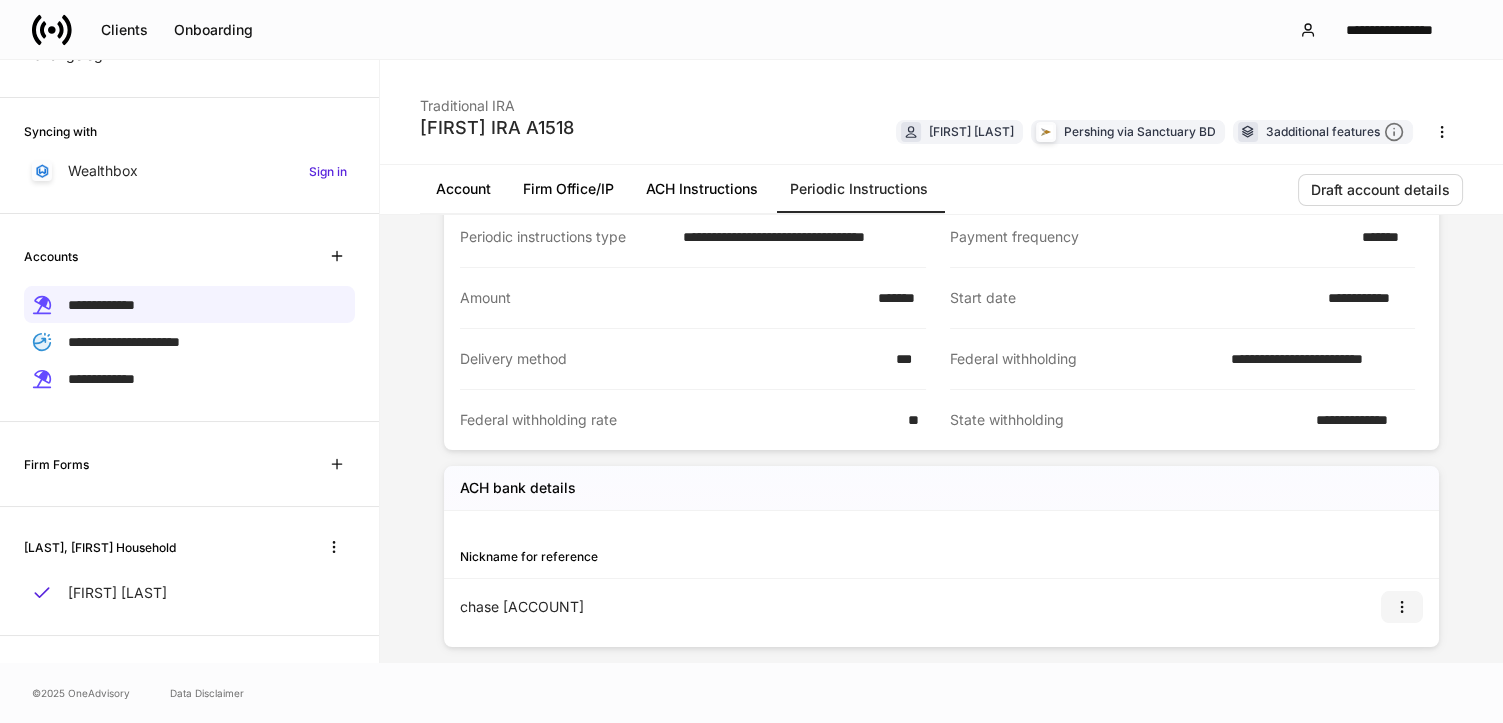 scroll, scrollTop: 106, scrollLeft: 0, axis: vertical 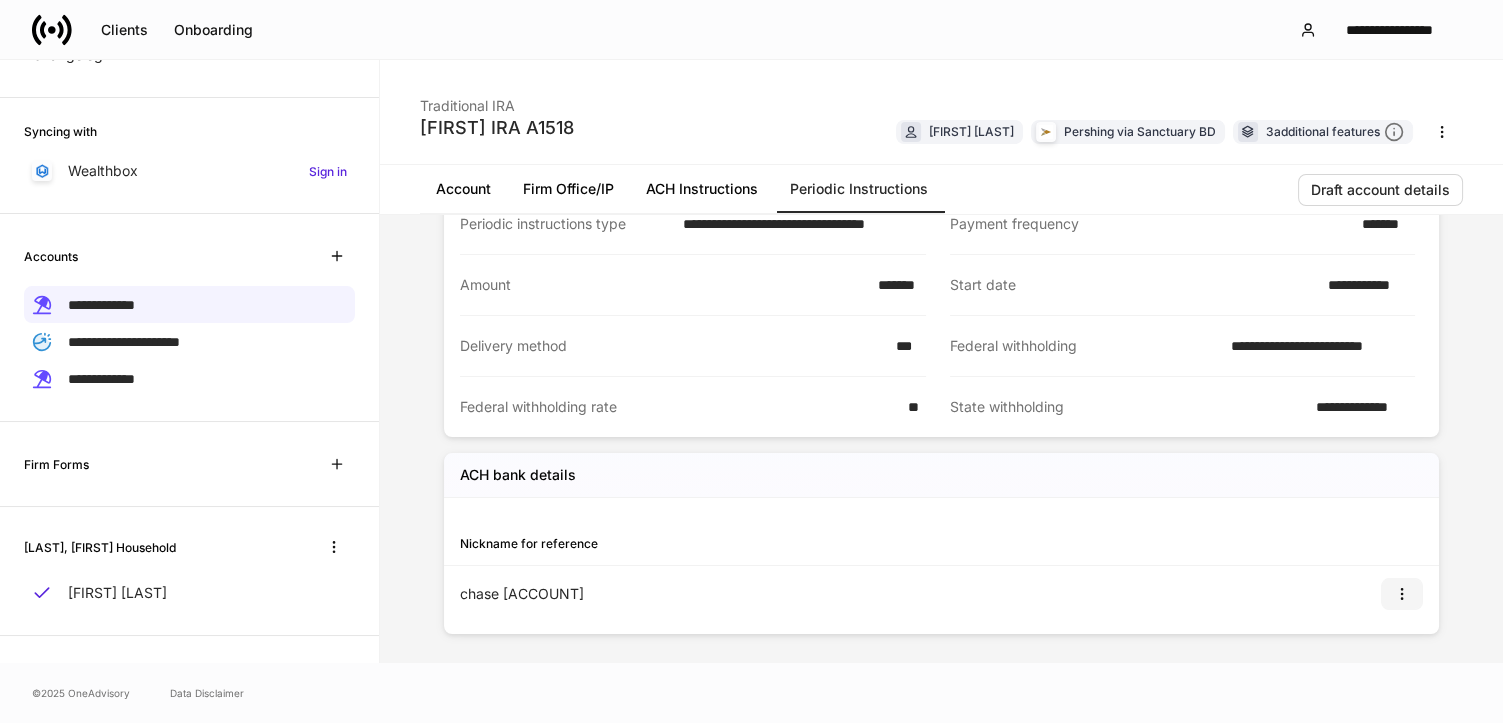 click 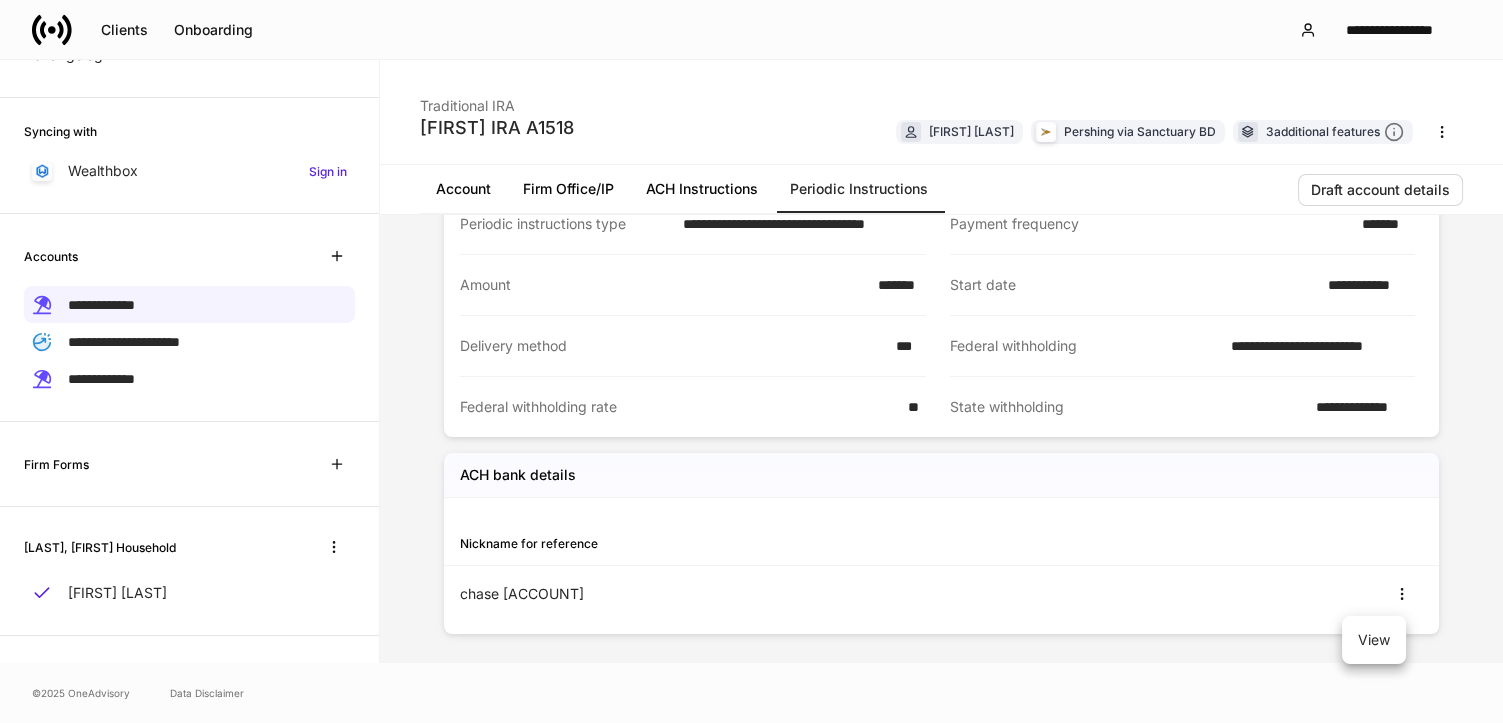 click on "View" at bounding box center (1374, 640) 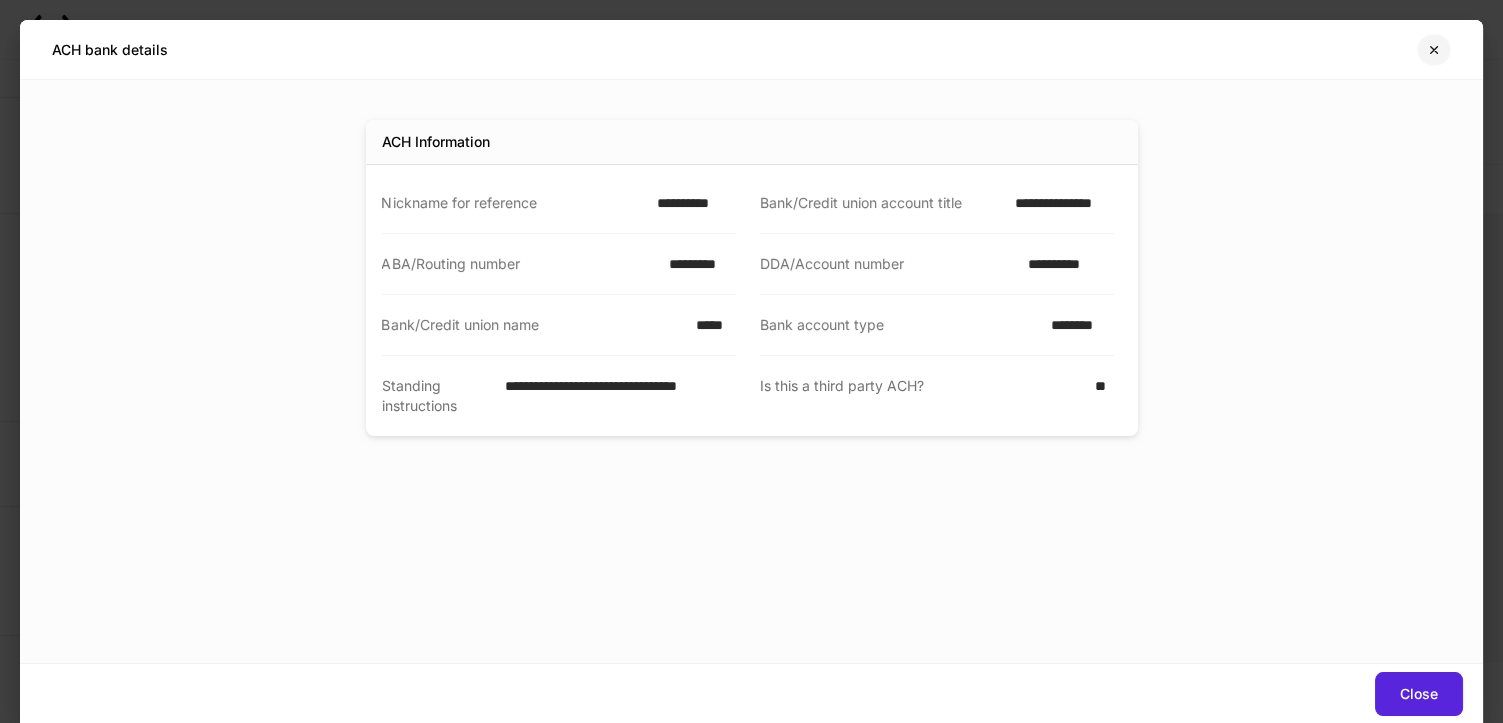 drag, startPoint x: 1438, startPoint y: 47, endPoint x: 1360, endPoint y: 68, distance: 80.77747 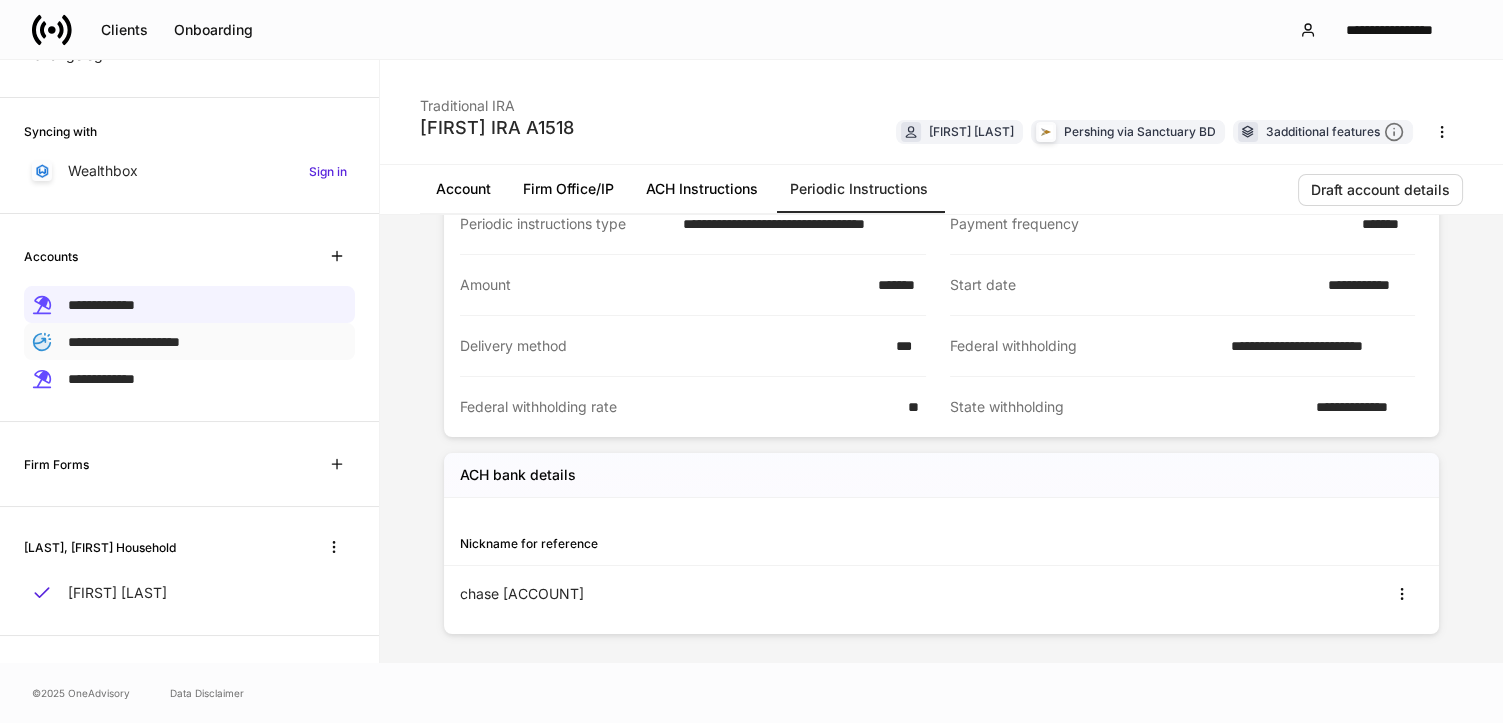 click on "**********" at bounding box center [124, 342] 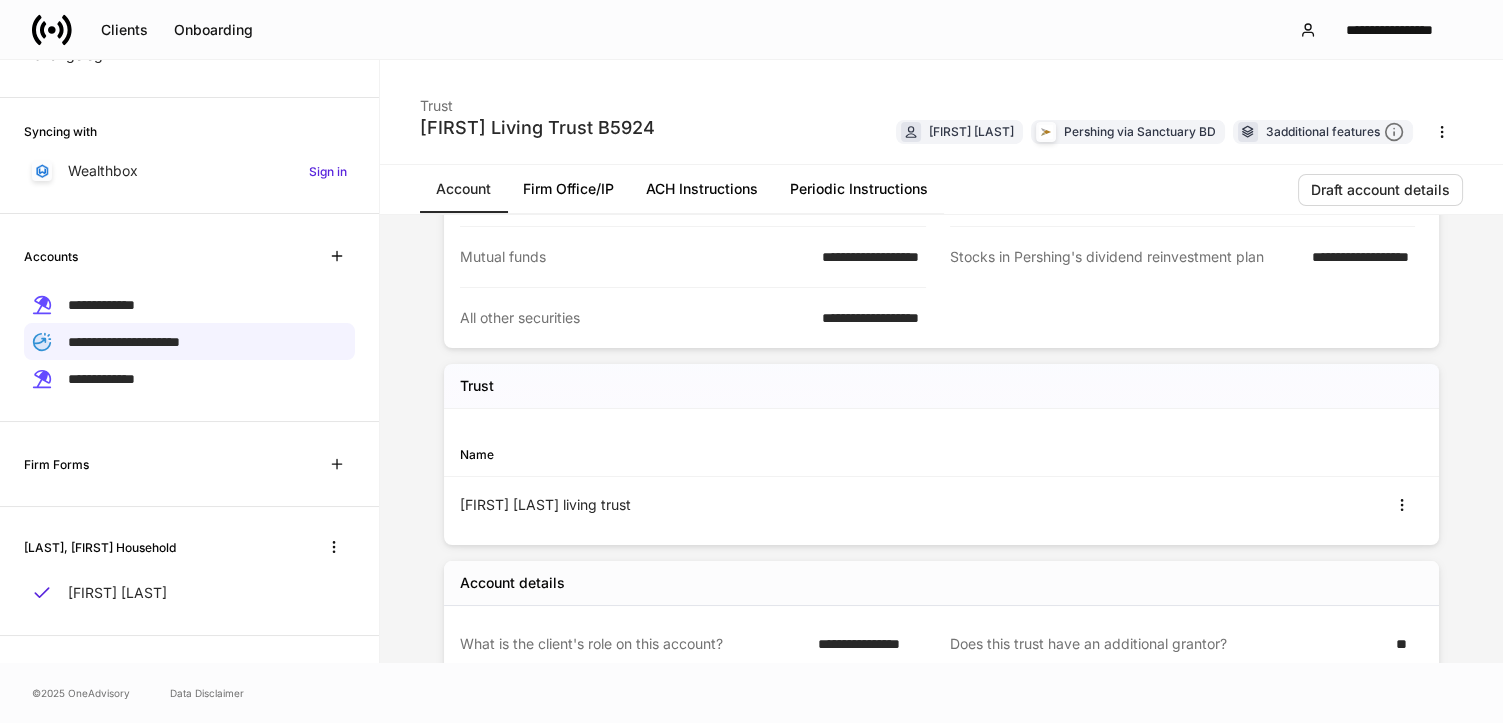 scroll, scrollTop: 254, scrollLeft: 0, axis: vertical 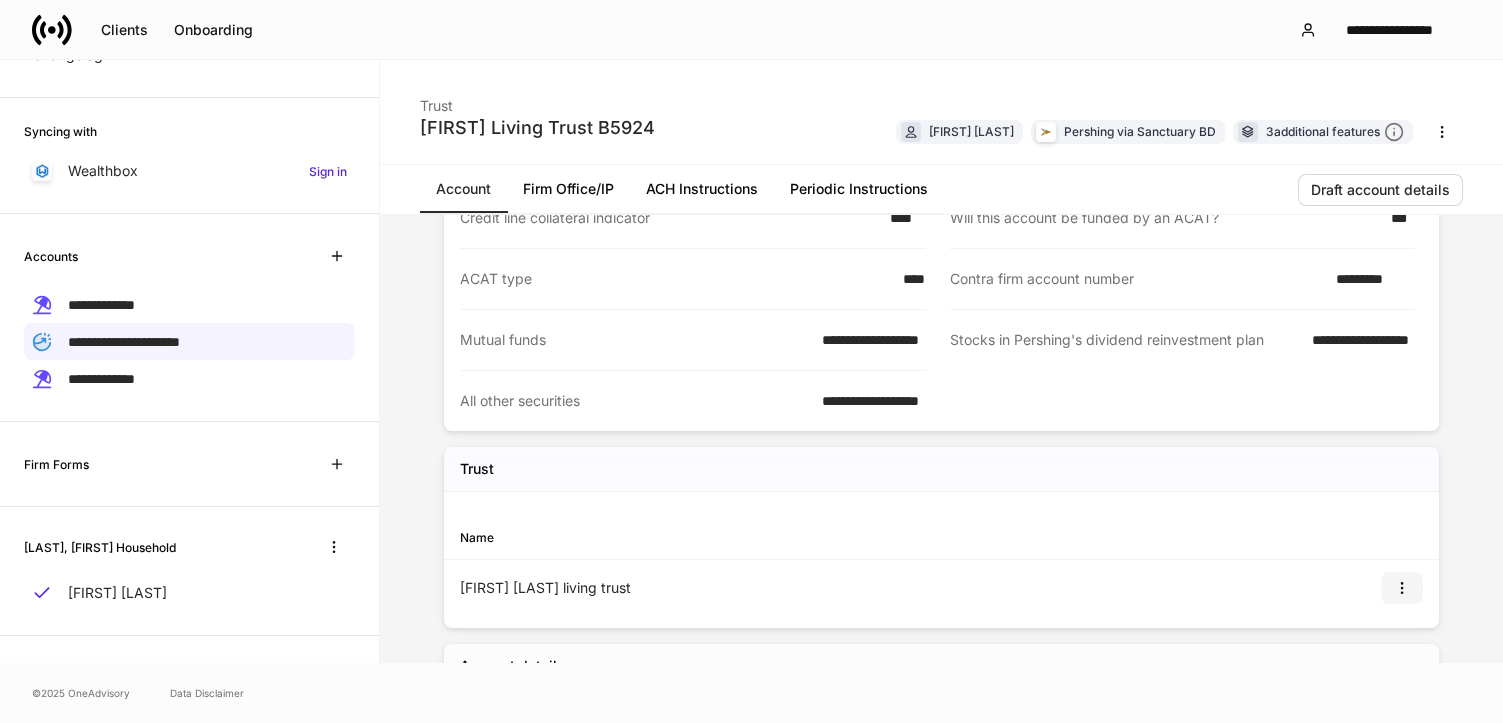 click at bounding box center [1402, 588] 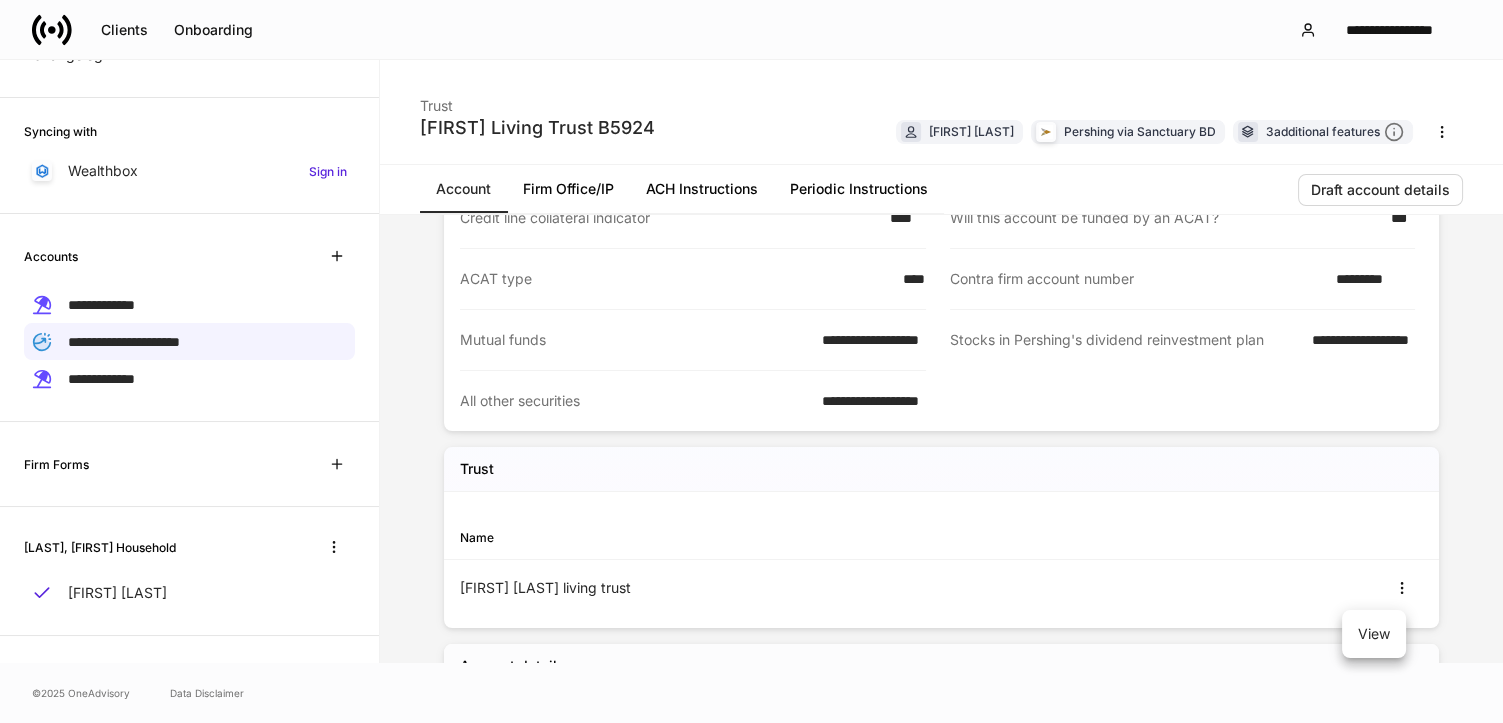 click on "View" at bounding box center (1374, 634) 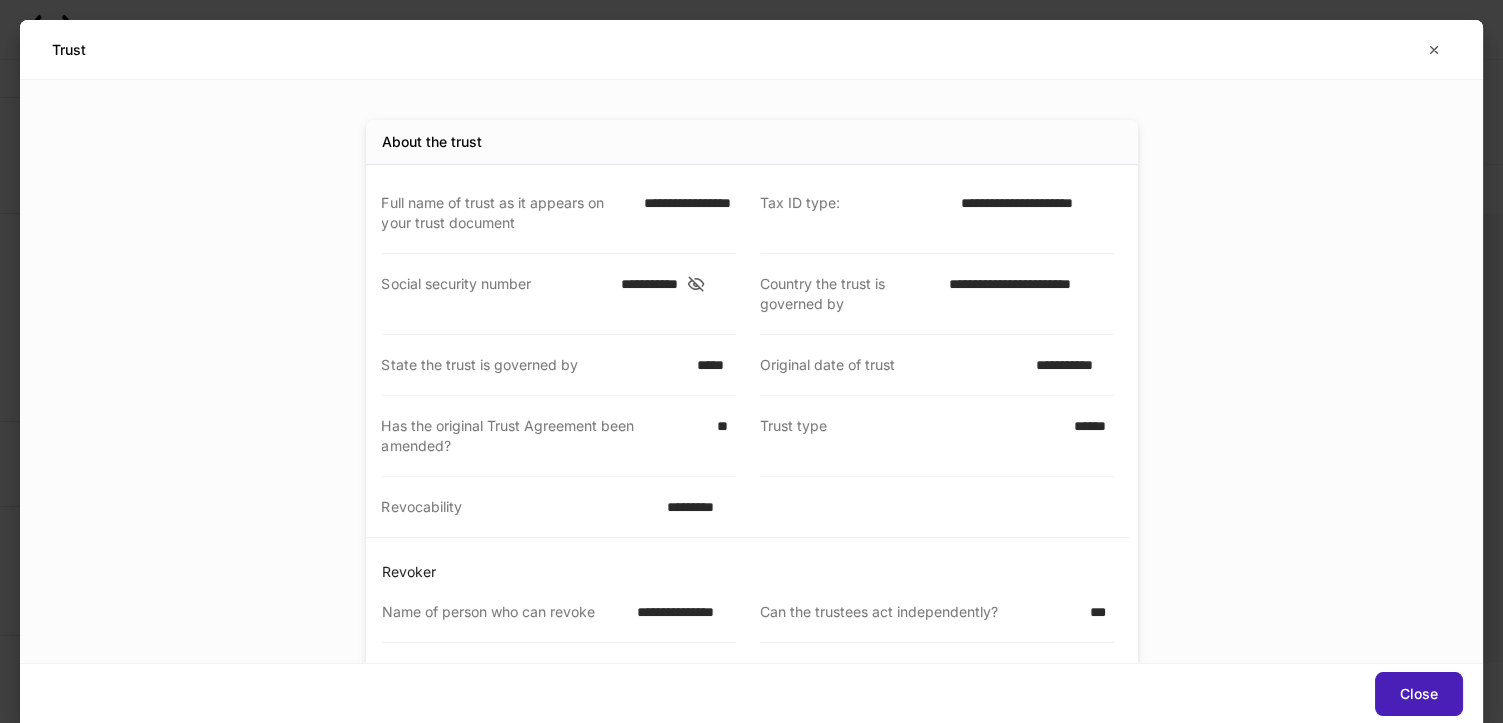 click on "Close" at bounding box center (1419, 694) 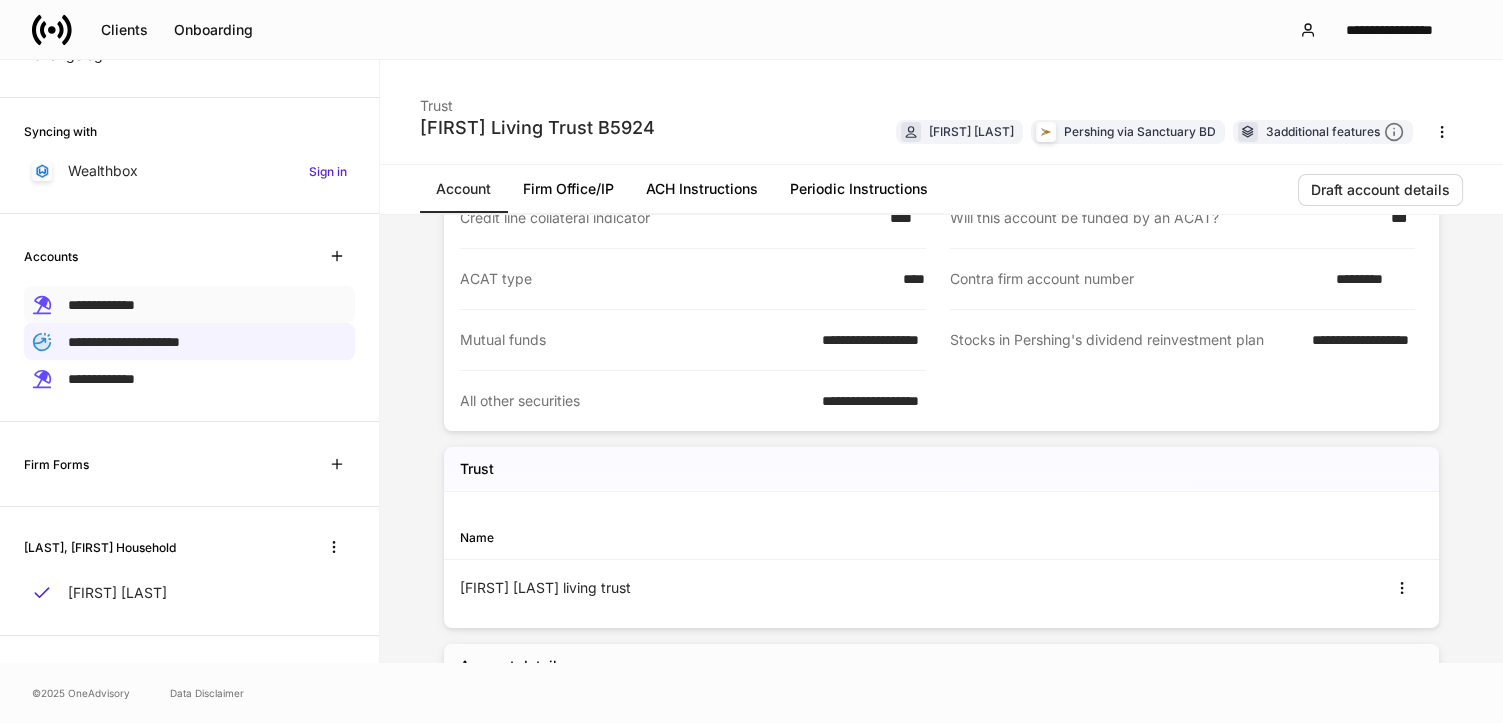 click on "**********" at bounding box center [101, 305] 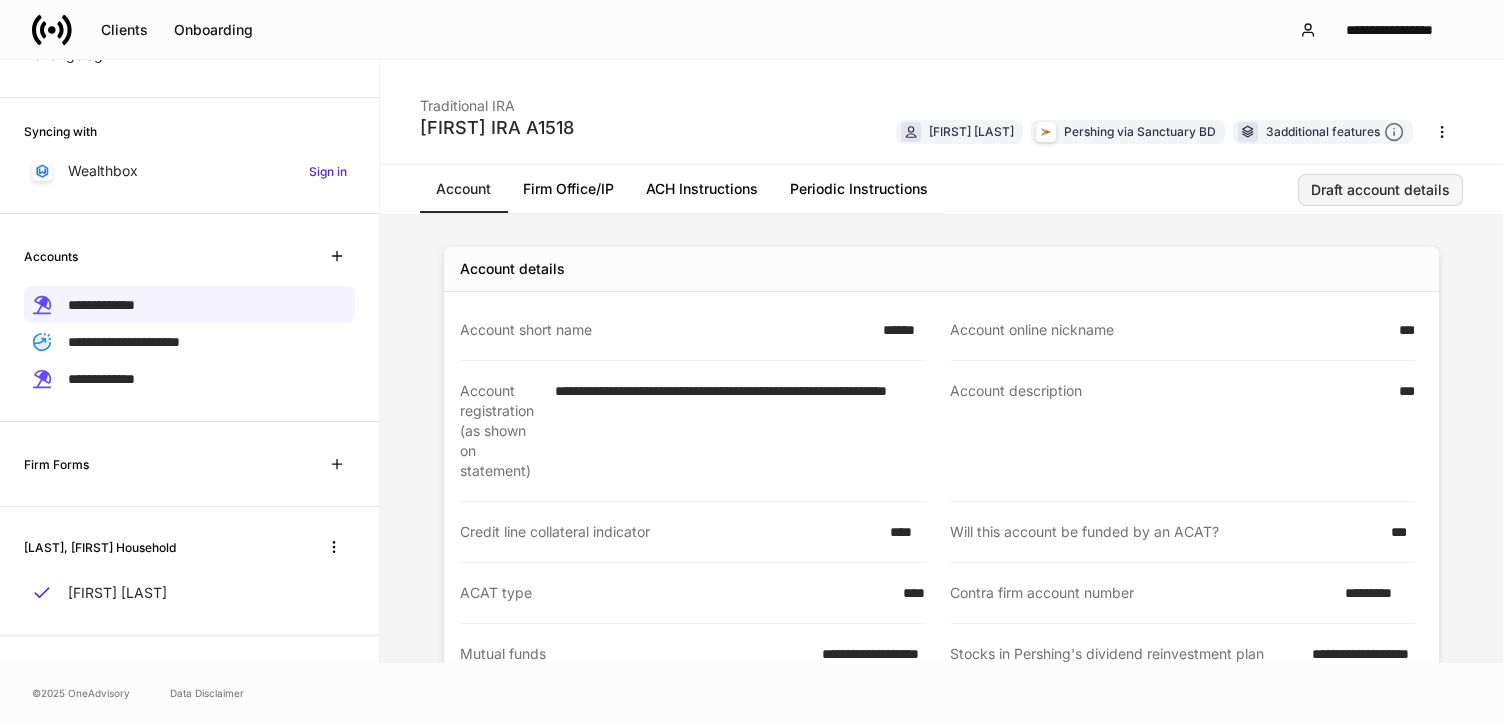 click on "Draft account details" at bounding box center (1380, 190) 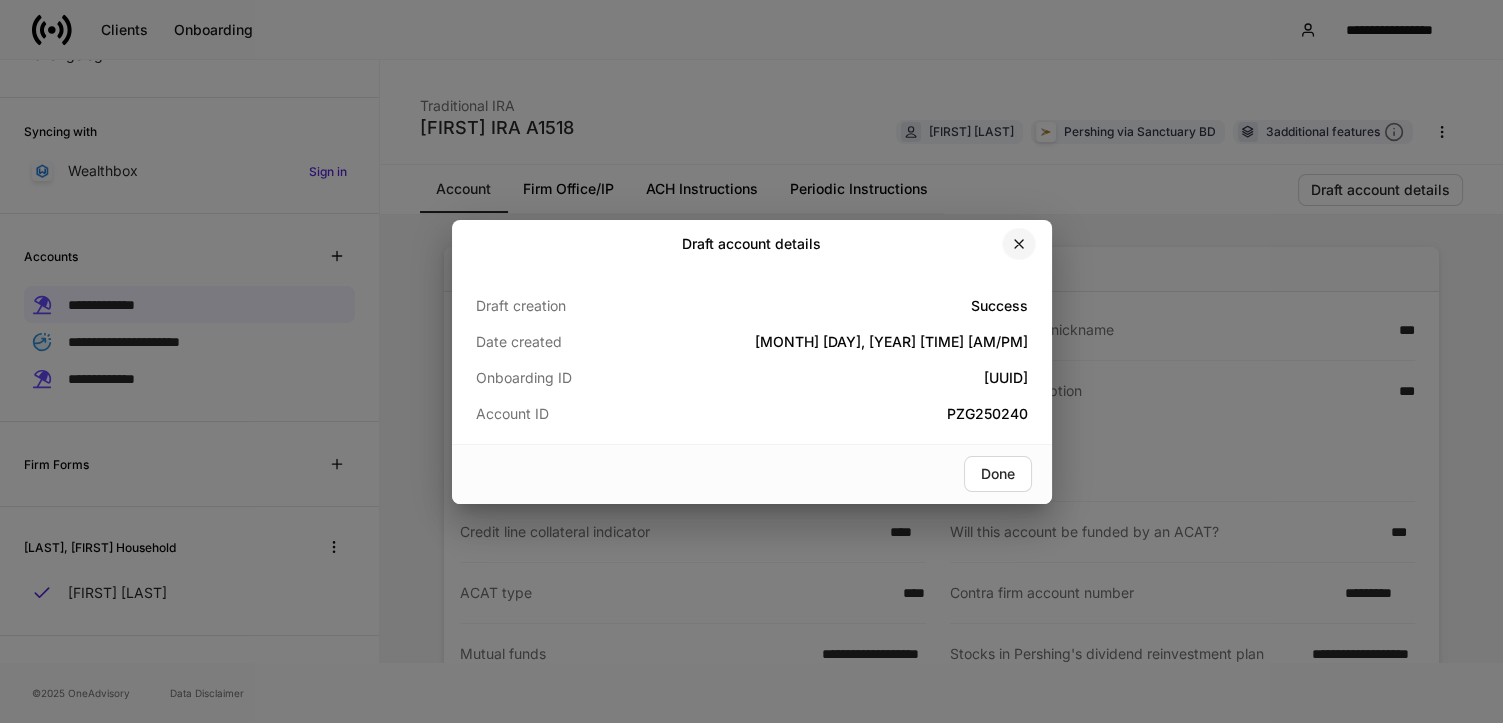 drag, startPoint x: 1018, startPoint y: 240, endPoint x: 1000, endPoint y: 245, distance: 18.681541 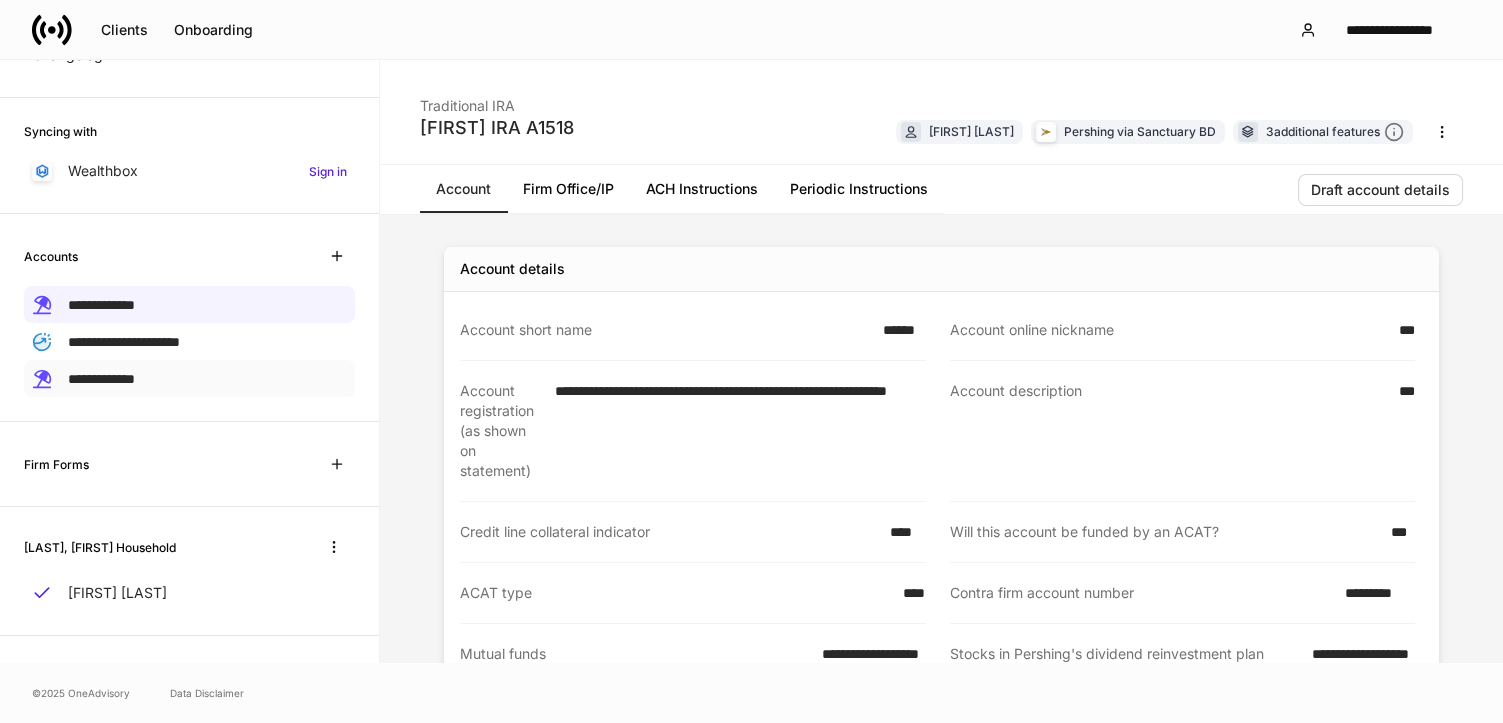 click on "**********" at bounding box center (101, 379) 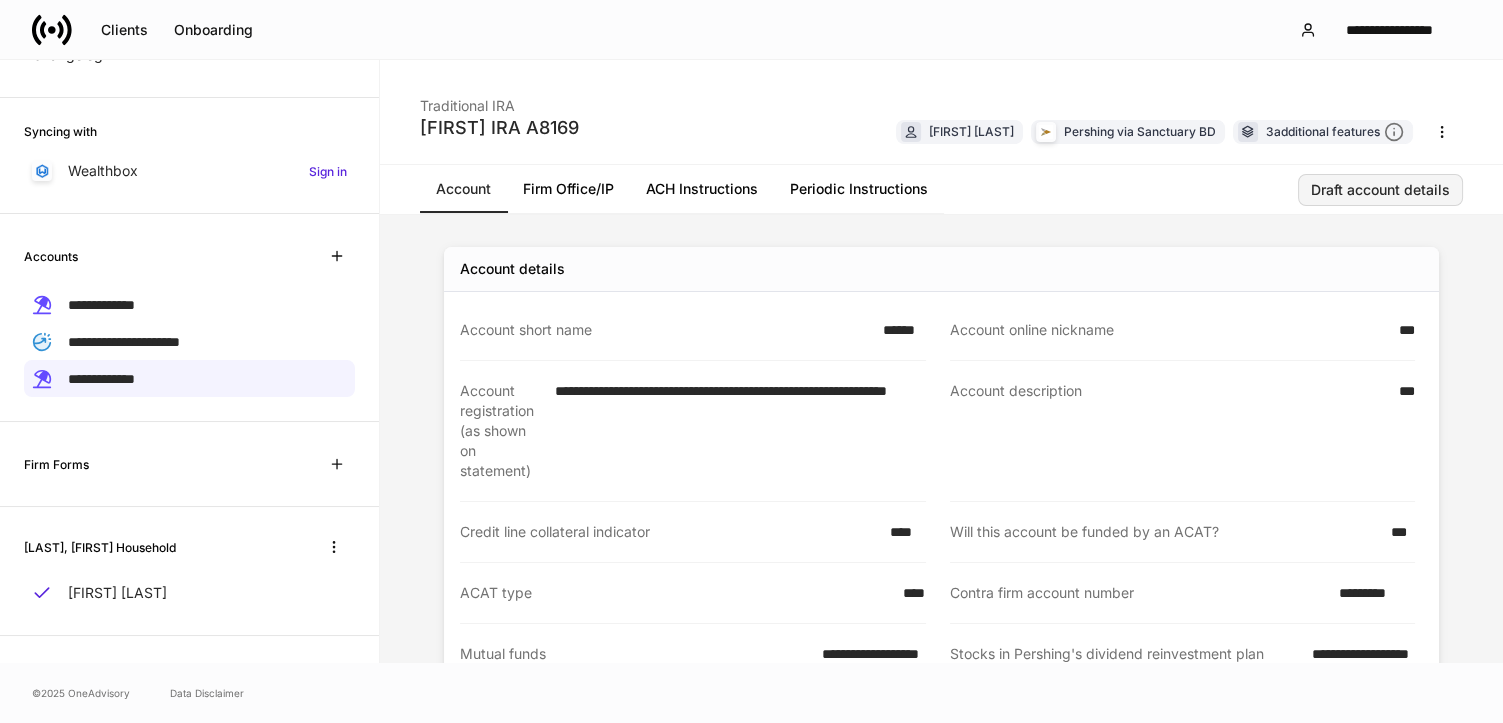 click on "Draft account details" at bounding box center (1380, 190) 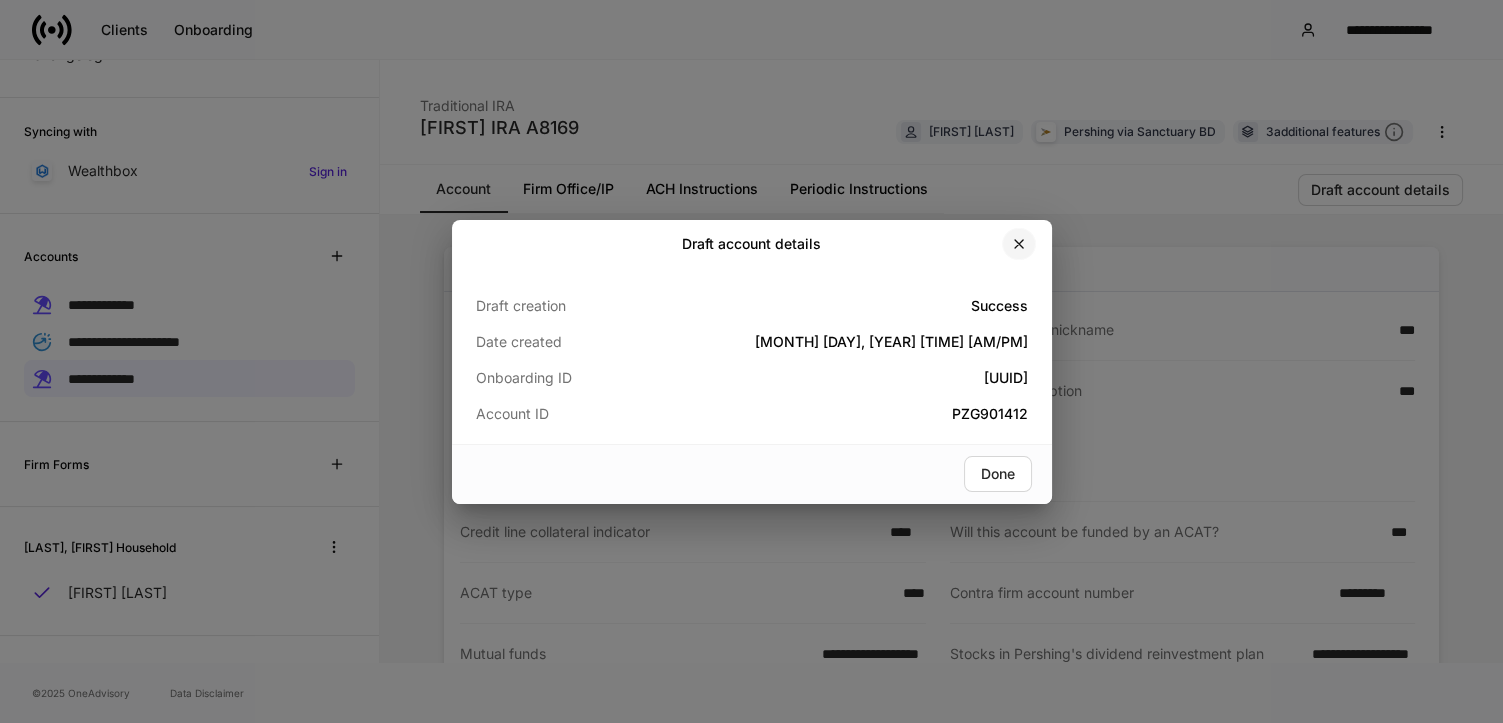 click 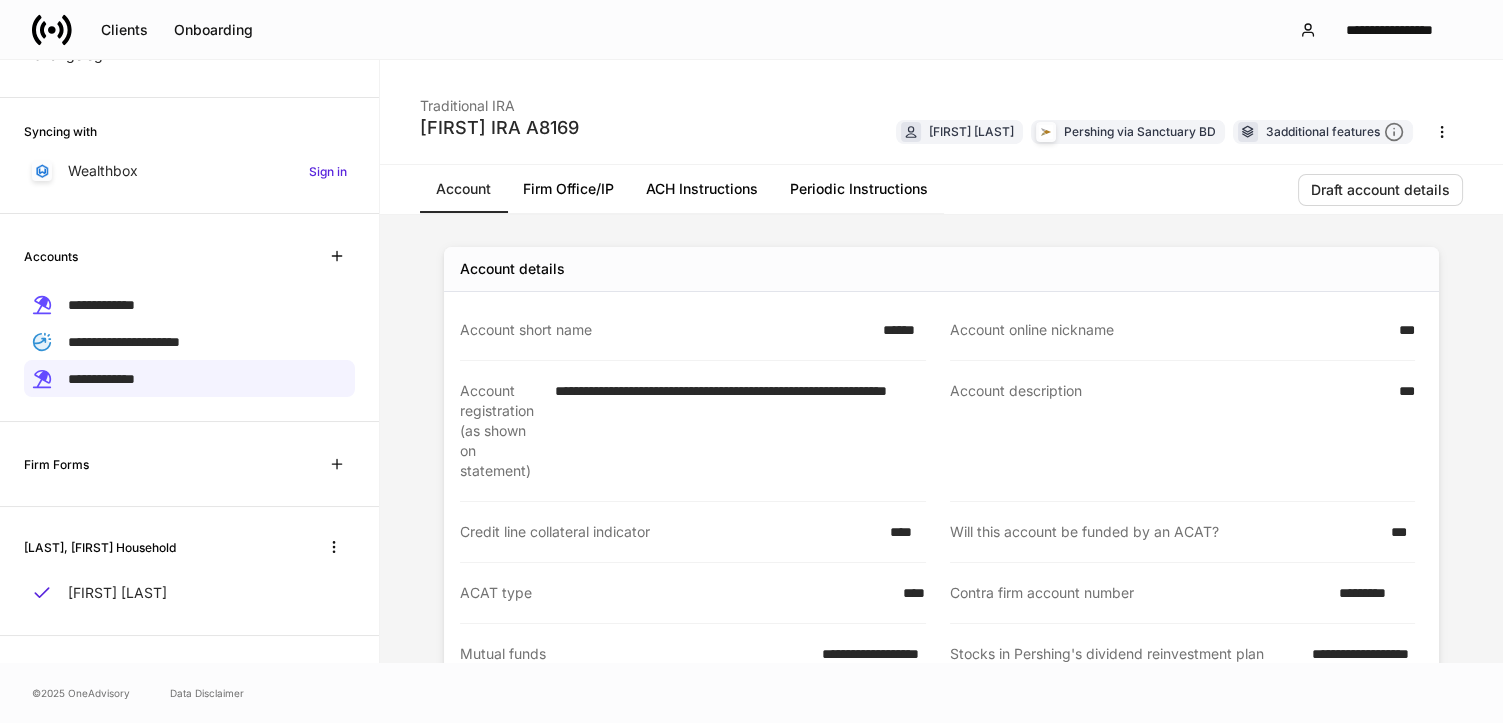 click on "Firm Office/IP" at bounding box center [568, 189] 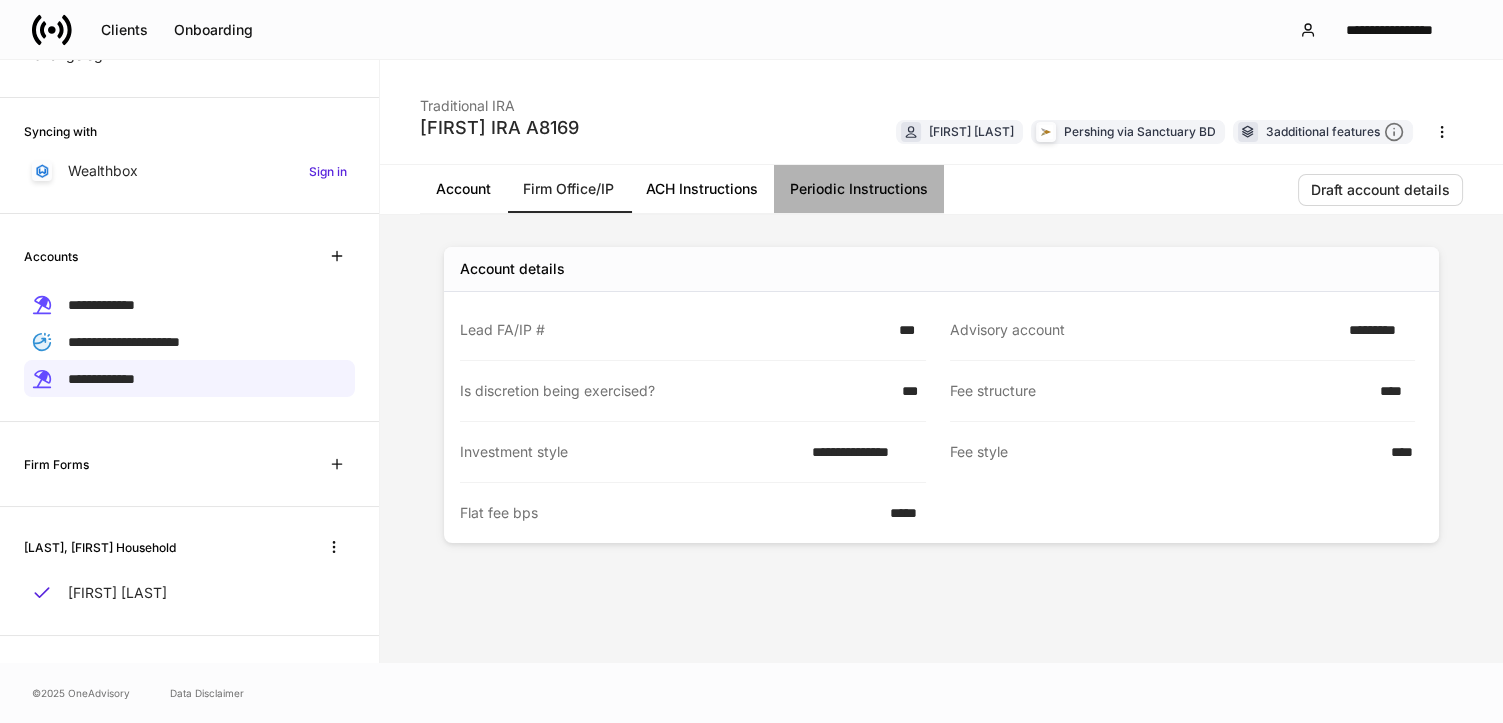 click on "Periodic Instructions" at bounding box center [859, 189] 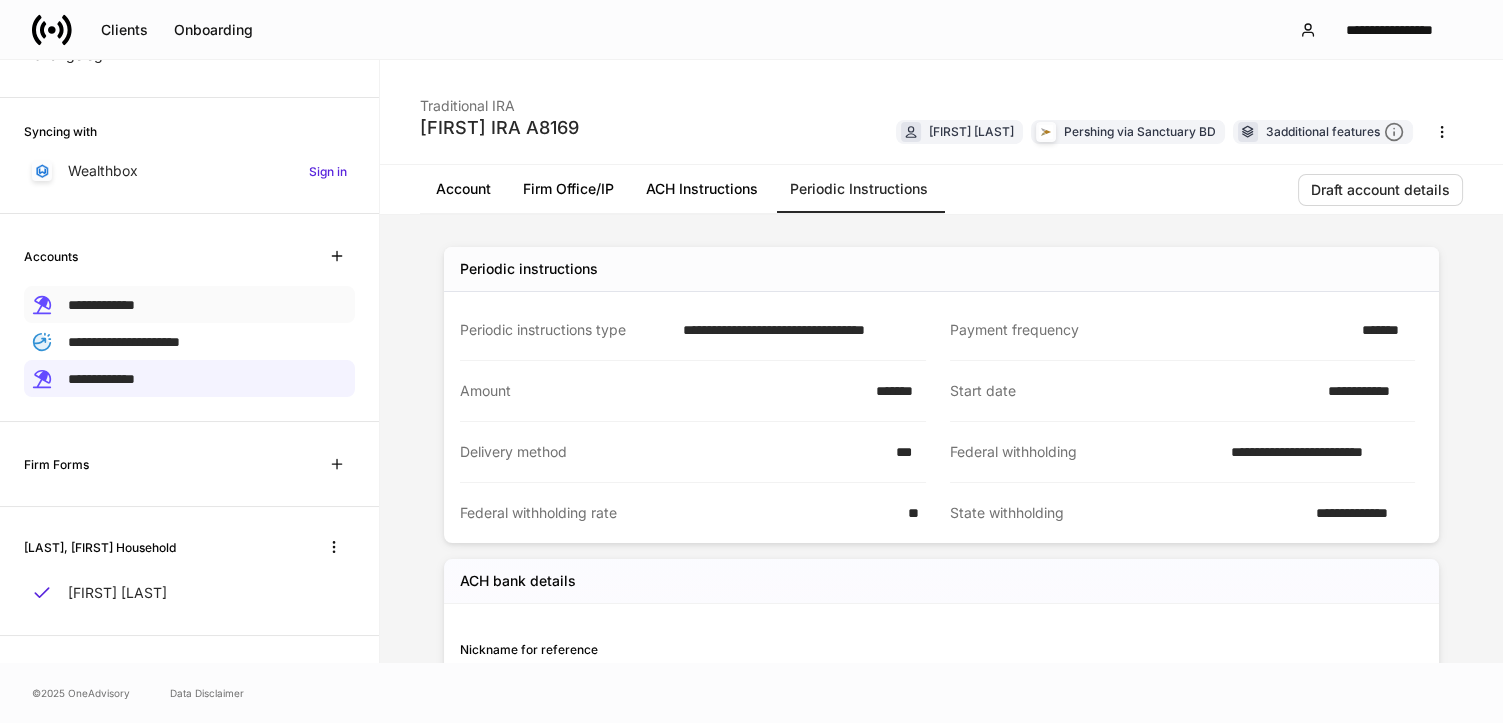 click on "**********" at bounding box center (101, 305) 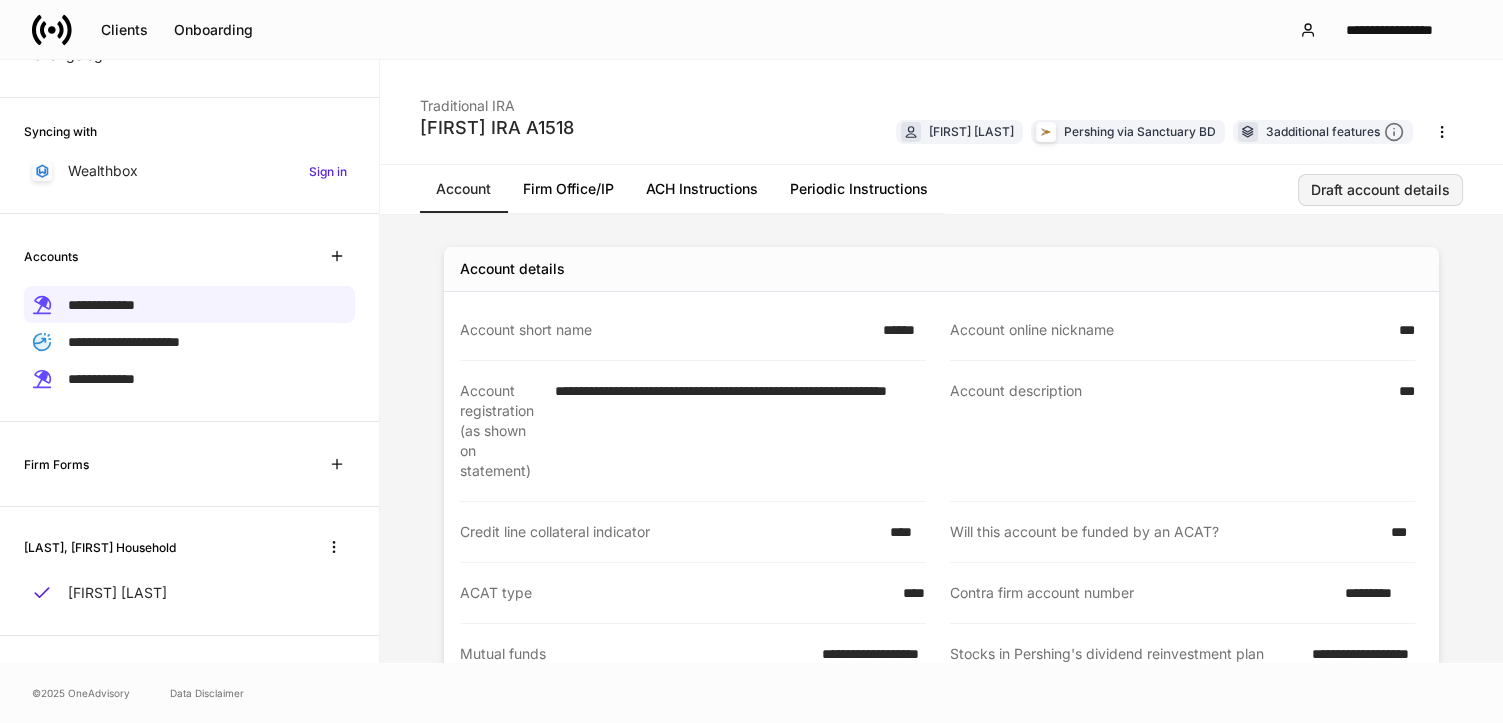 click on "Draft account details" at bounding box center [1380, 190] 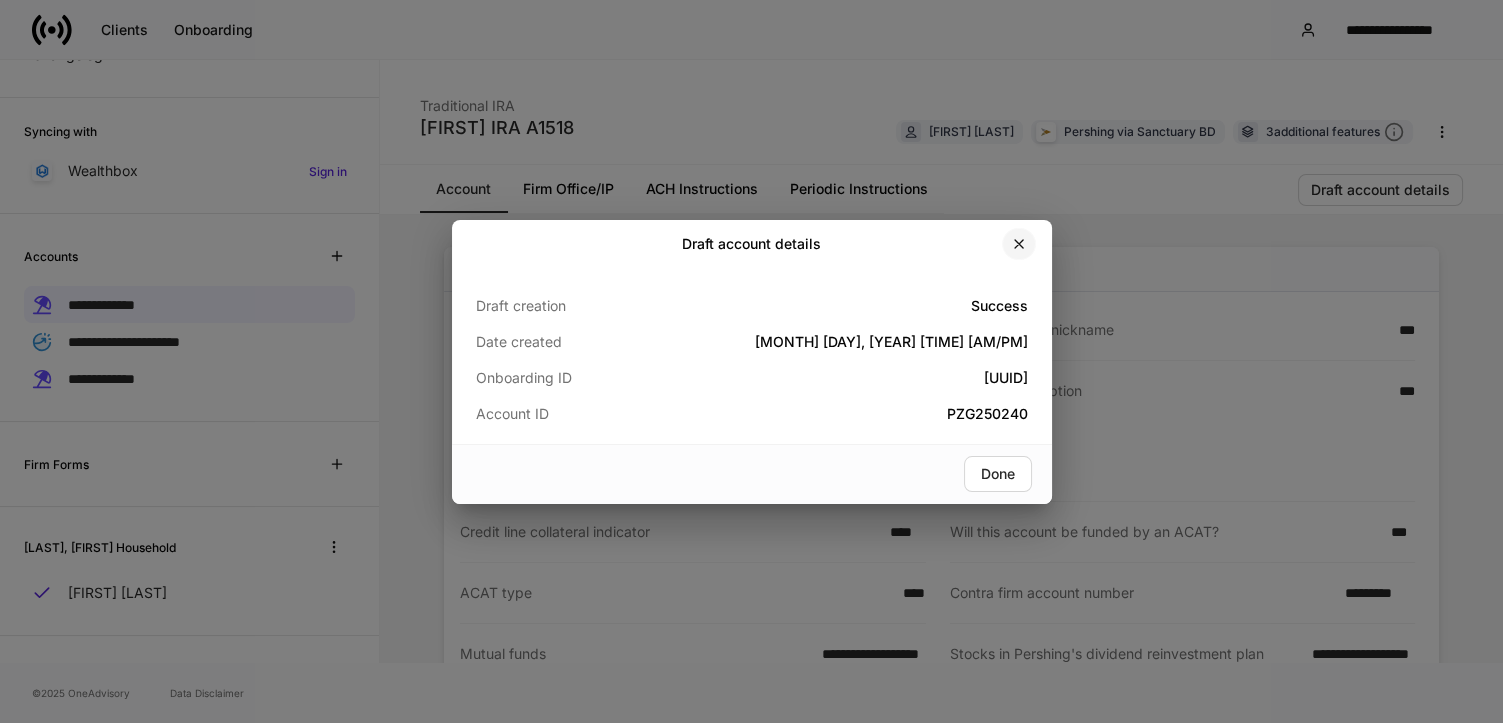 click 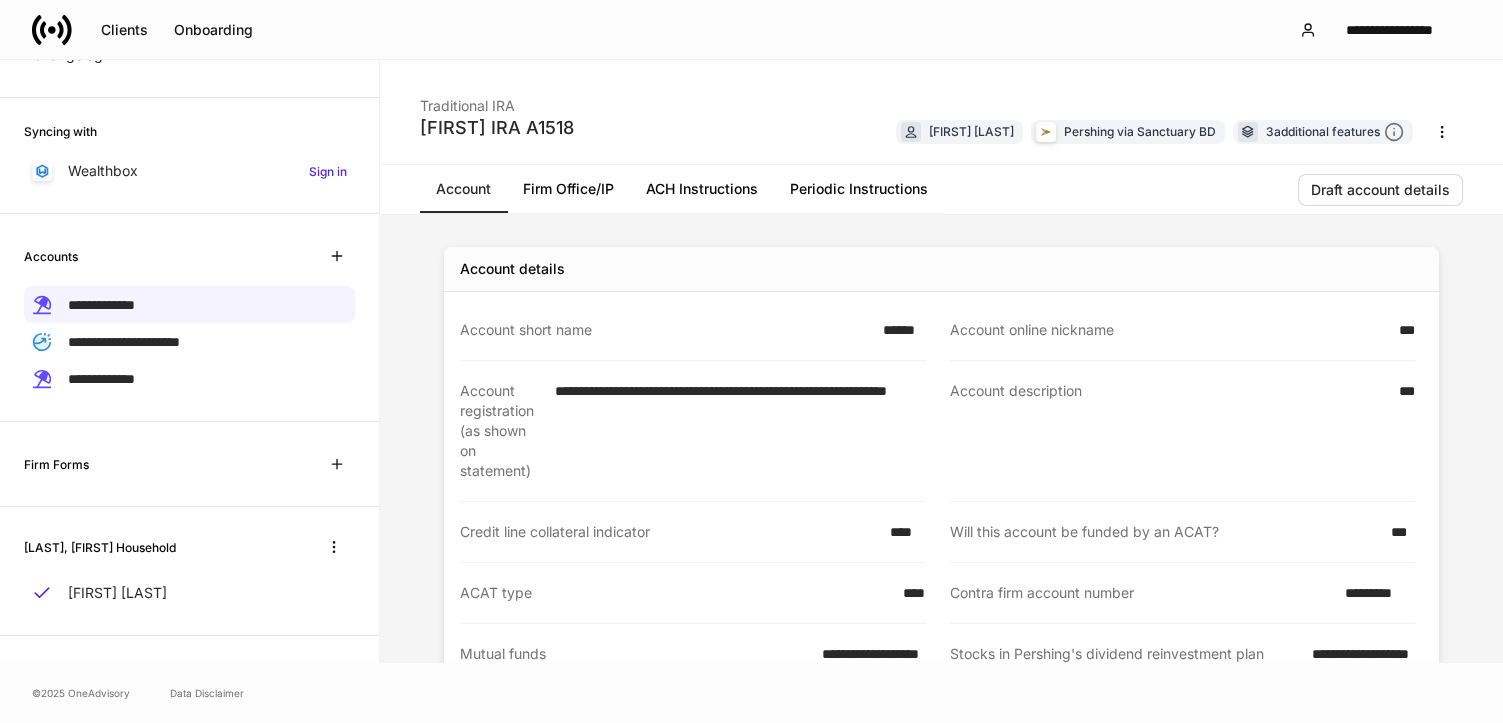 click on "Firm Office/IP" at bounding box center [568, 189] 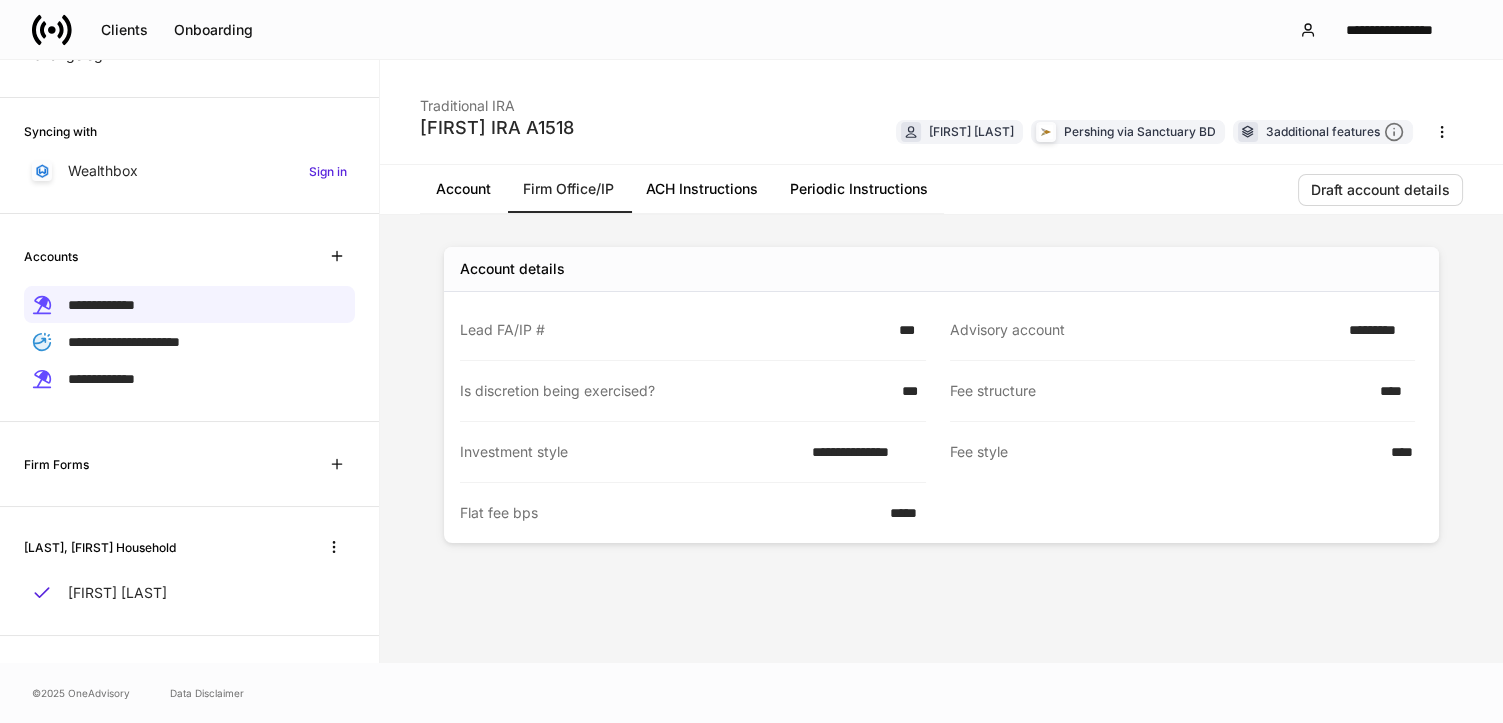 click on "Periodic Instructions" at bounding box center [859, 189] 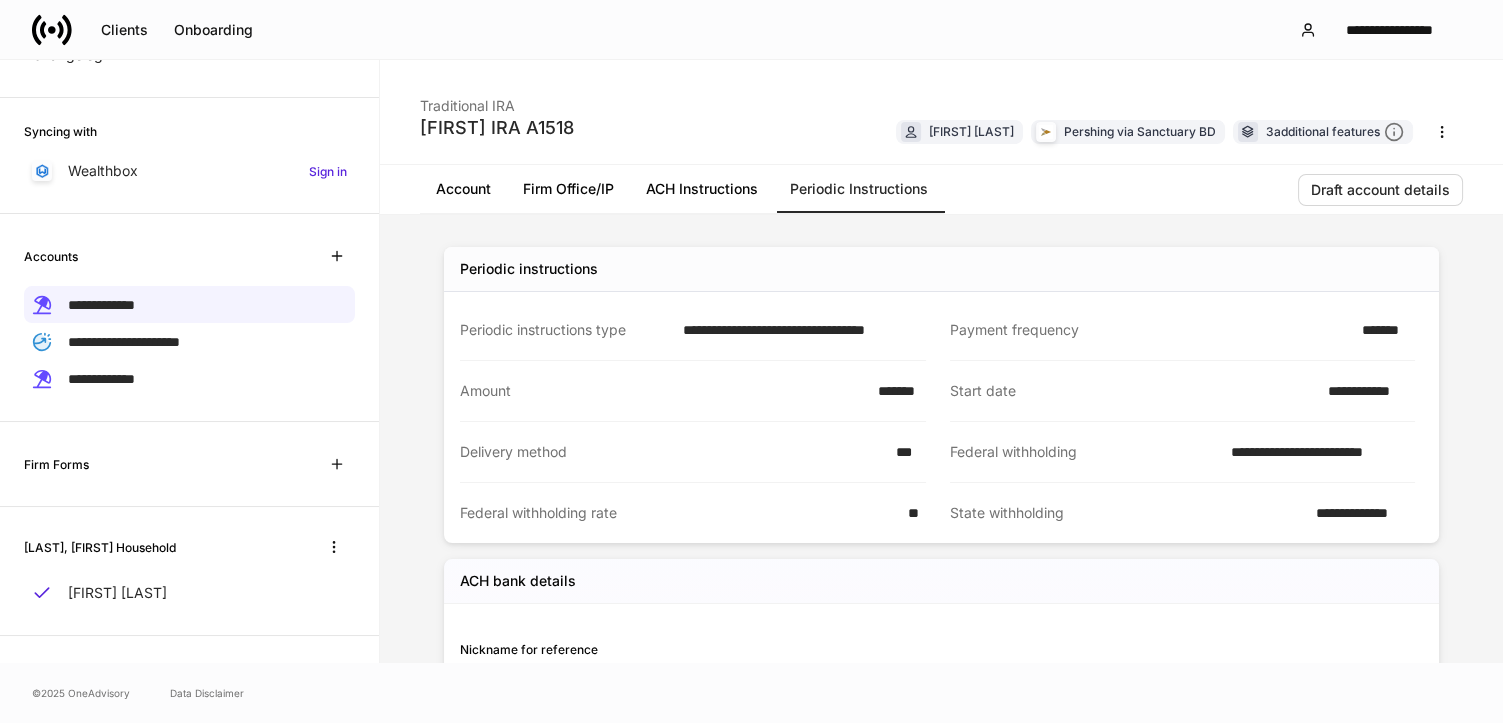 click on "Firm Forms" at bounding box center [189, 464] 